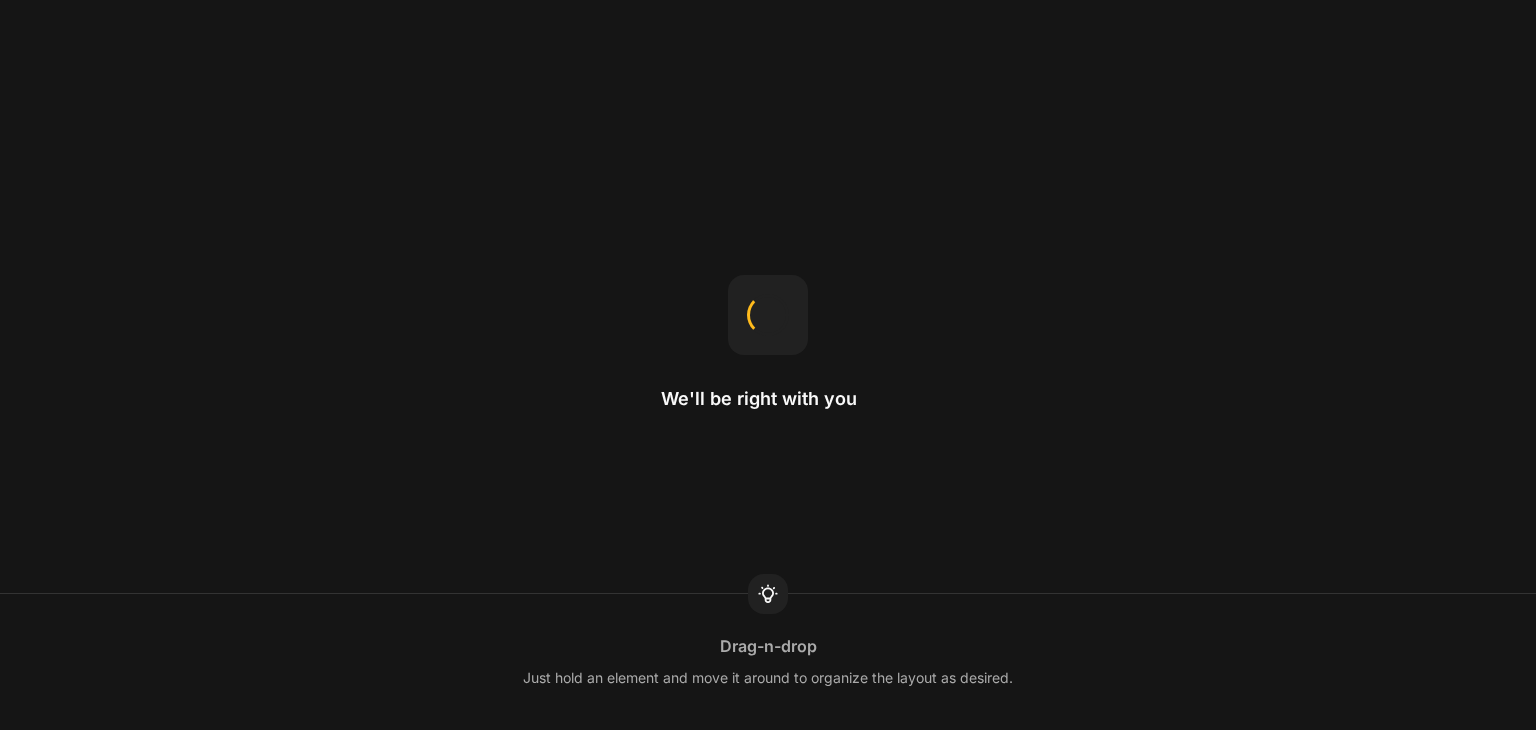 scroll, scrollTop: 0, scrollLeft: 0, axis: both 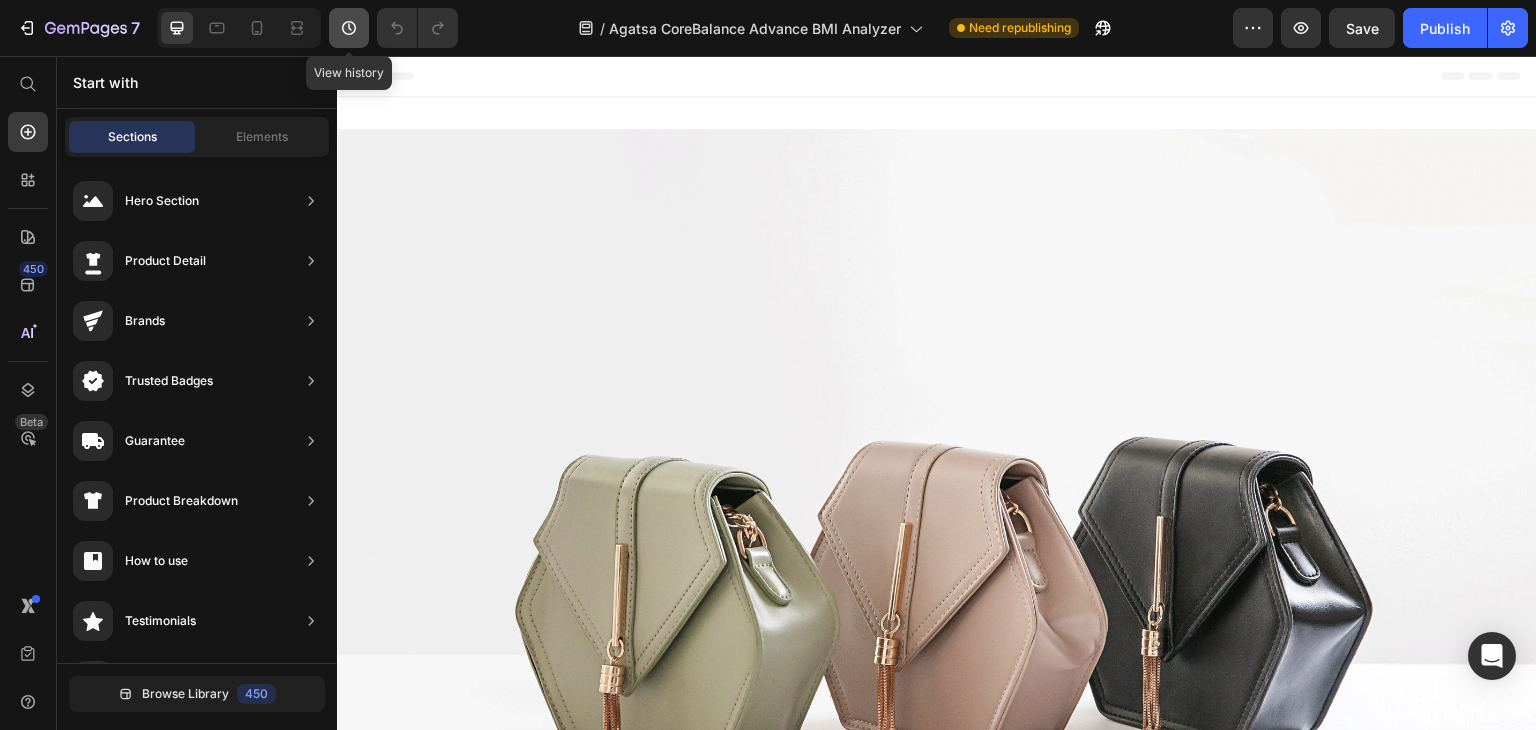 click 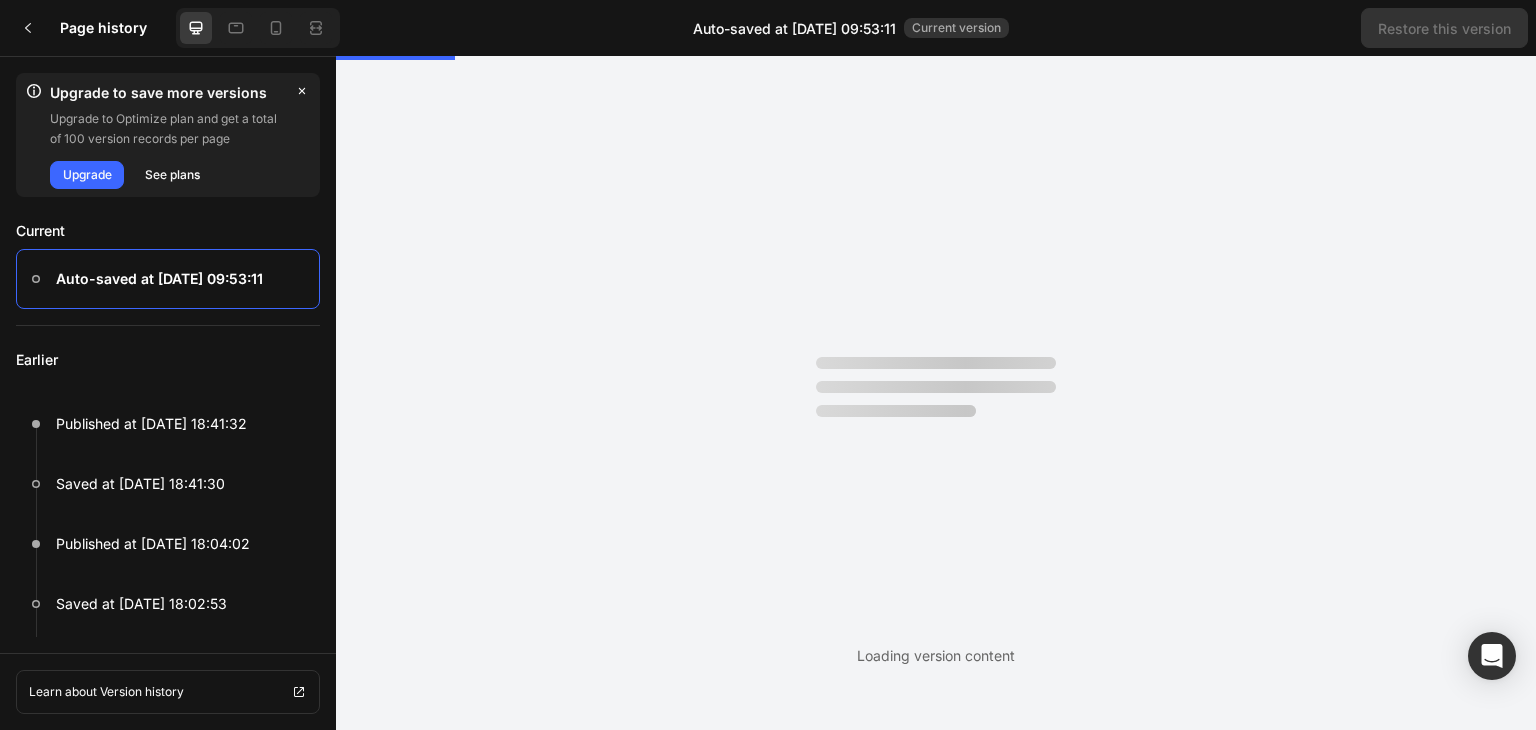 scroll, scrollTop: 0, scrollLeft: 0, axis: both 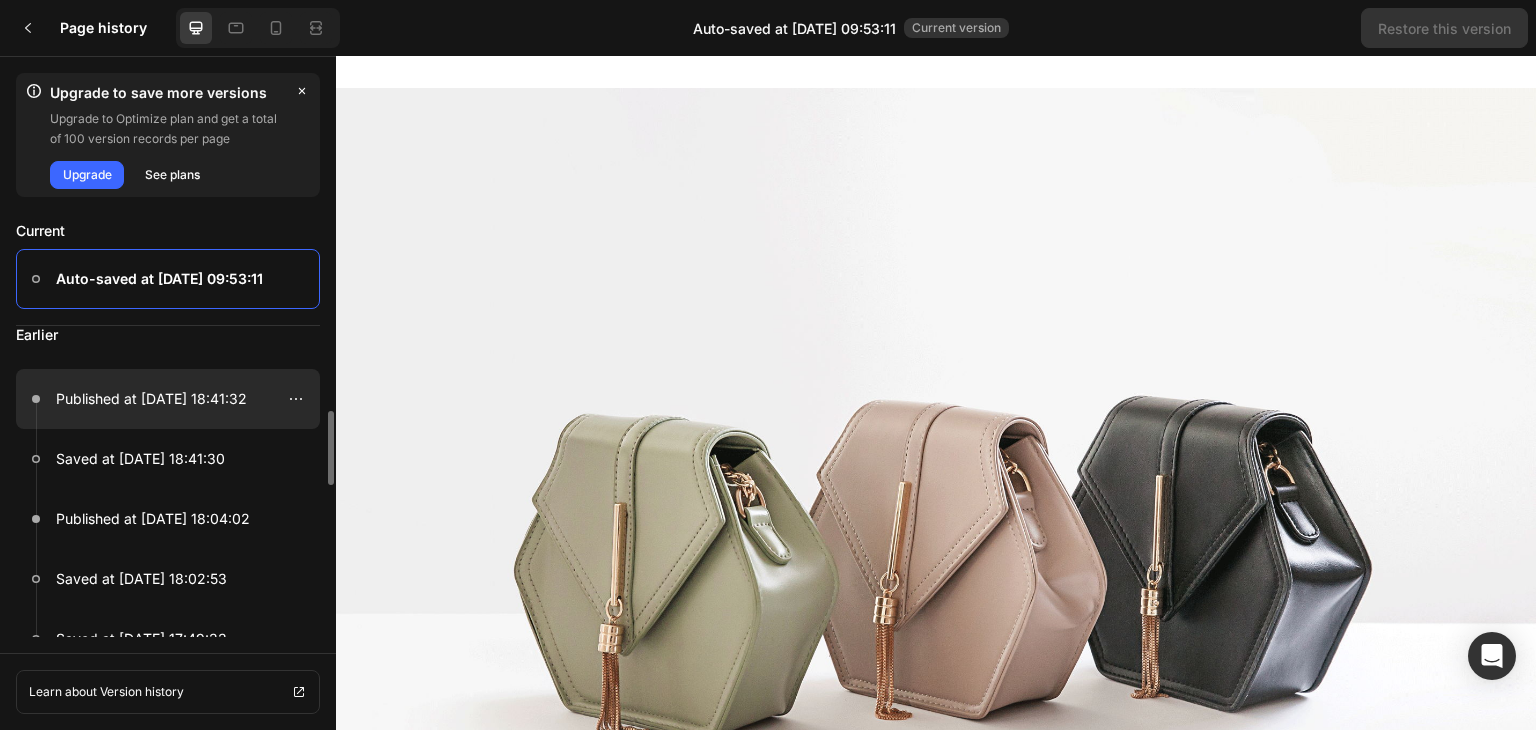 click at bounding box center [168, 399] 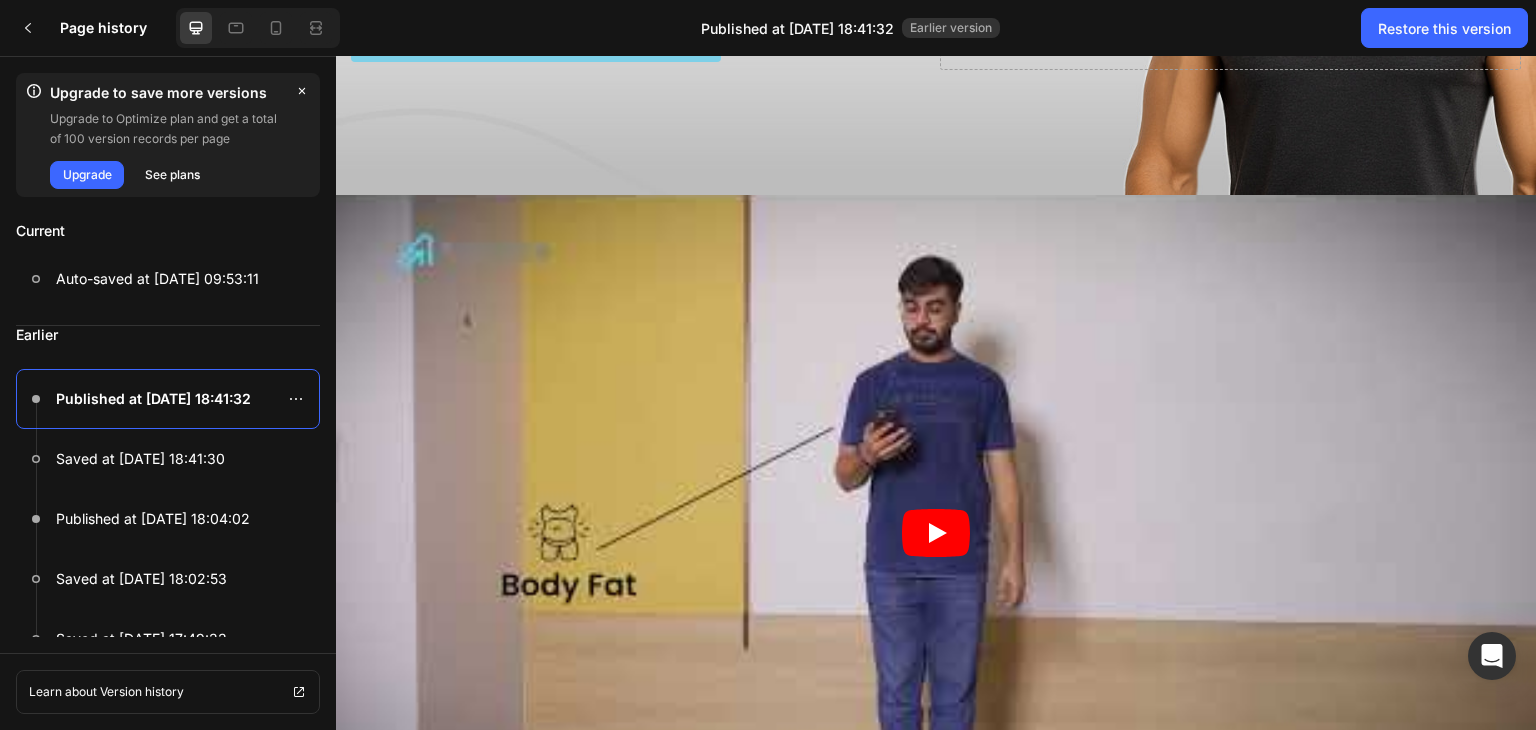 scroll, scrollTop: 412, scrollLeft: 0, axis: vertical 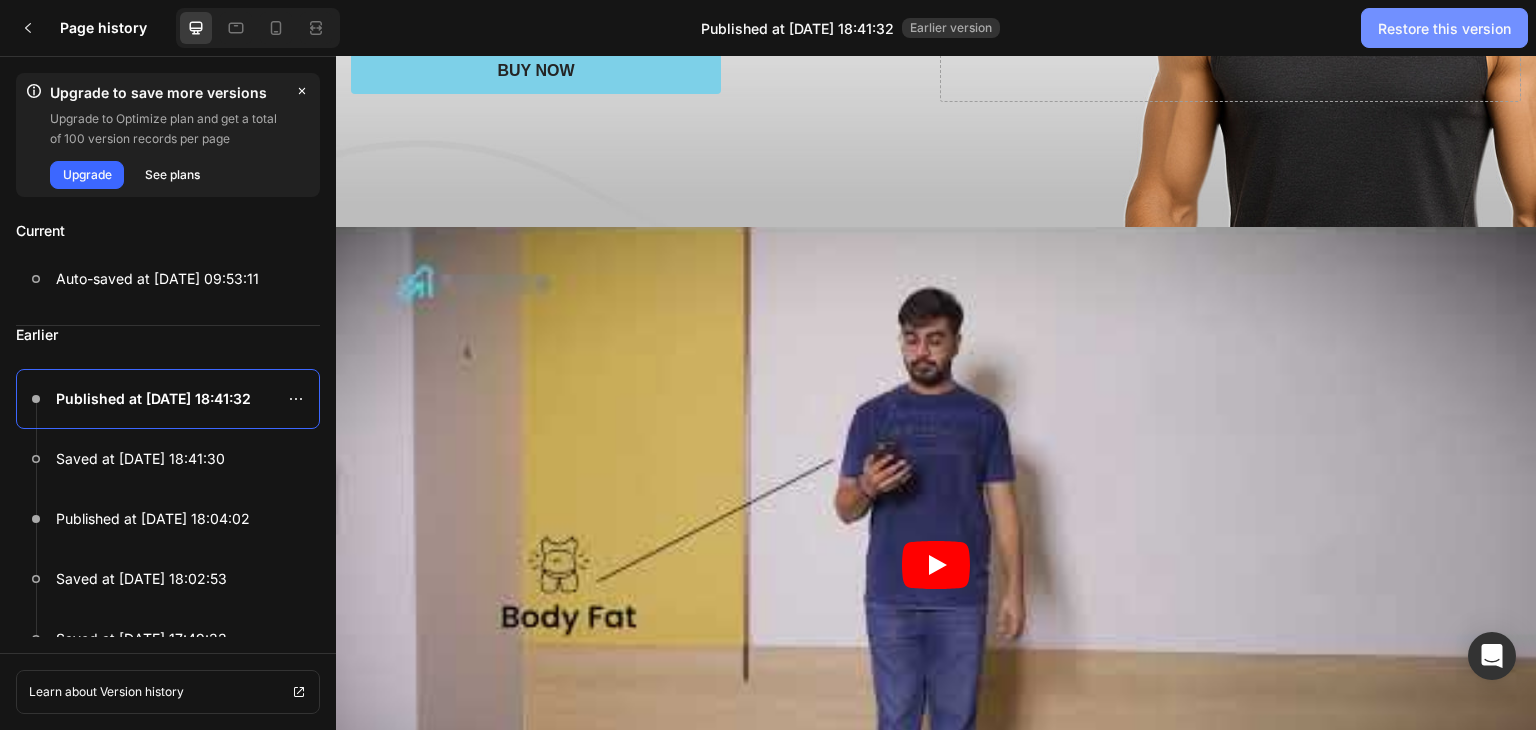 click on "Restore this version" at bounding box center [1444, 28] 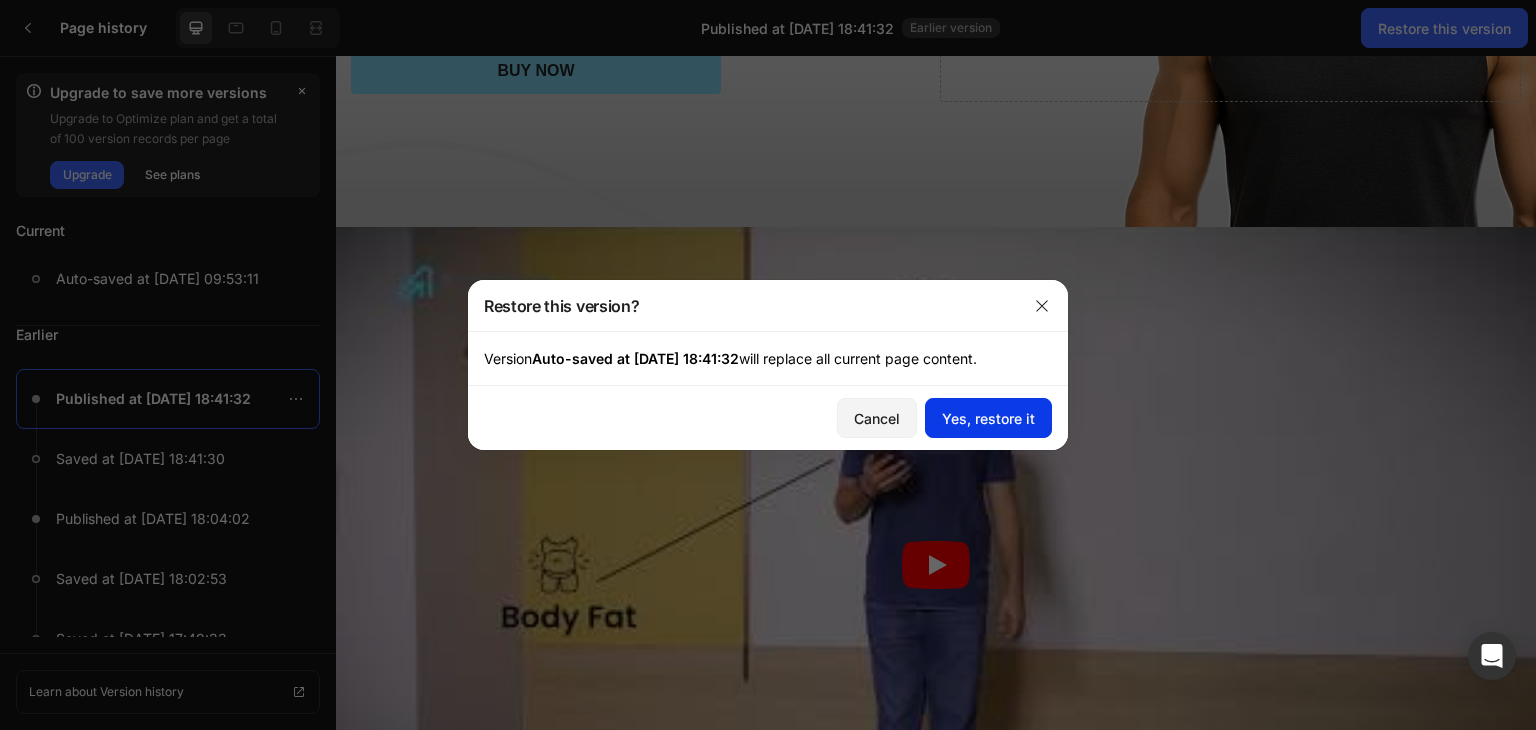 click on "Yes, restore it" 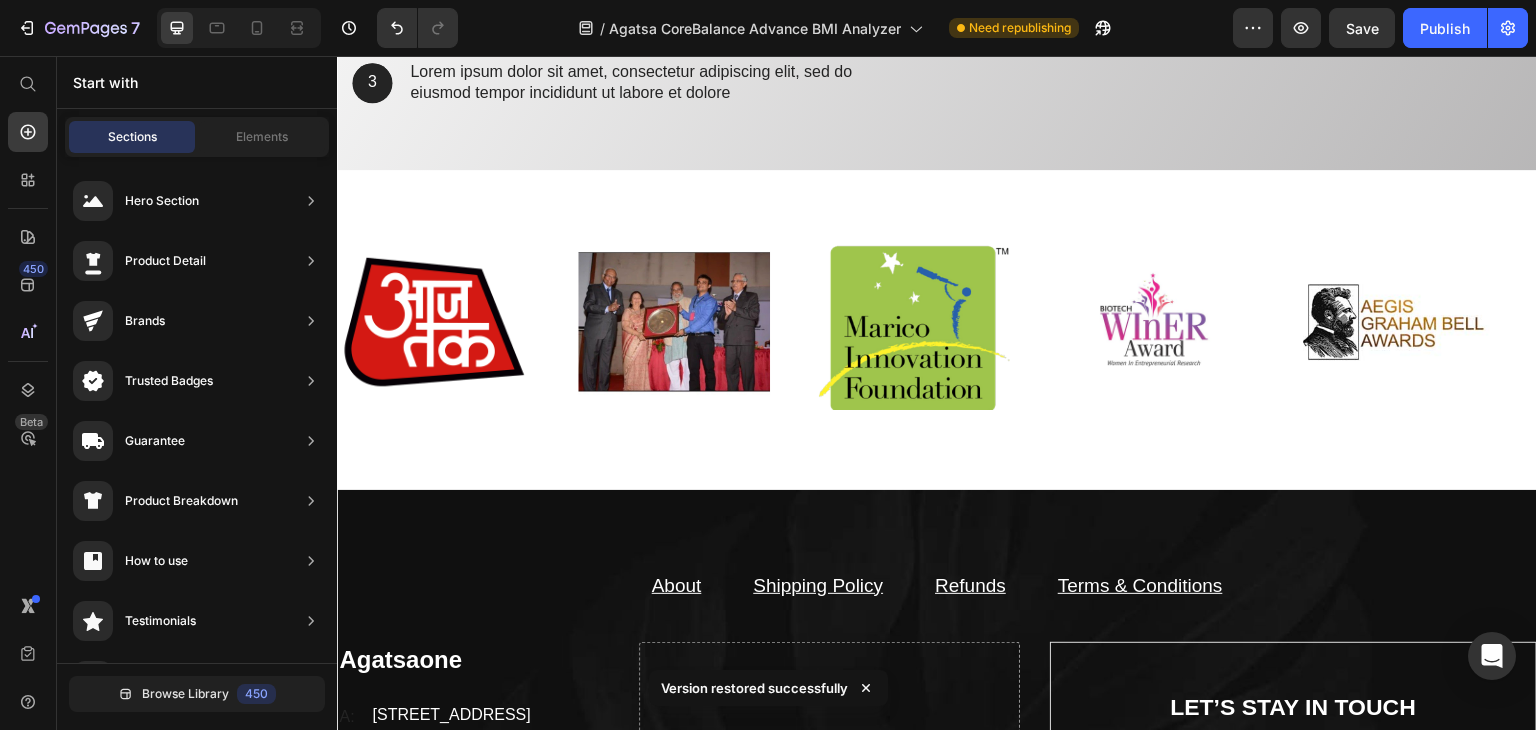 scroll, scrollTop: 3232, scrollLeft: 0, axis: vertical 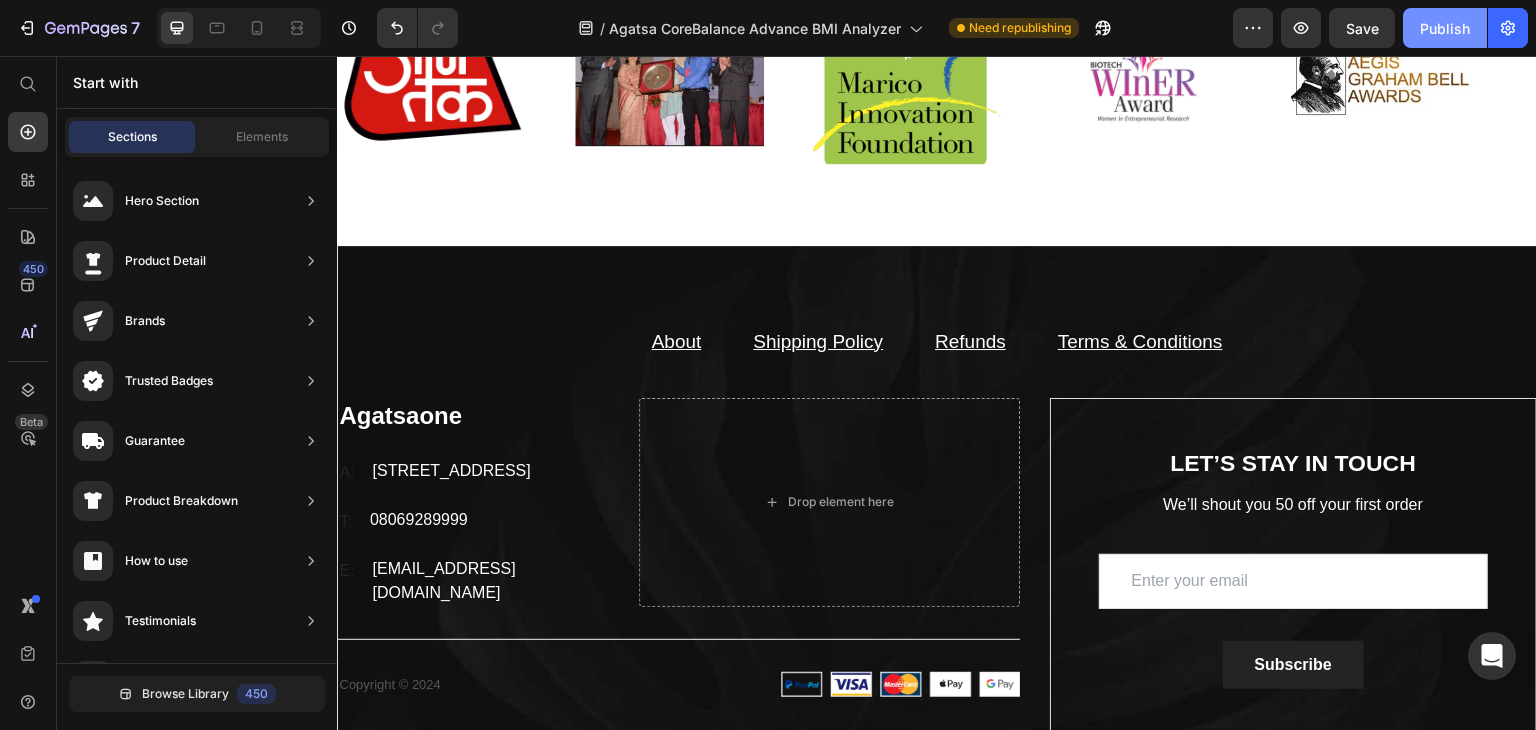 click on "Publish" at bounding box center [1445, 28] 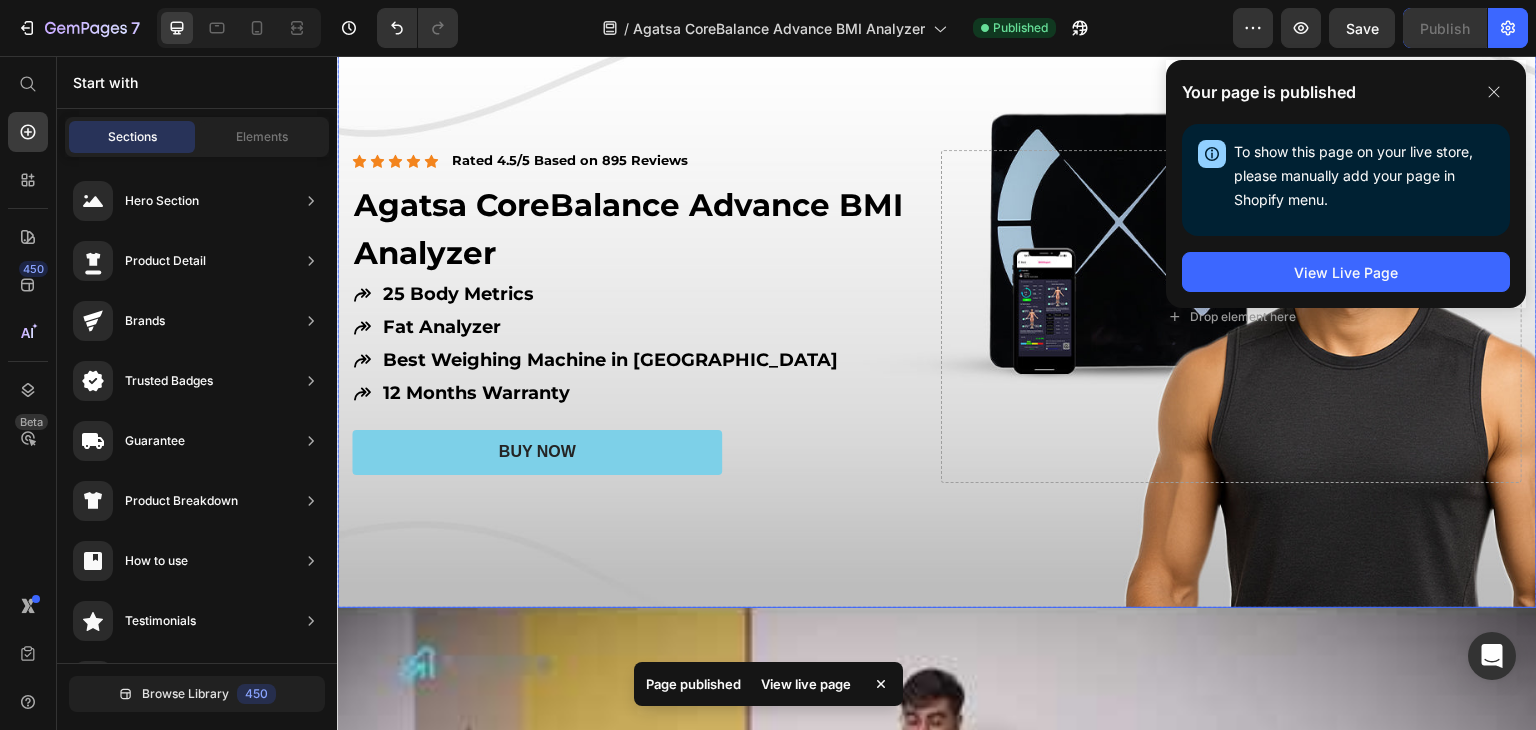 scroll, scrollTop: 75, scrollLeft: 0, axis: vertical 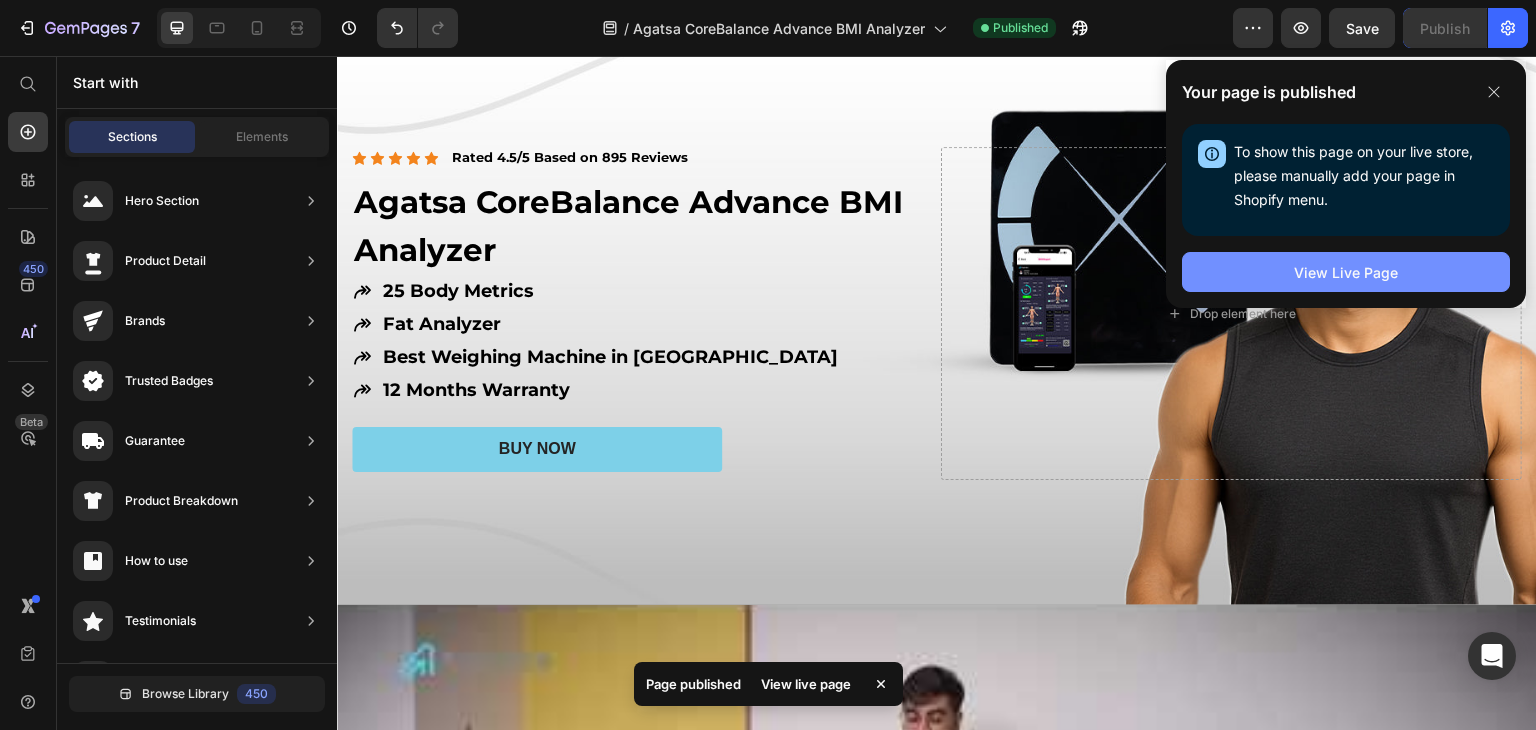 click on "View Live Page" at bounding box center (1346, 272) 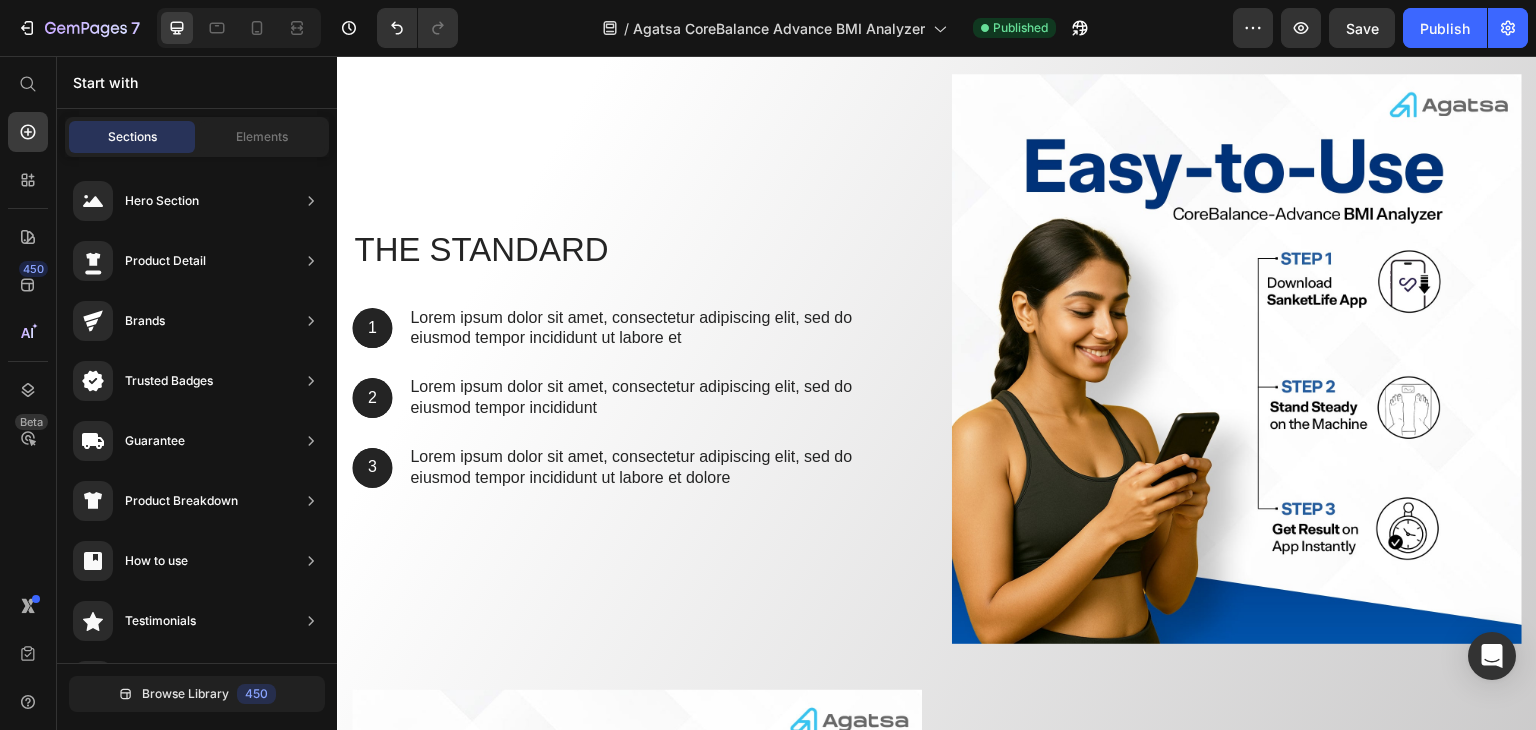 scroll, scrollTop: 2175, scrollLeft: 0, axis: vertical 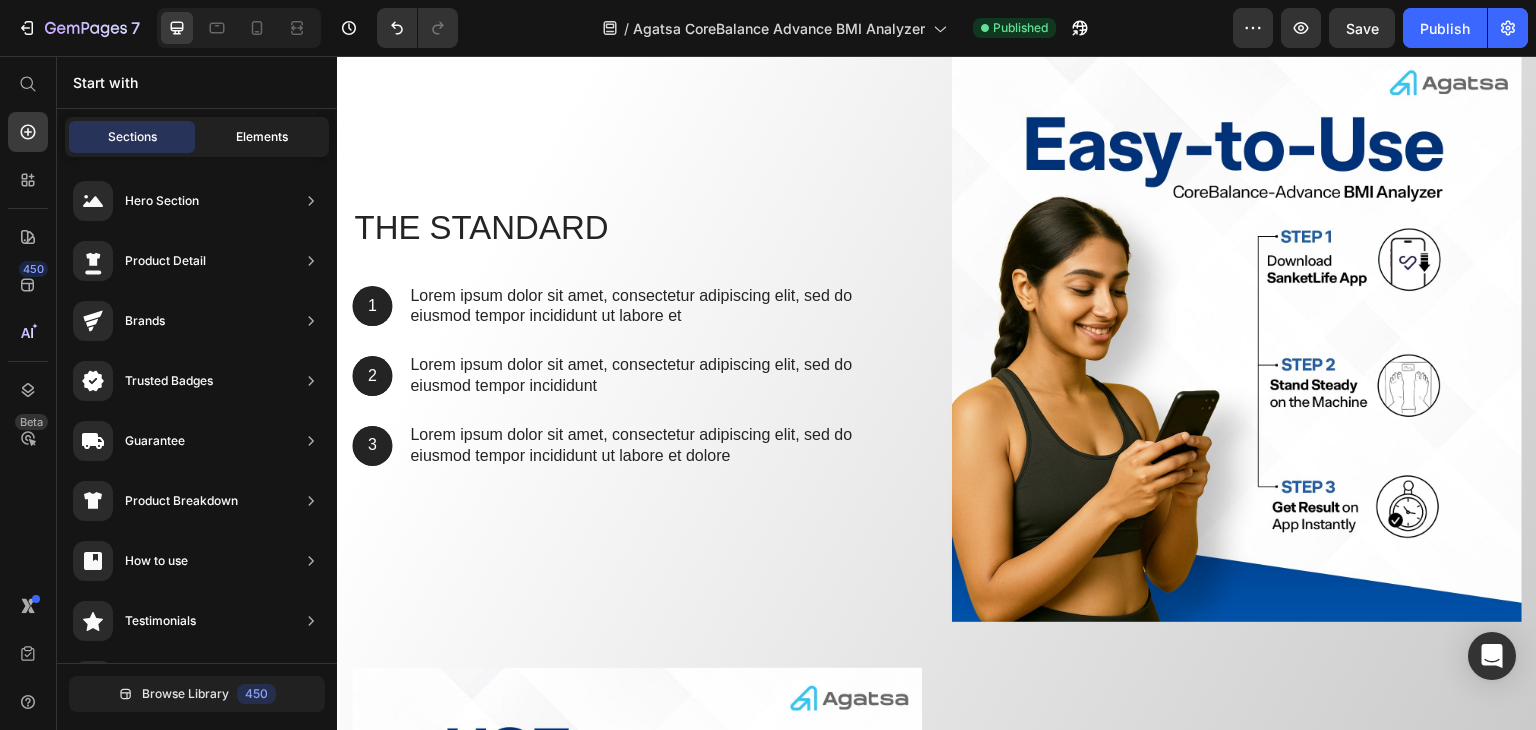 click on "Elements" at bounding box center (262, 137) 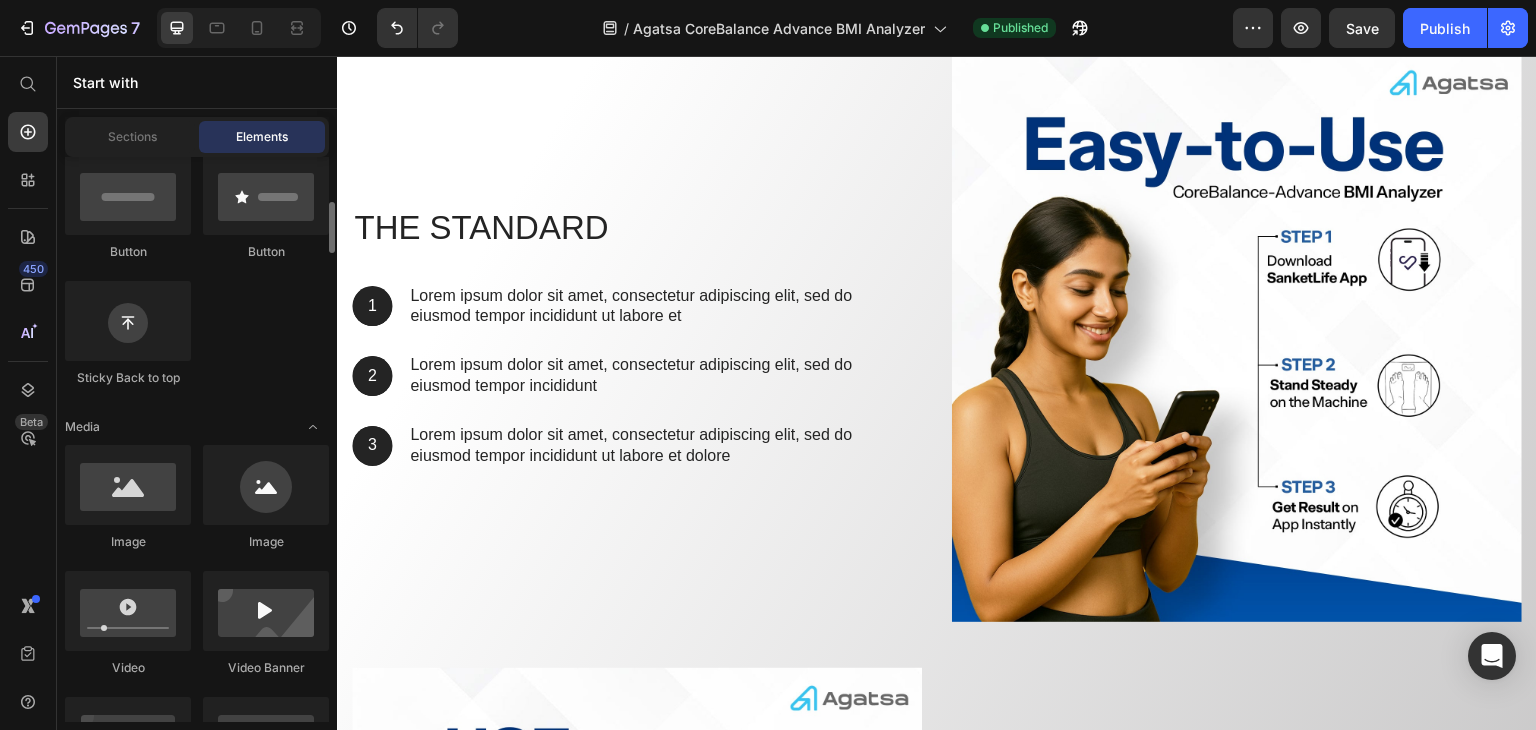 scroll, scrollTop: 700, scrollLeft: 0, axis: vertical 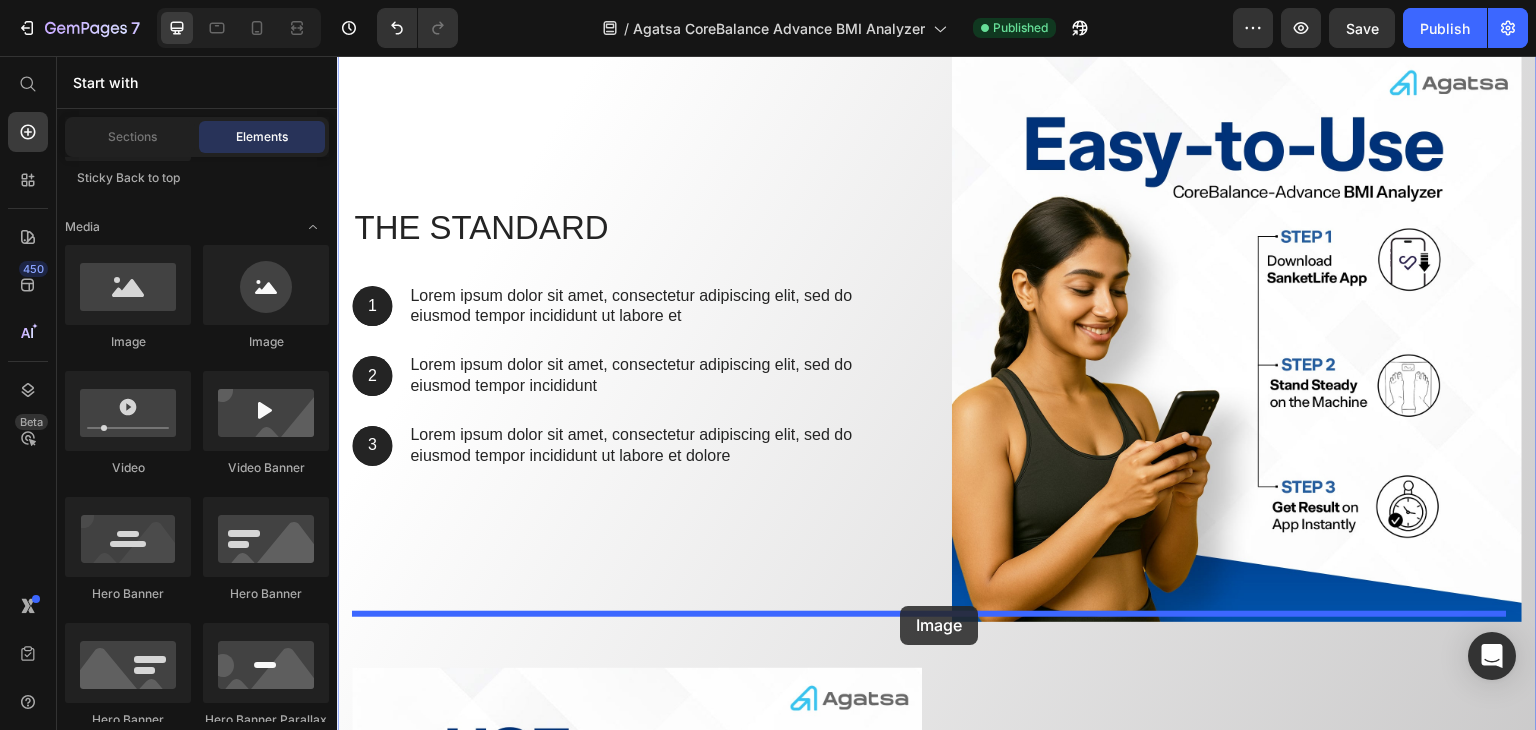 drag, startPoint x: 460, startPoint y: 345, endPoint x: 900, endPoint y: 606, distance: 511.58676 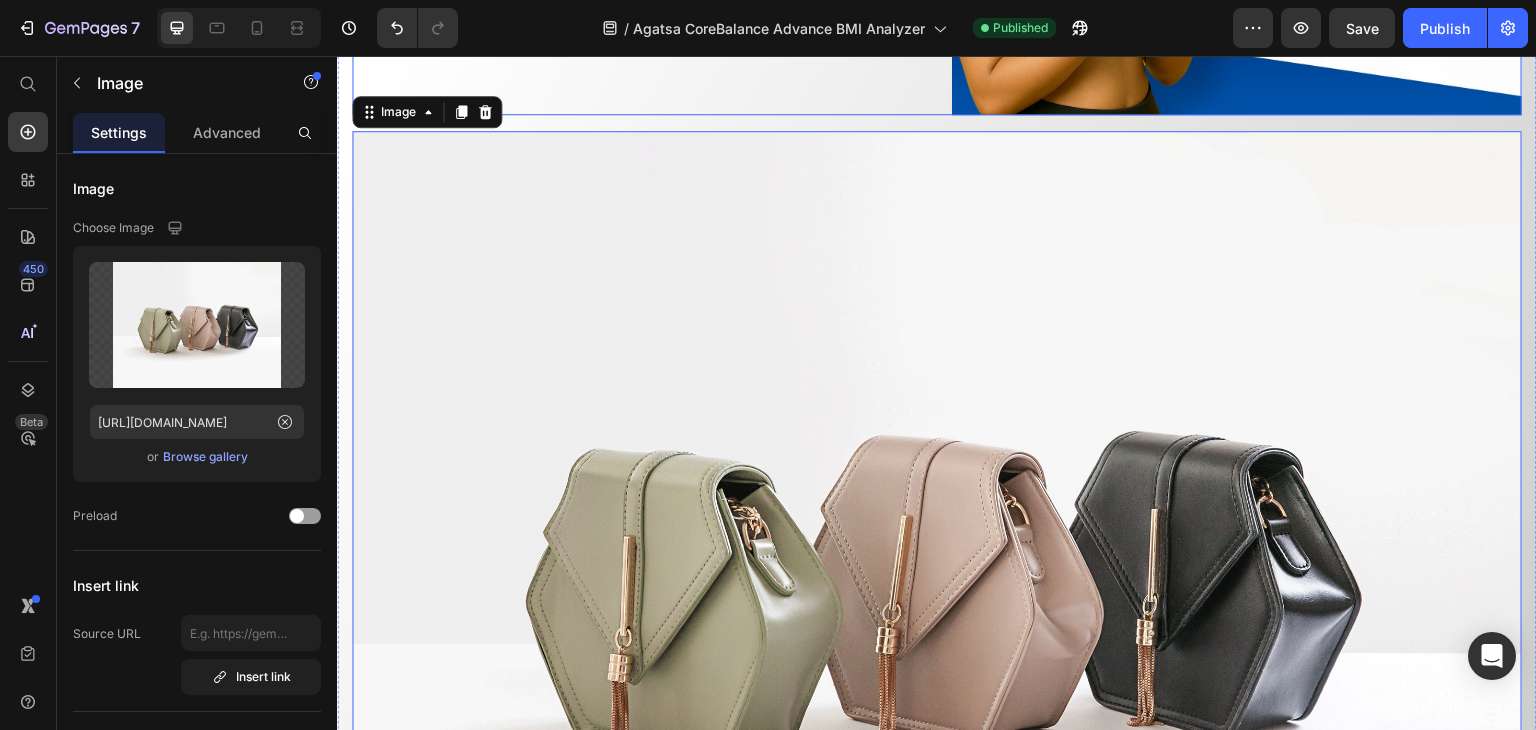scroll, scrollTop: 2675, scrollLeft: 0, axis: vertical 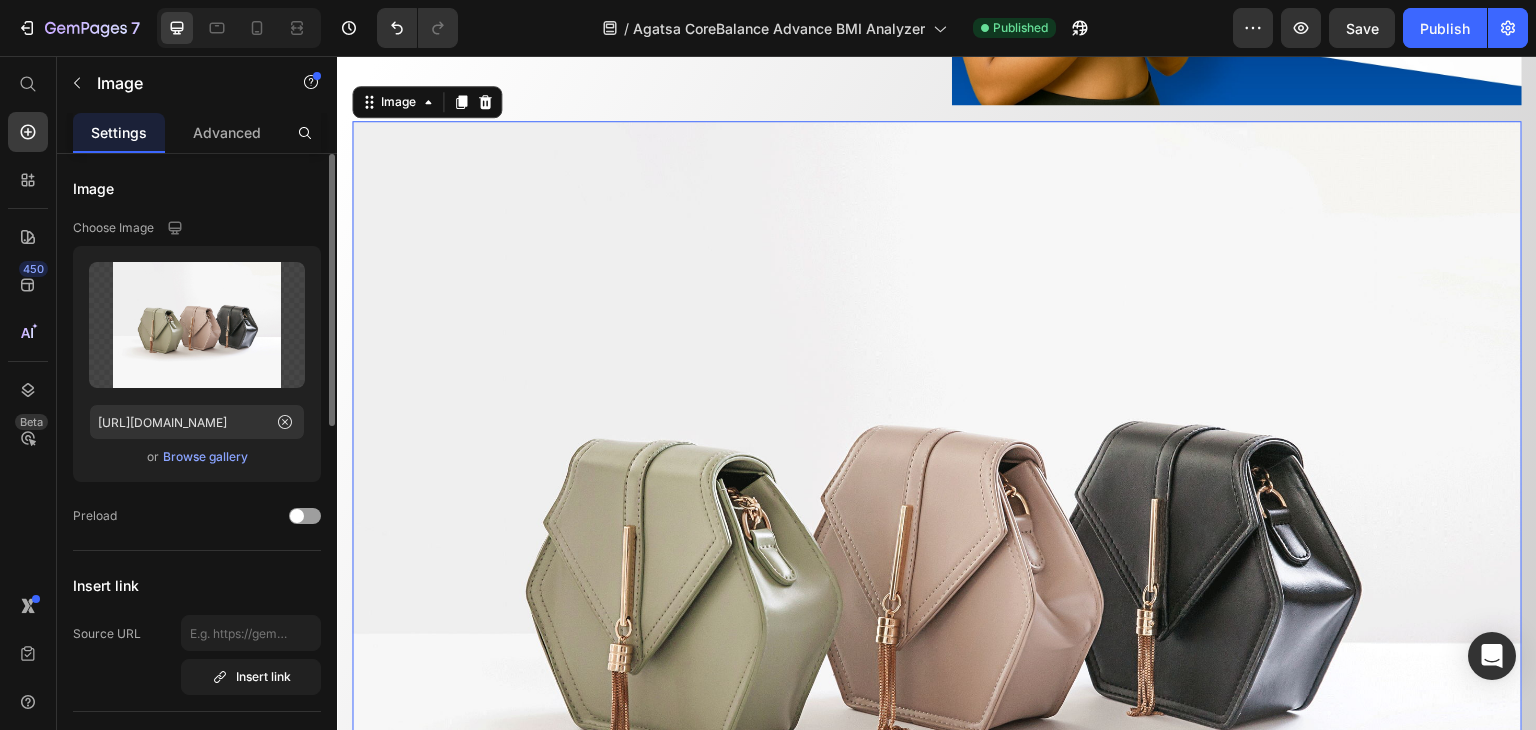 click on "Browse gallery" at bounding box center [205, 457] 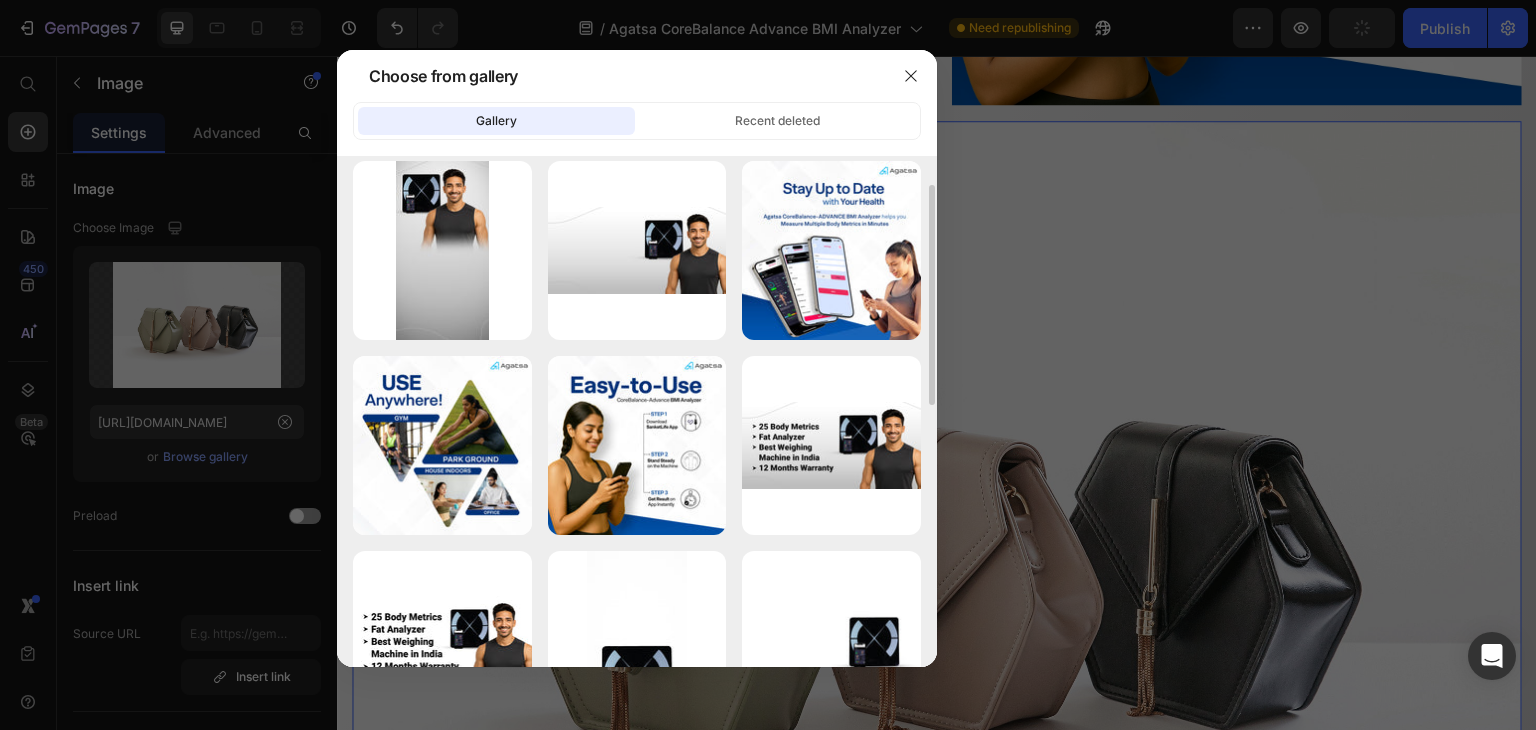 scroll, scrollTop: 300, scrollLeft: 0, axis: vertical 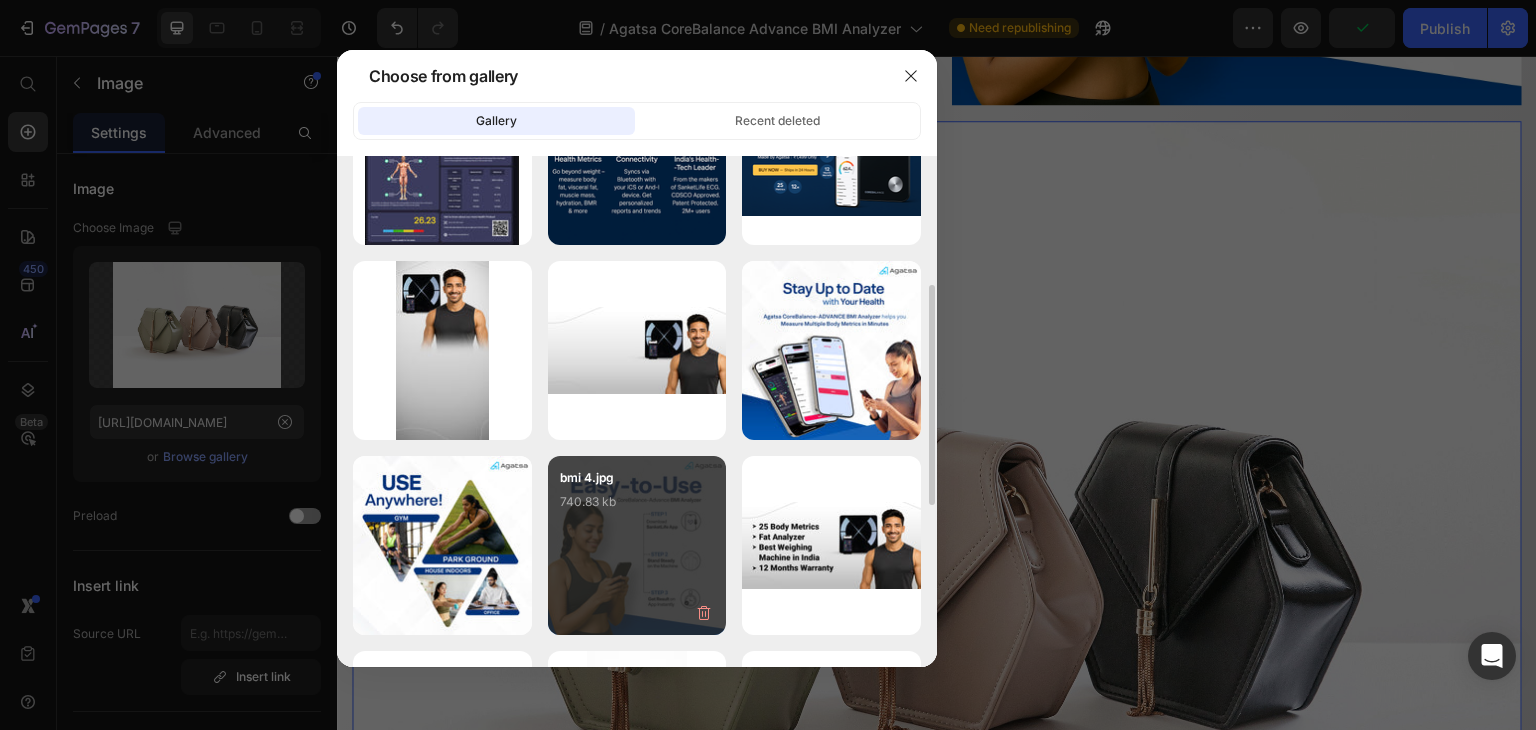 click on "bmi 4.jpg 740.83 kb" at bounding box center [637, 508] 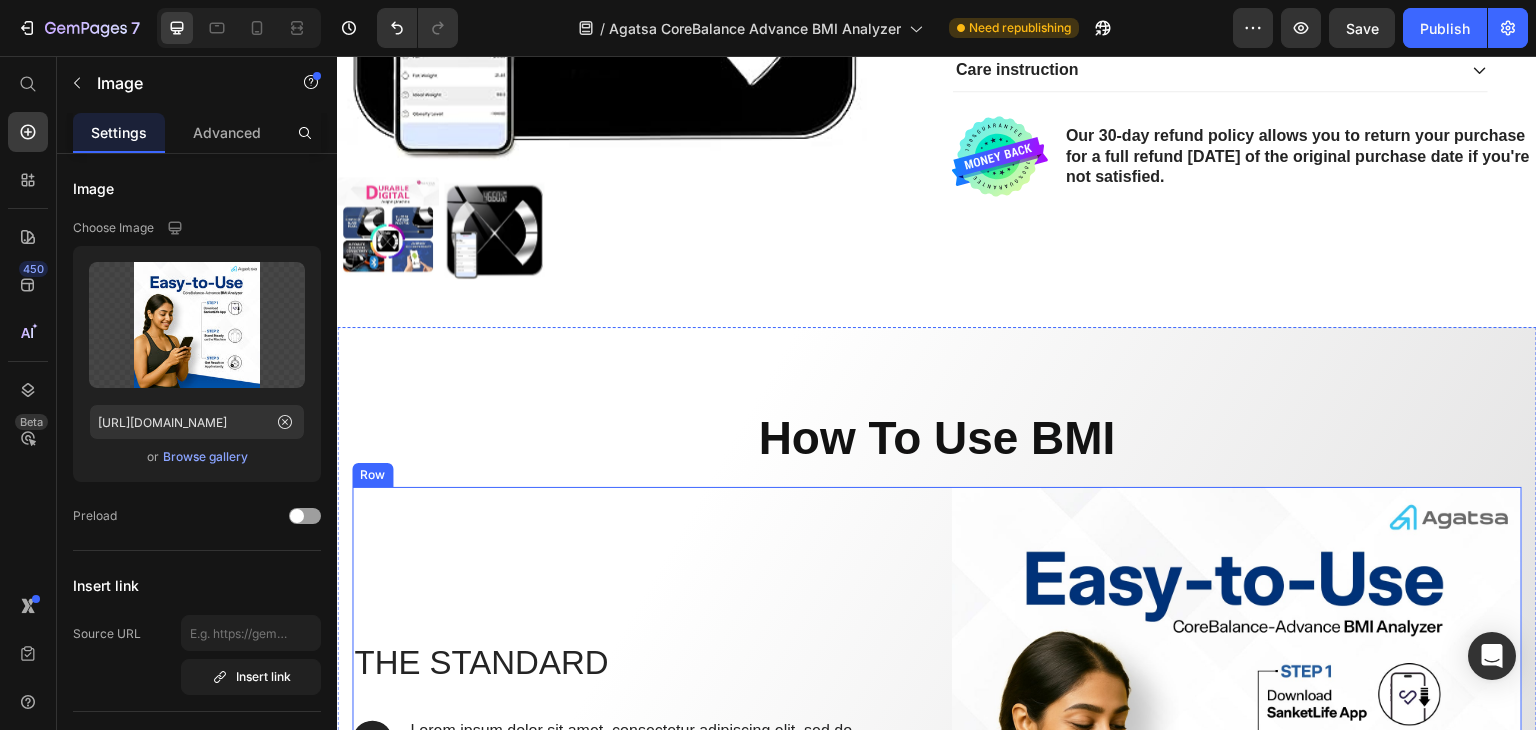scroll, scrollTop: 1775, scrollLeft: 0, axis: vertical 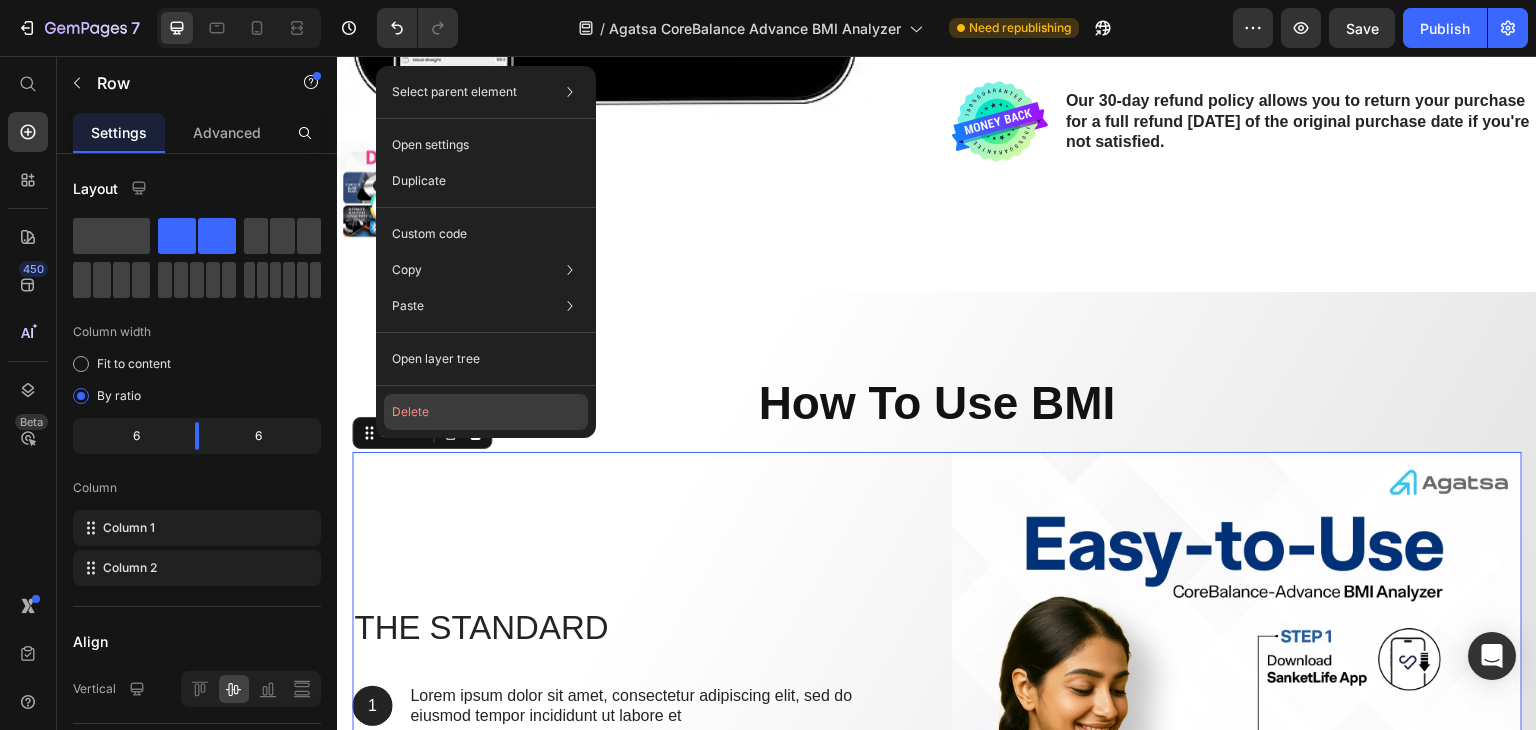 click on "Delete" 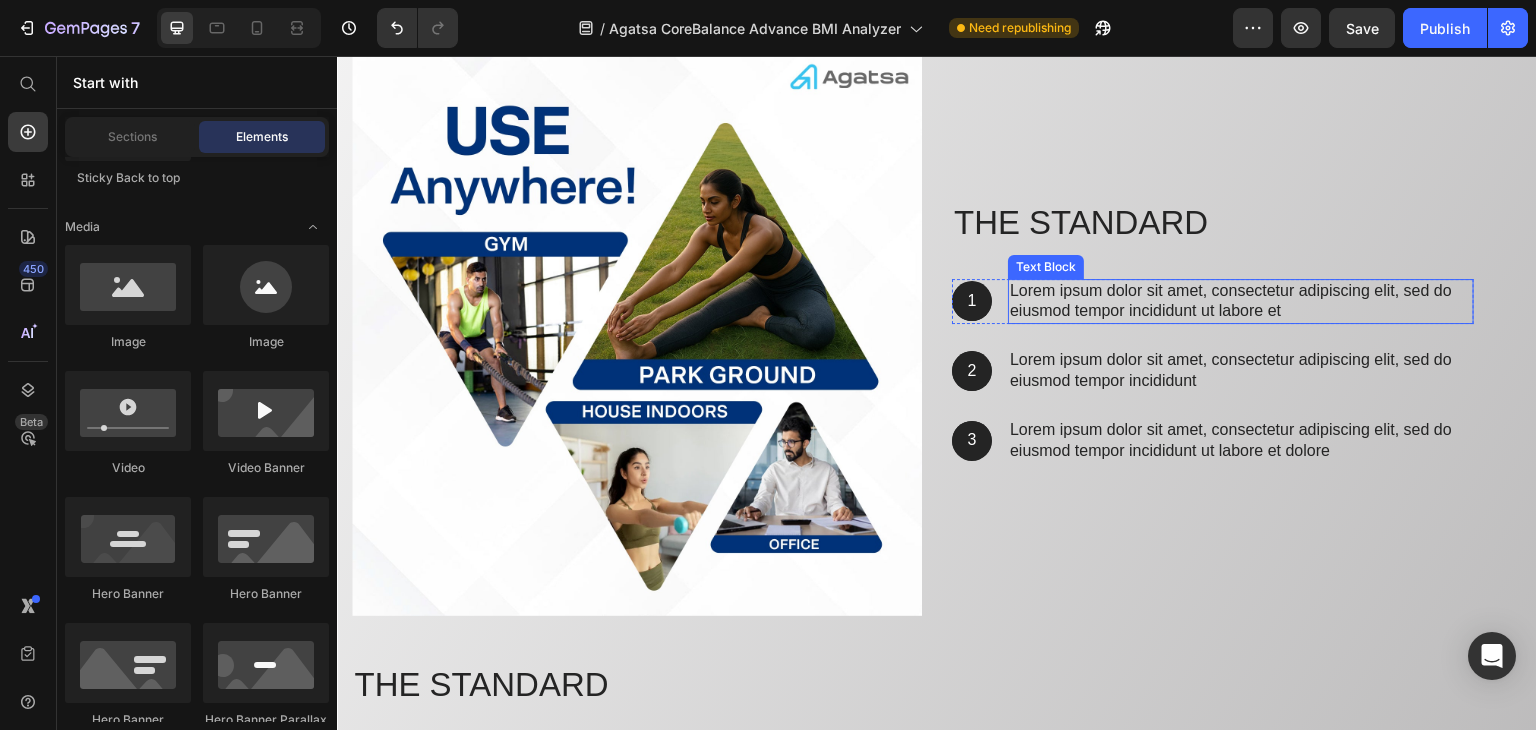 scroll, scrollTop: 3275, scrollLeft: 0, axis: vertical 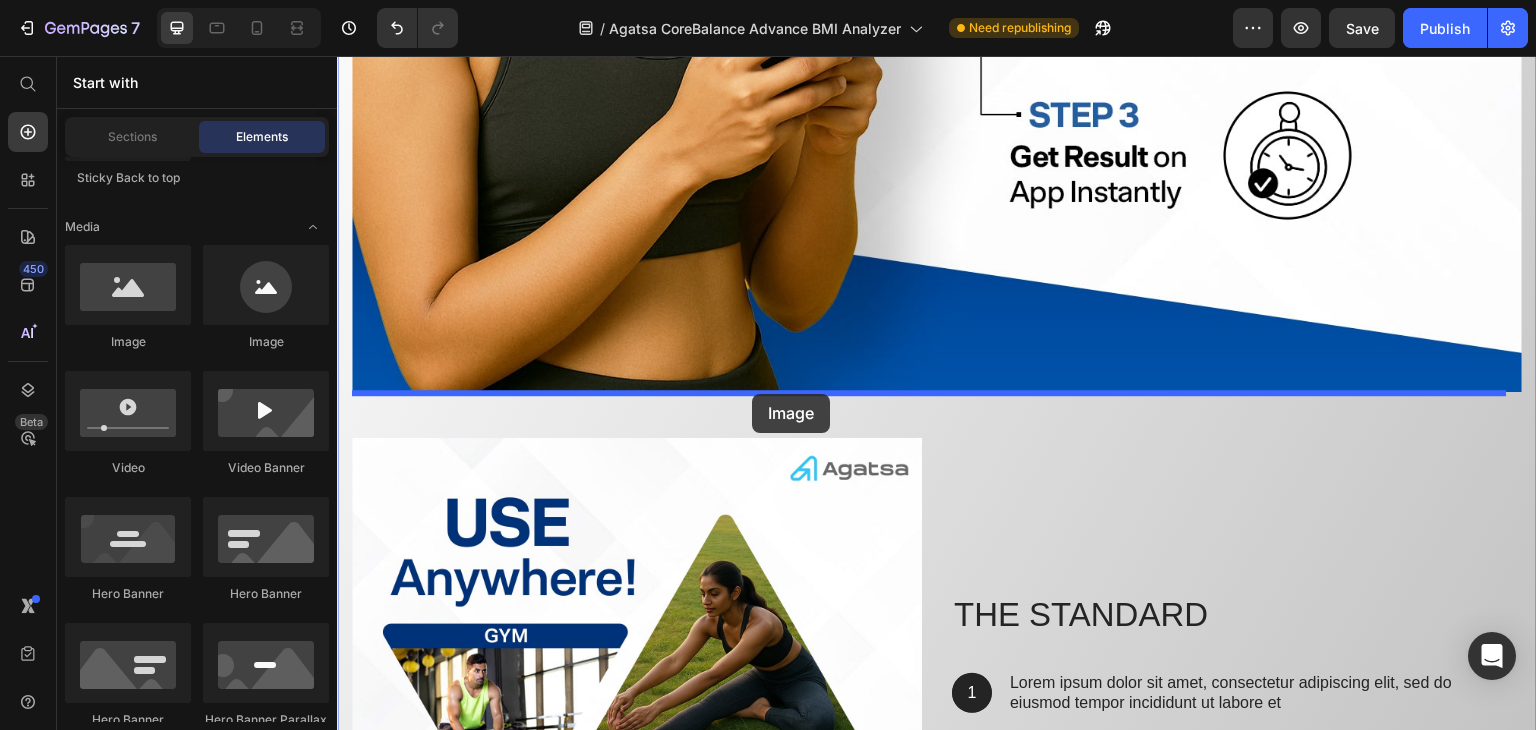 drag, startPoint x: 462, startPoint y: 367, endPoint x: 752, endPoint y: 394, distance: 291.25418 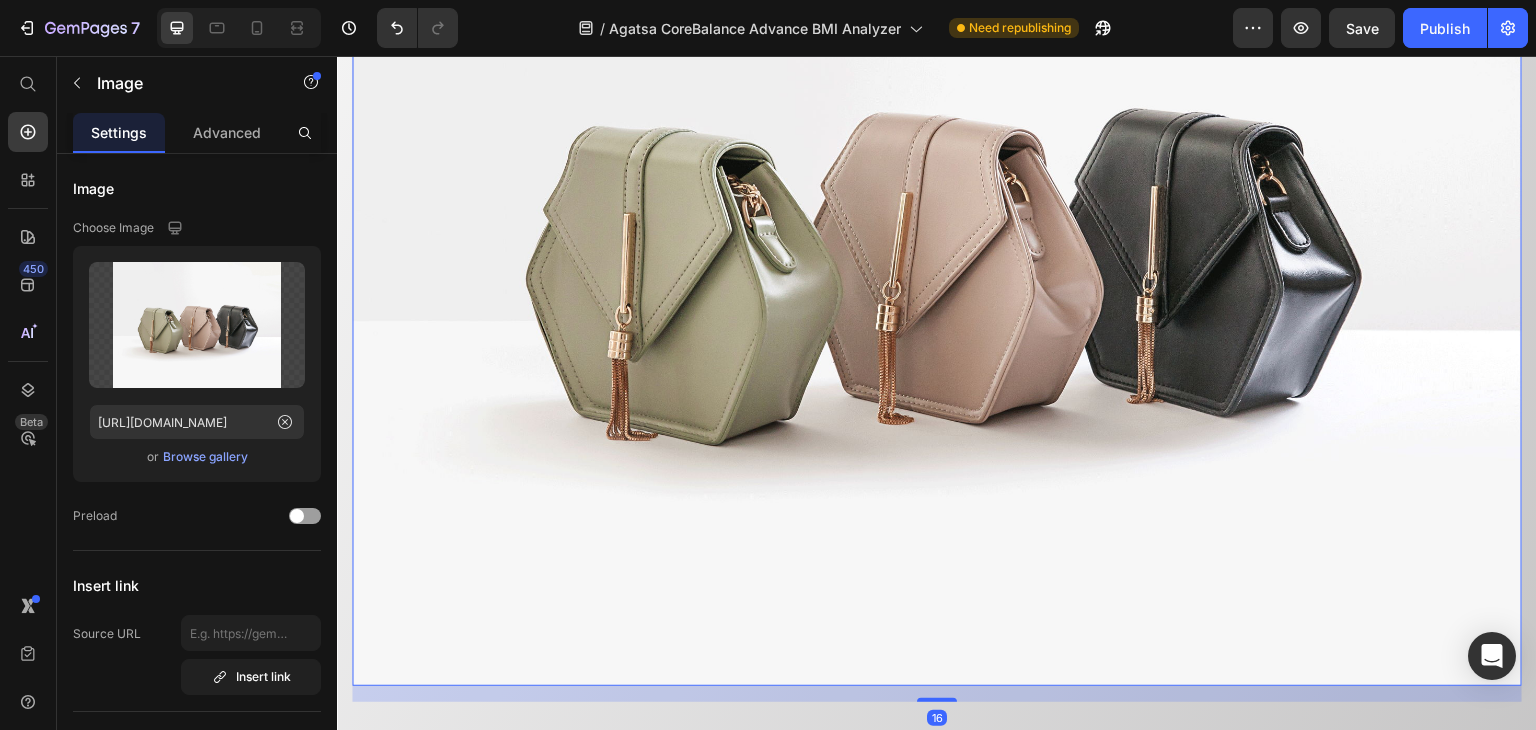 scroll, scrollTop: 3888, scrollLeft: 0, axis: vertical 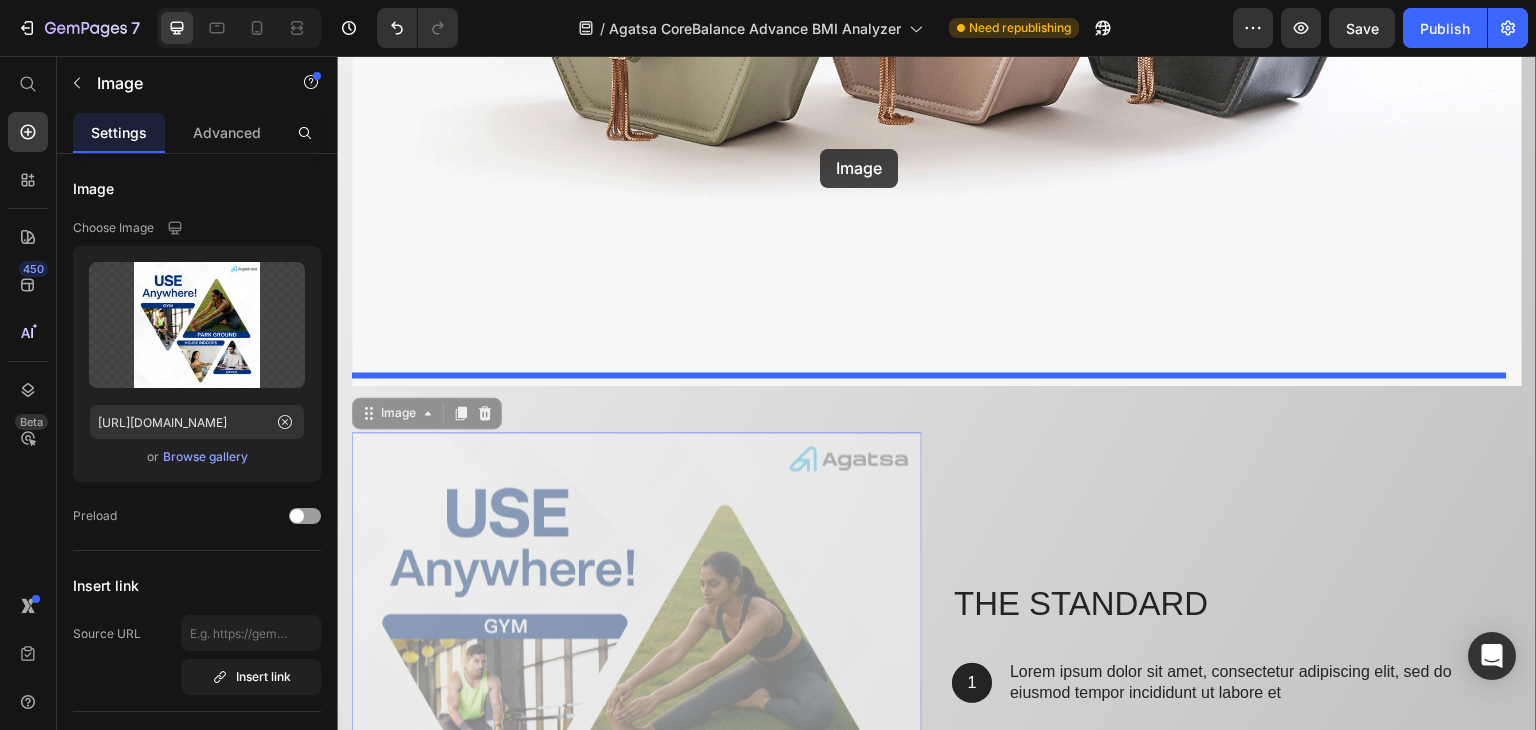 drag, startPoint x: 744, startPoint y: 503, endPoint x: 820, endPoint y: 149, distance: 362.06628 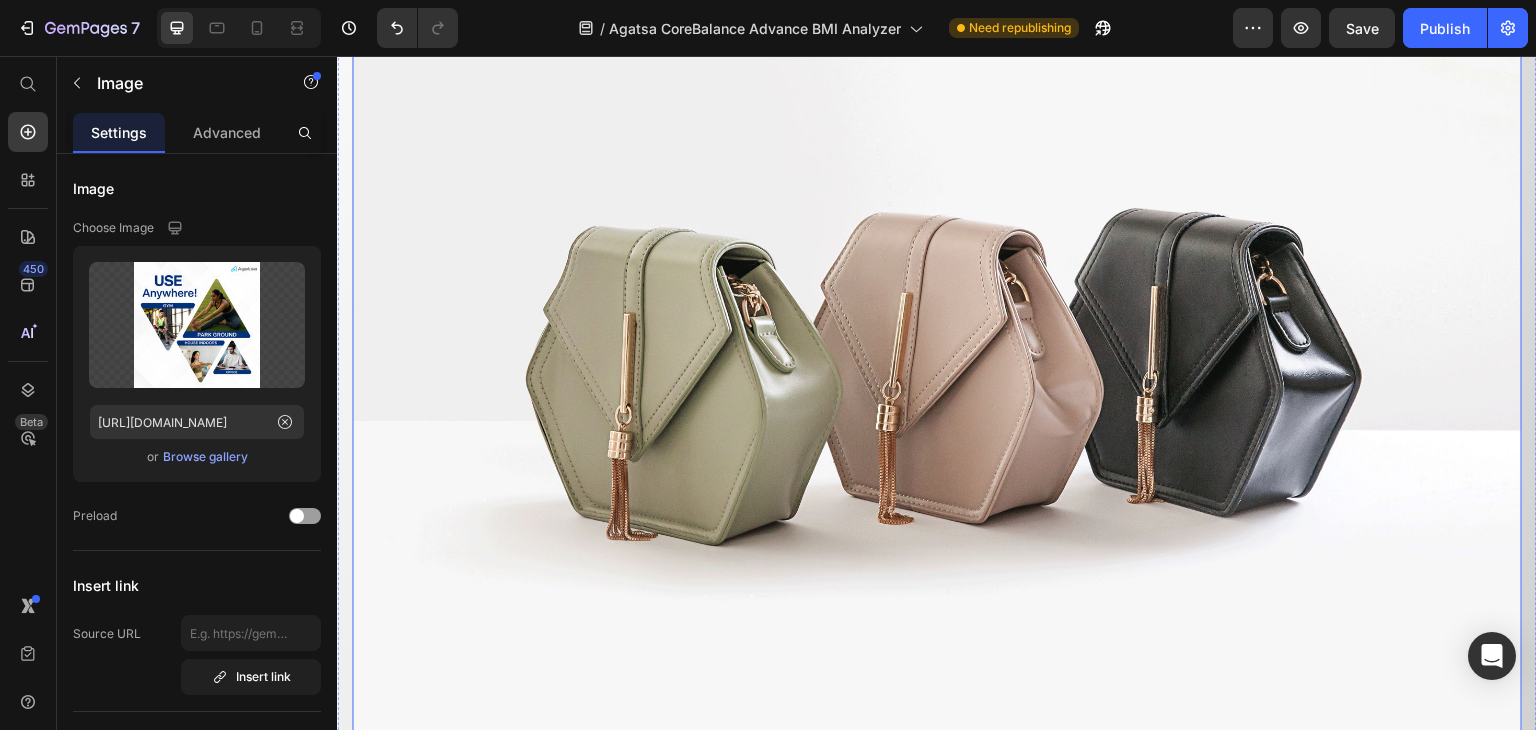 scroll, scrollTop: 3288, scrollLeft: 0, axis: vertical 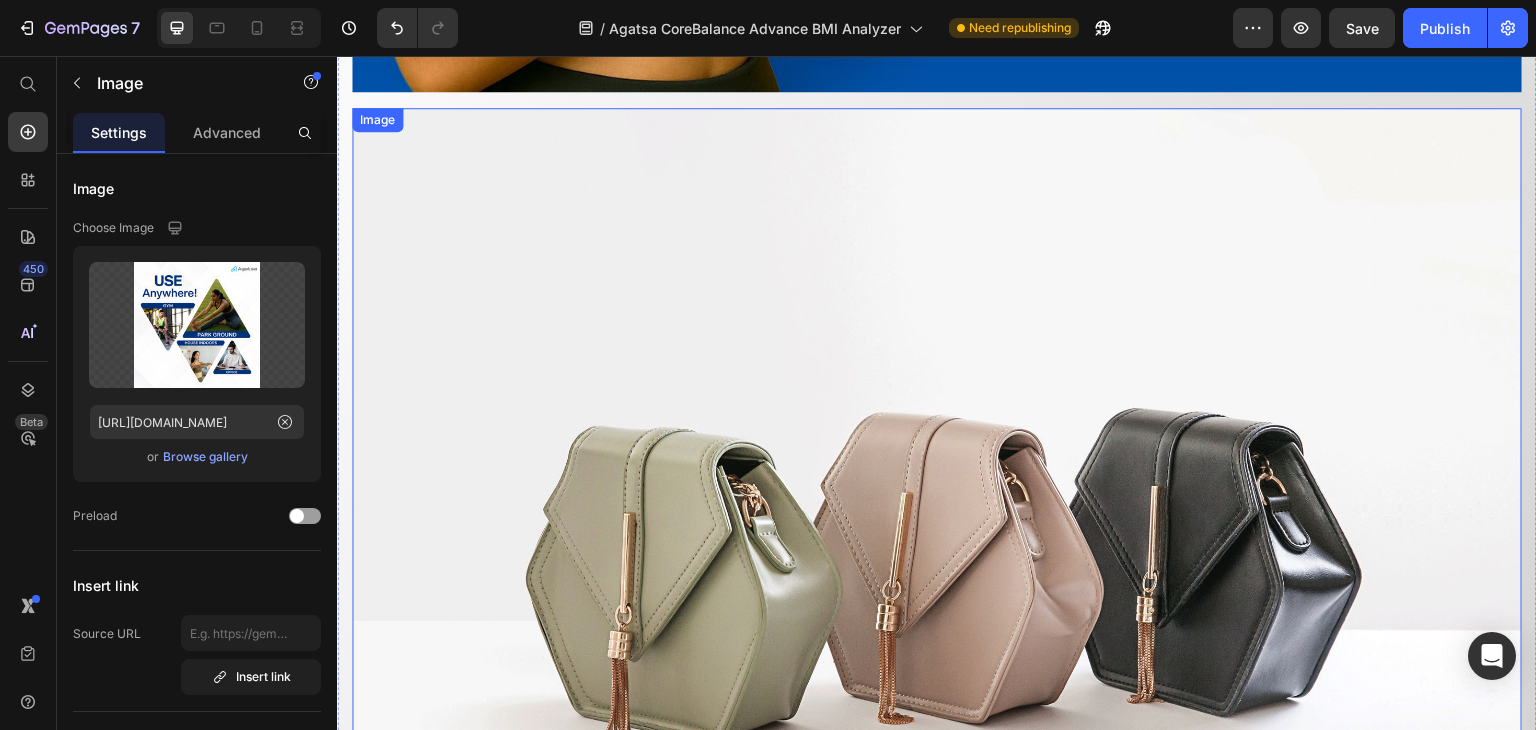 click at bounding box center [937, 547] 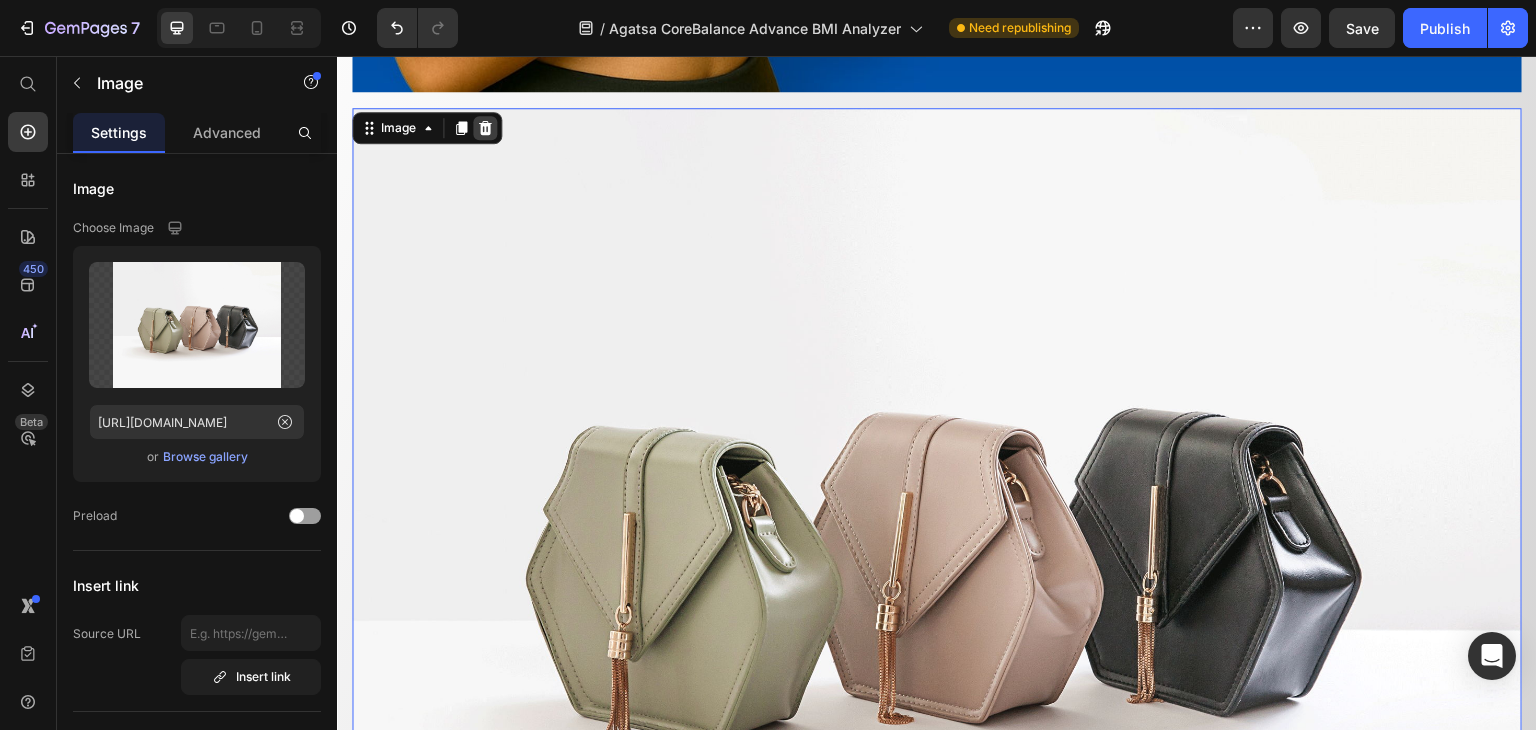 click at bounding box center (485, 128) 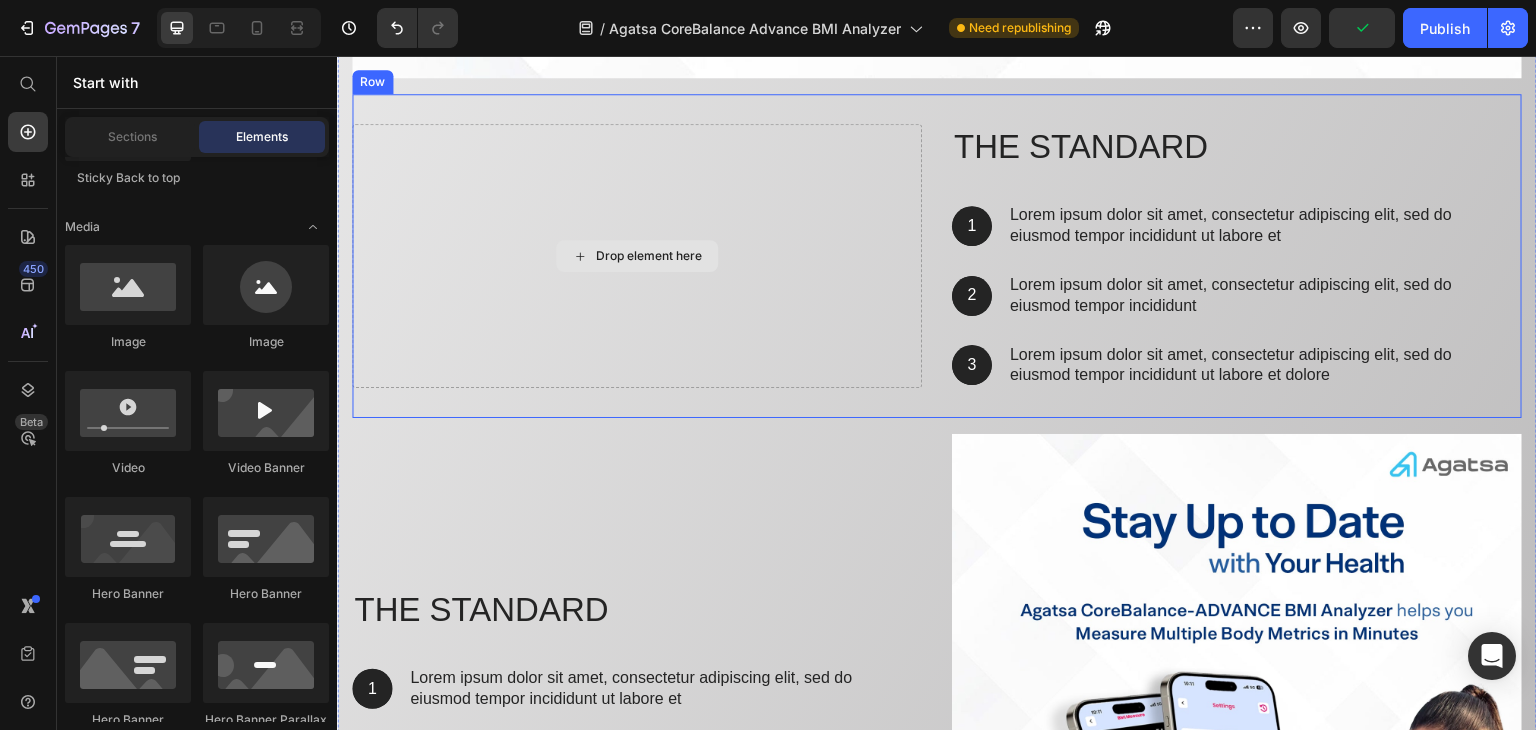 scroll, scrollTop: 4388, scrollLeft: 0, axis: vertical 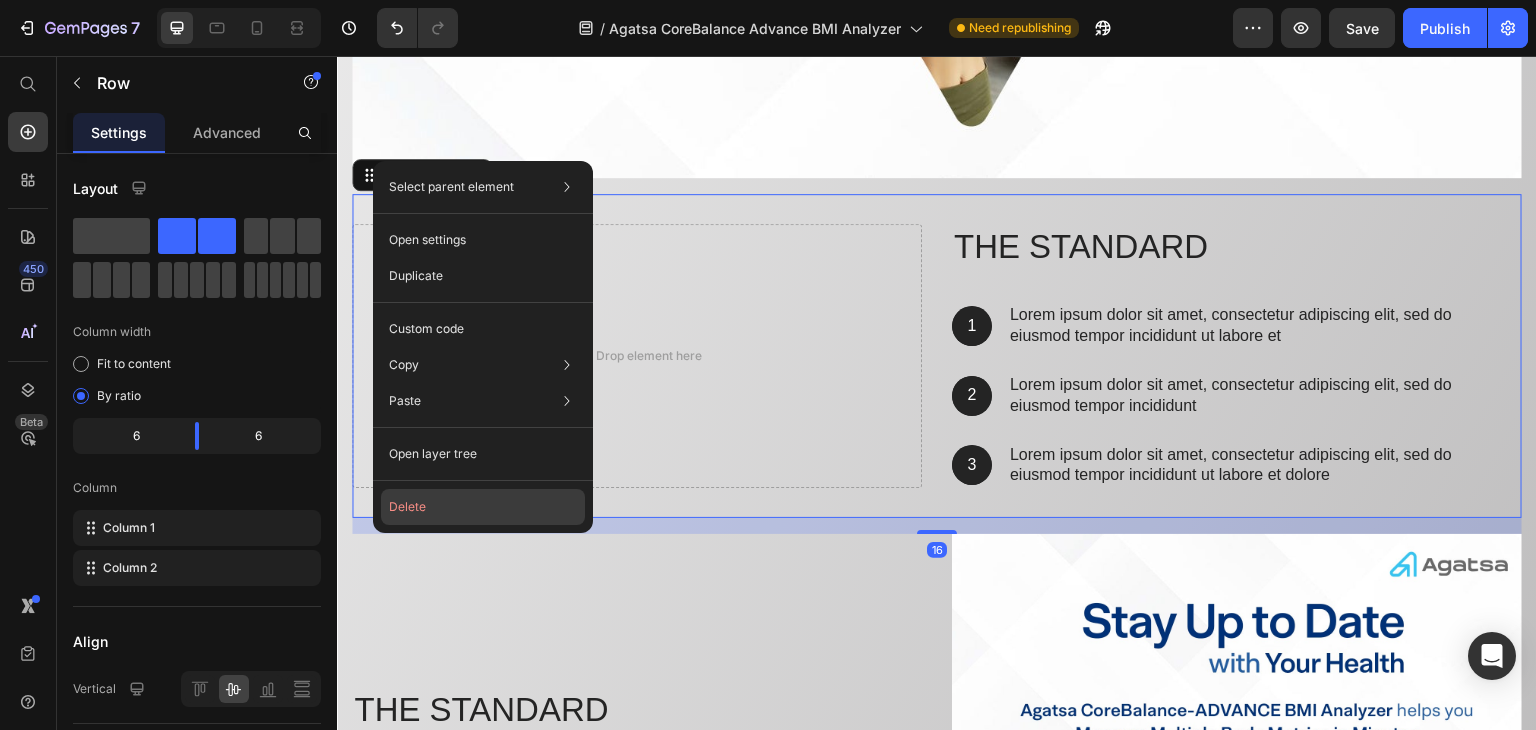 click on "Delete" 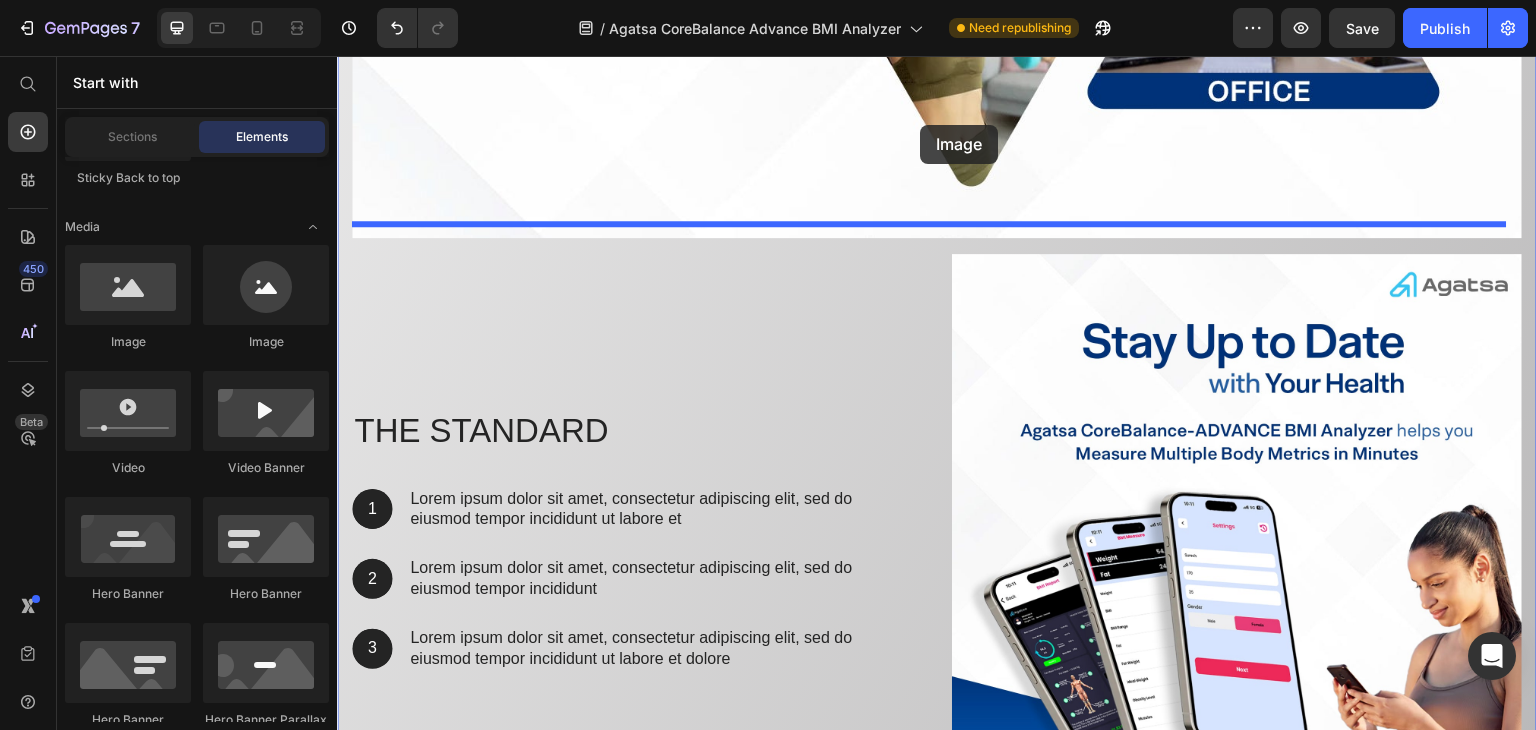 scroll, scrollTop: 4320, scrollLeft: 0, axis: vertical 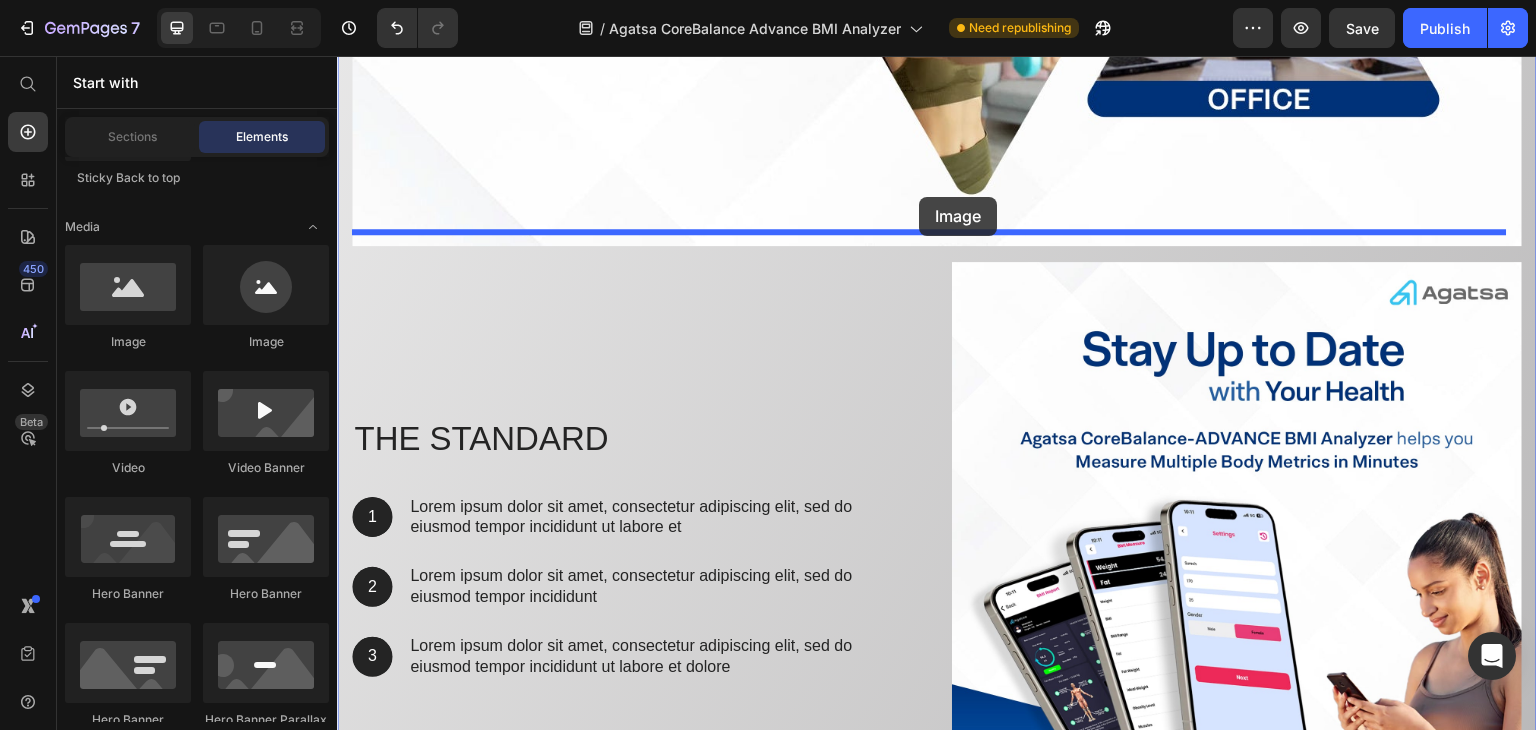 drag, startPoint x: 457, startPoint y: 335, endPoint x: 919, endPoint y: 198, distance: 481.88483 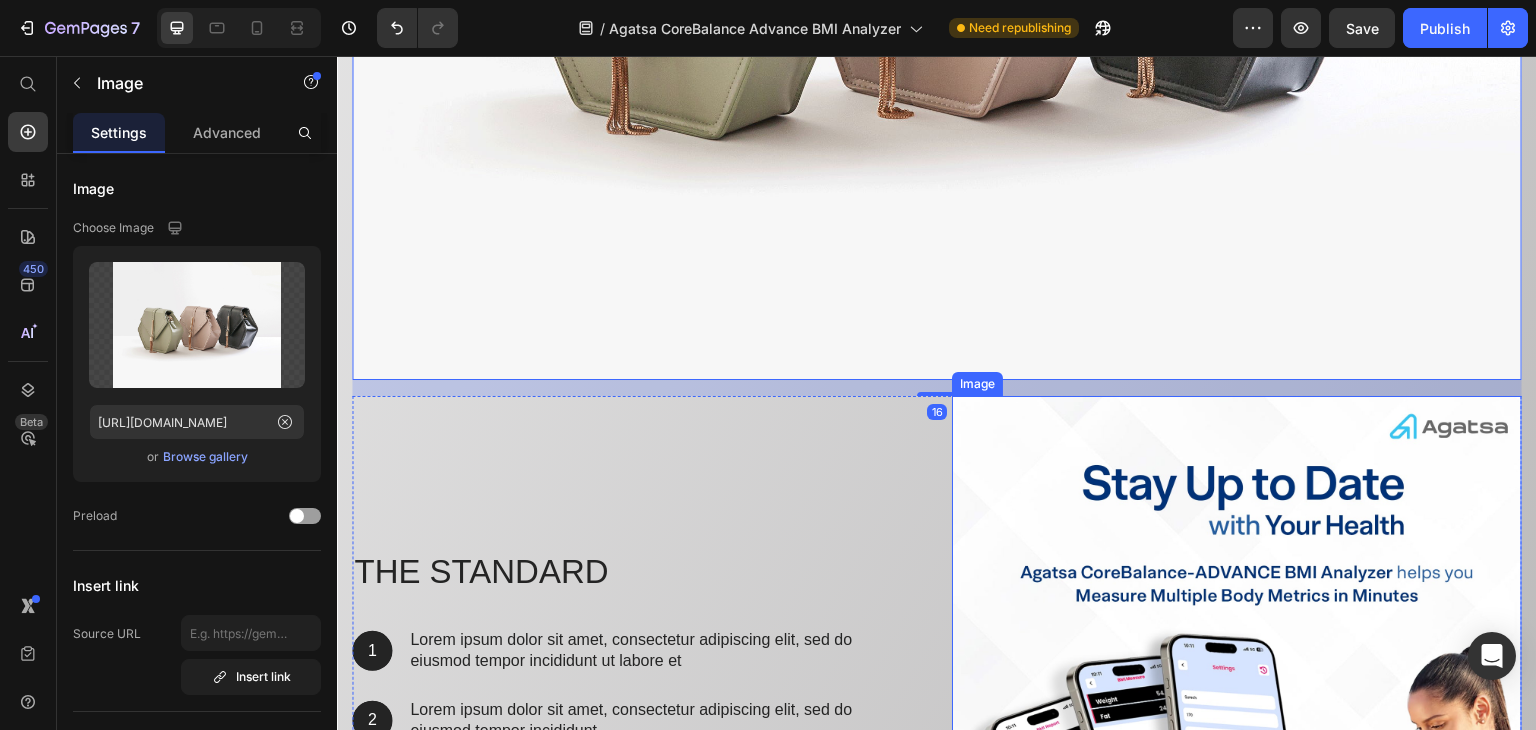 scroll, scrollTop: 5220, scrollLeft: 0, axis: vertical 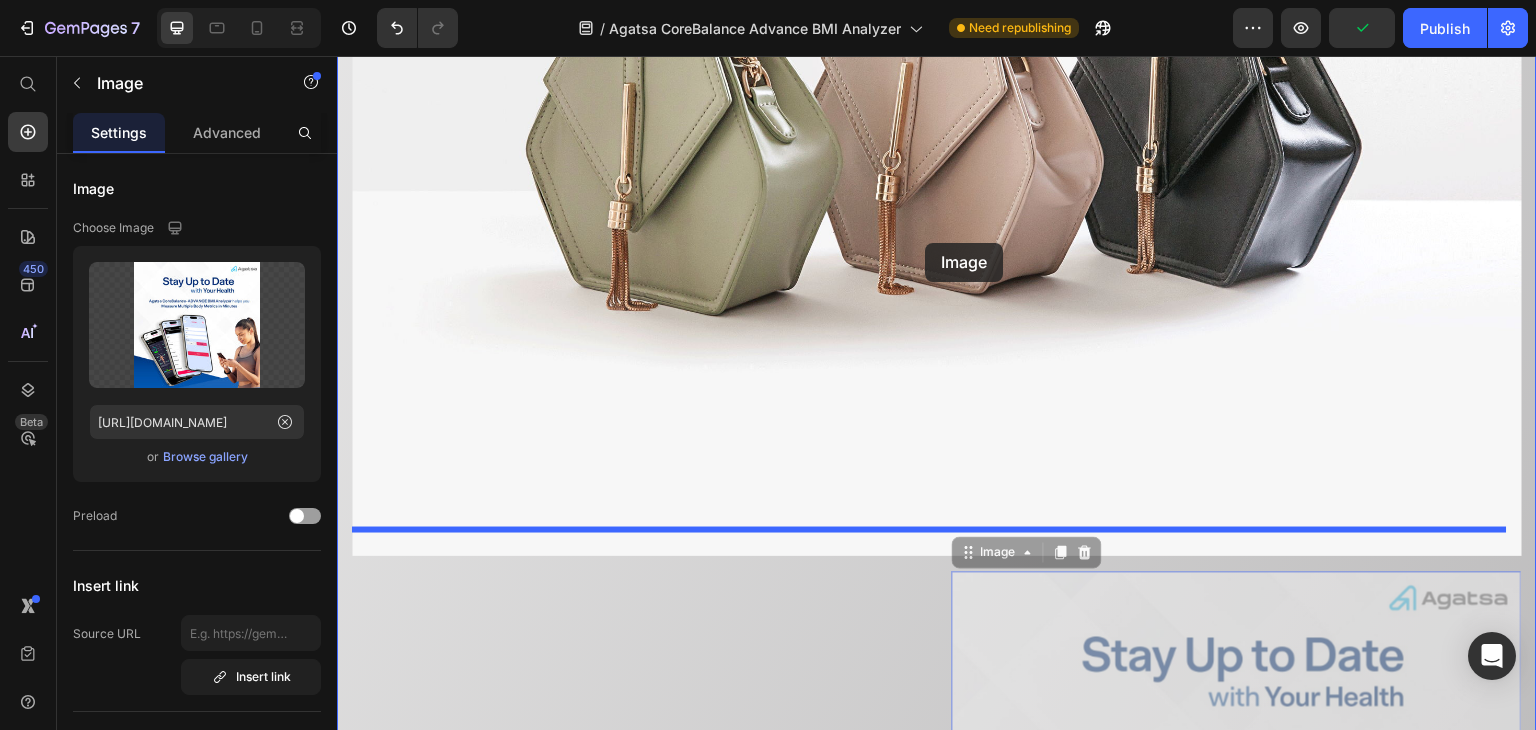 drag, startPoint x: 1048, startPoint y: 374, endPoint x: 925, endPoint y: 243, distance: 179.69418 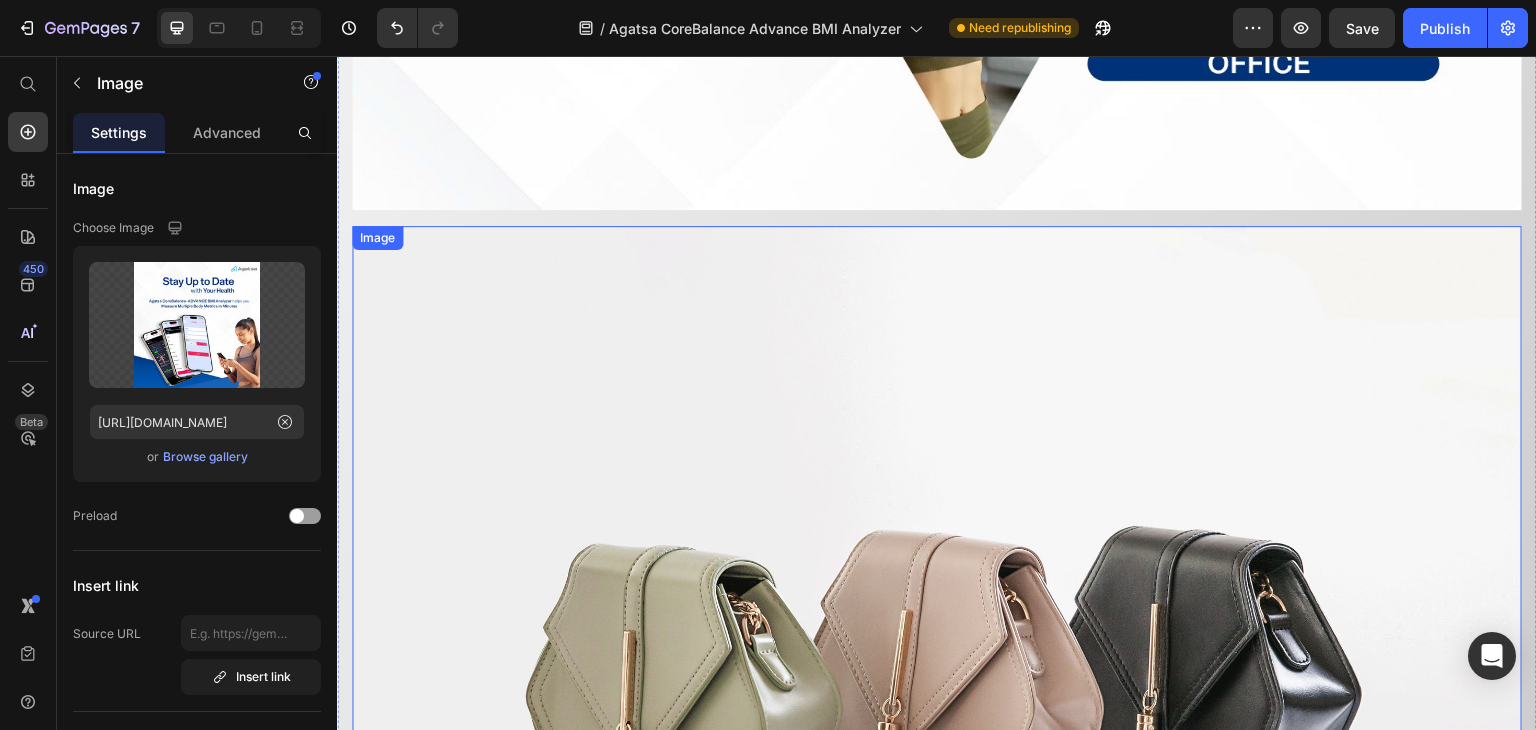 scroll, scrollTop: 4304, scrollLeft: 0, axis: vertical 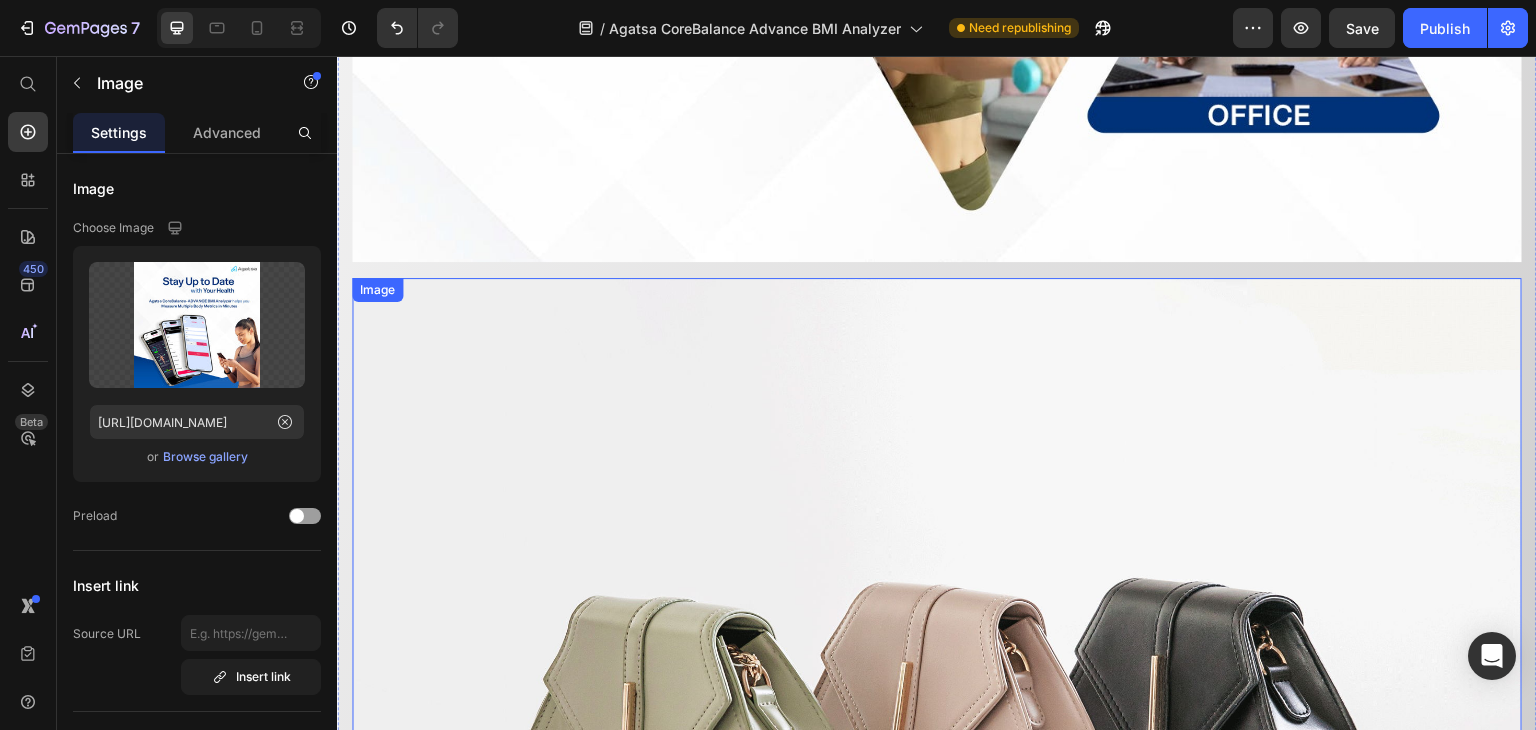 click at bounding box center (937, 717) 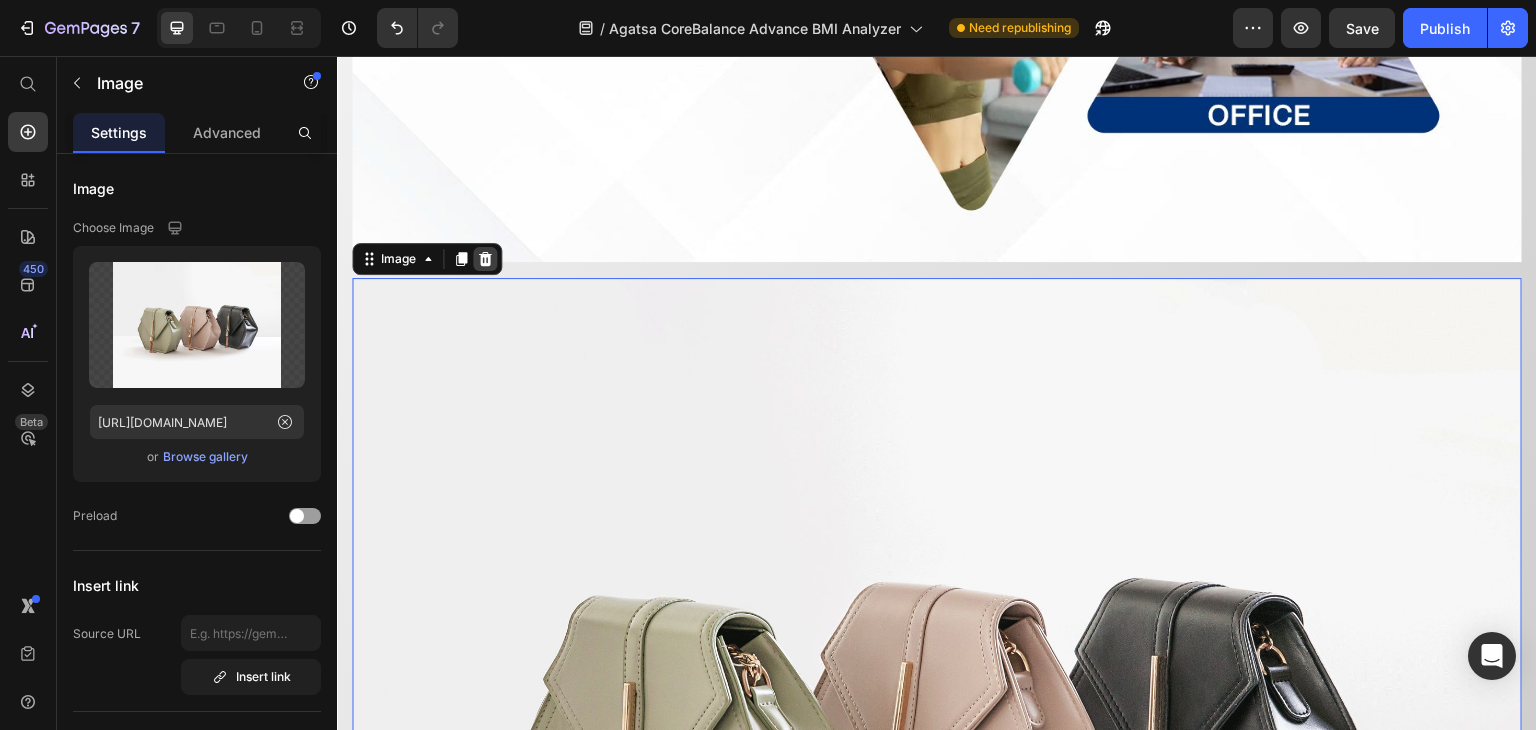 click 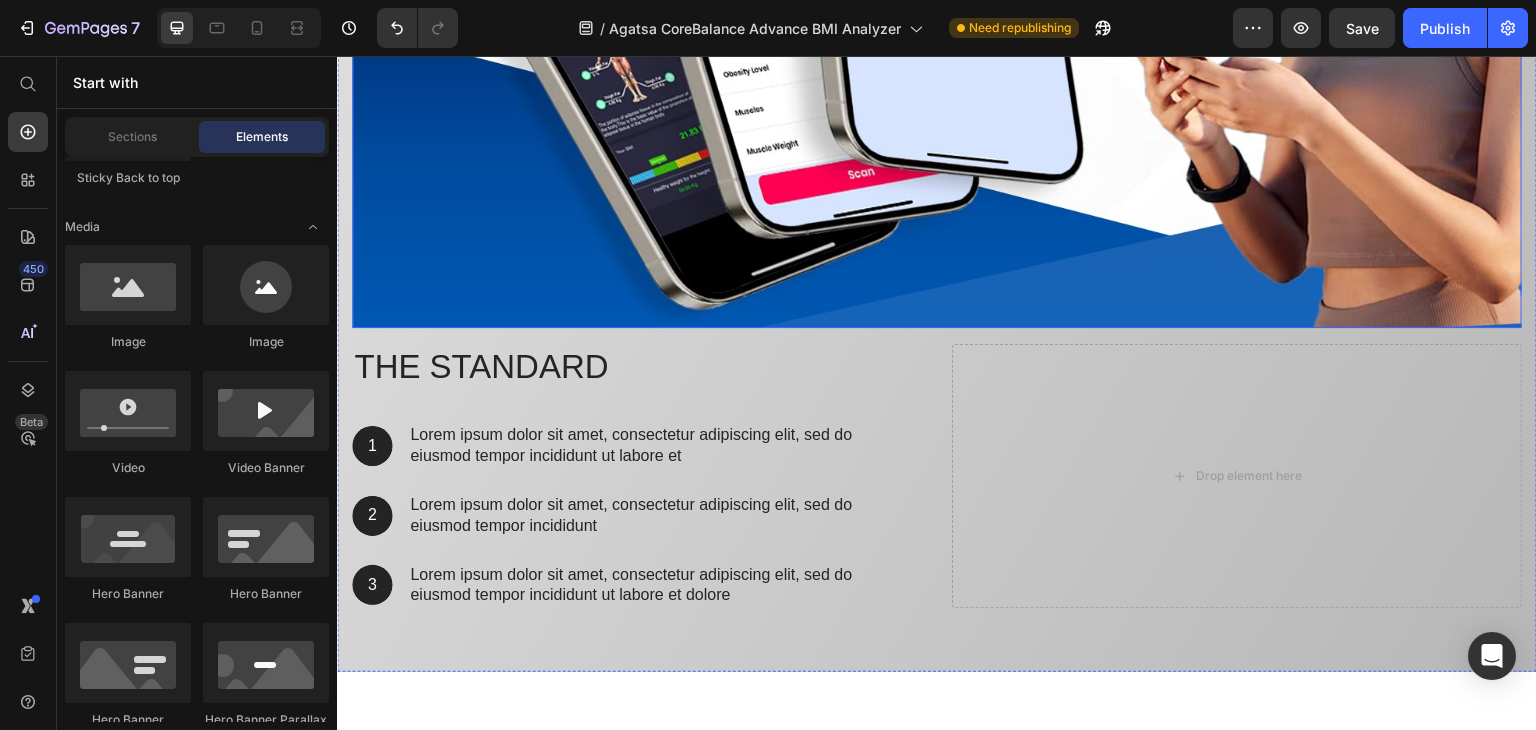 scroll, scrollTop: 5504, scrollLeft: 0, axis: vertical 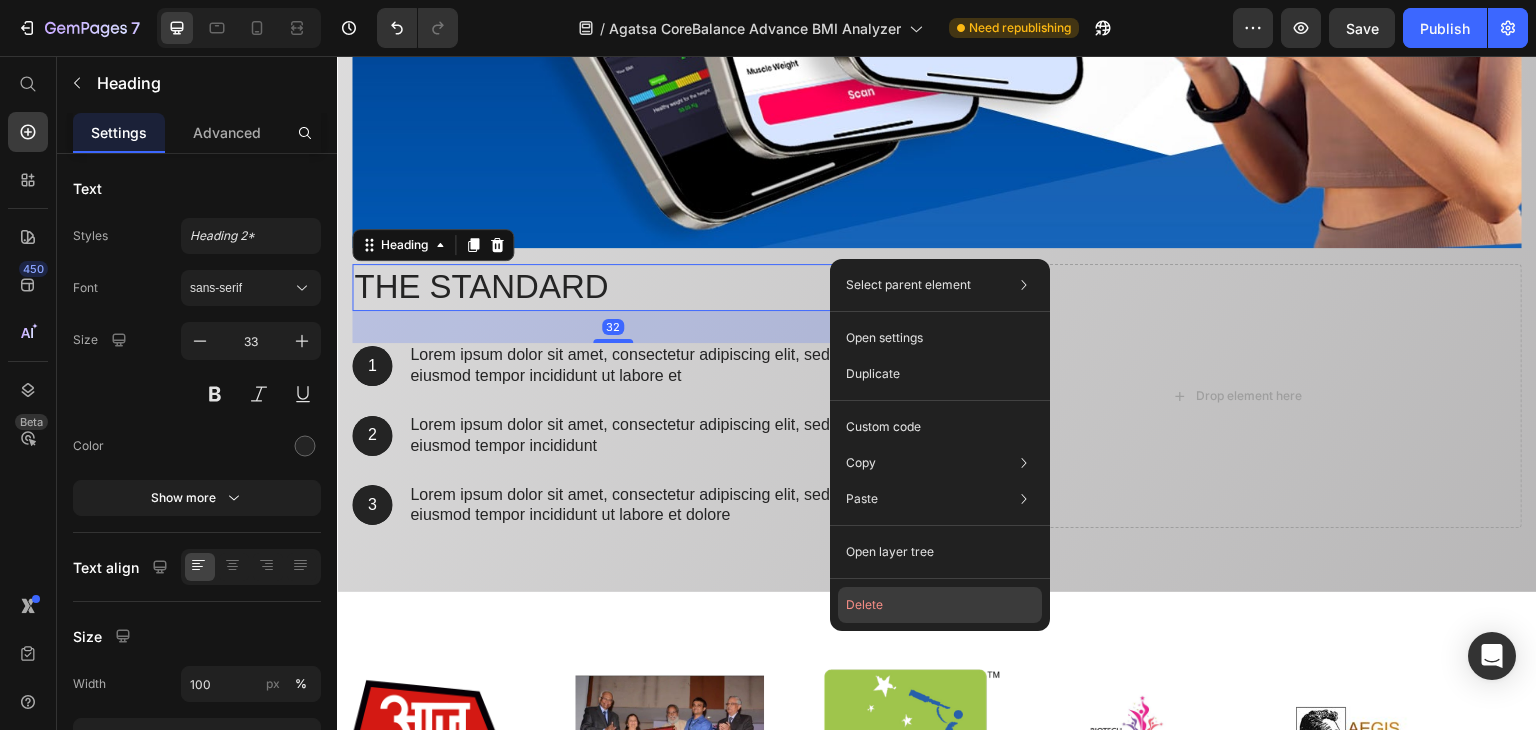 click on "Delete" 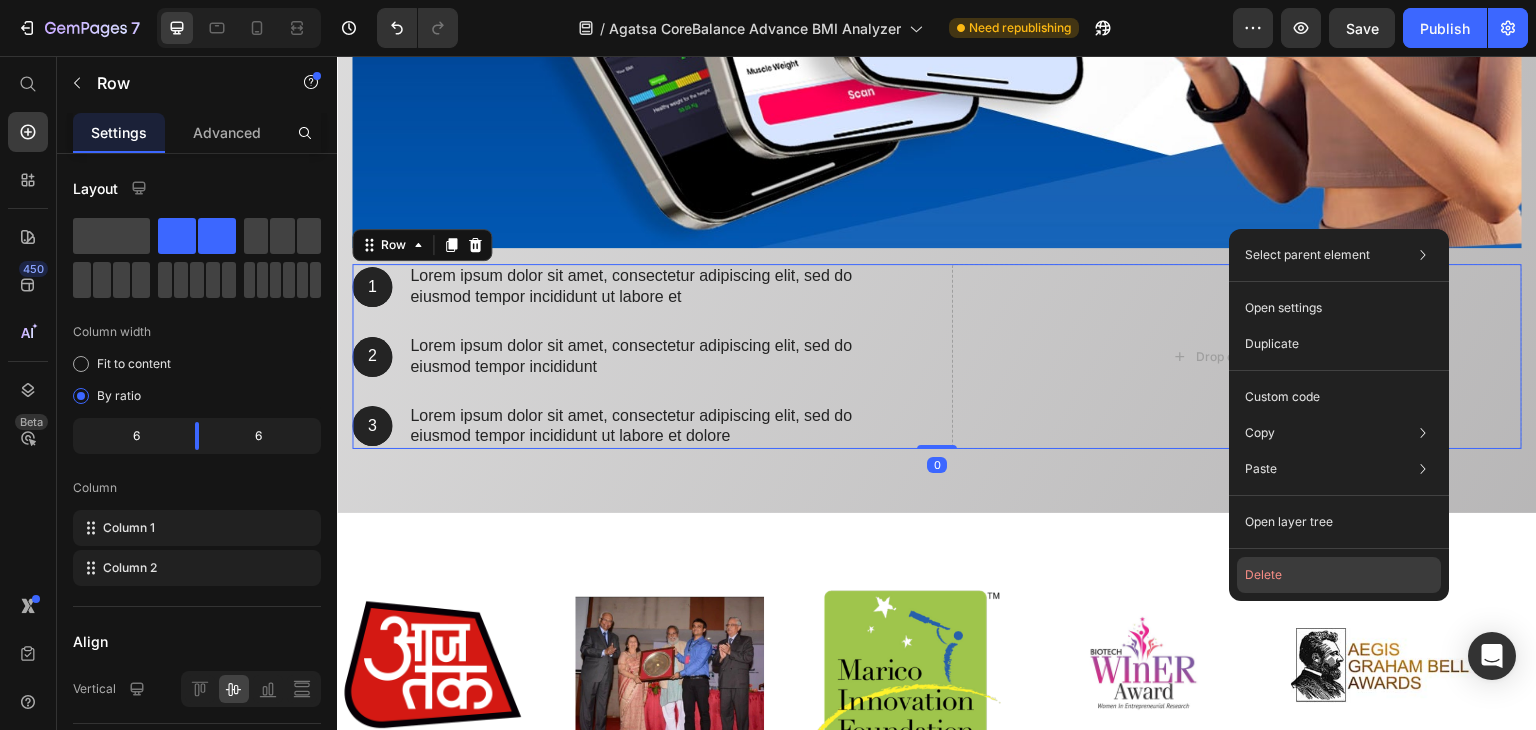 click on "Delete" 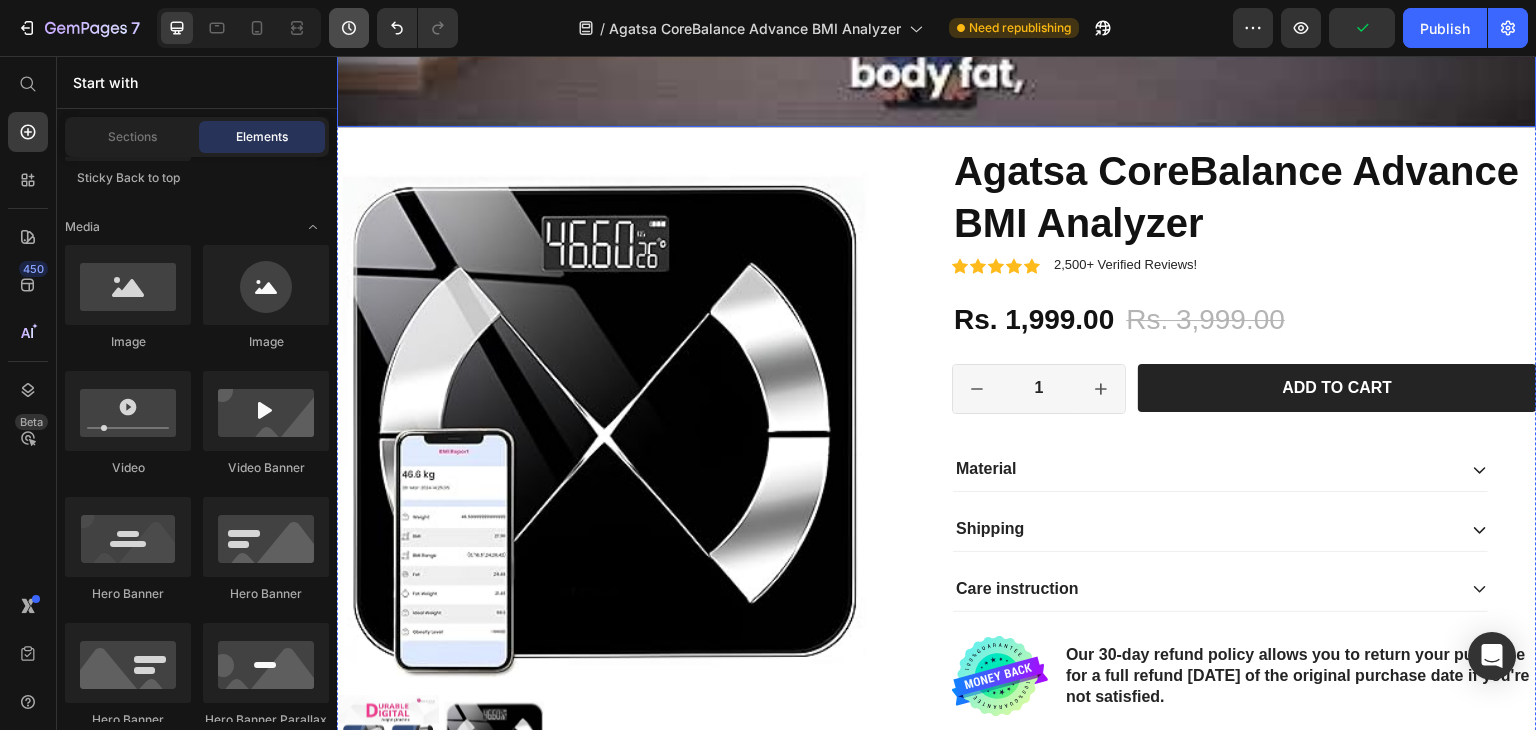 scroll, scrollTop: 1104, scrollLeft: 0, axis: vertical 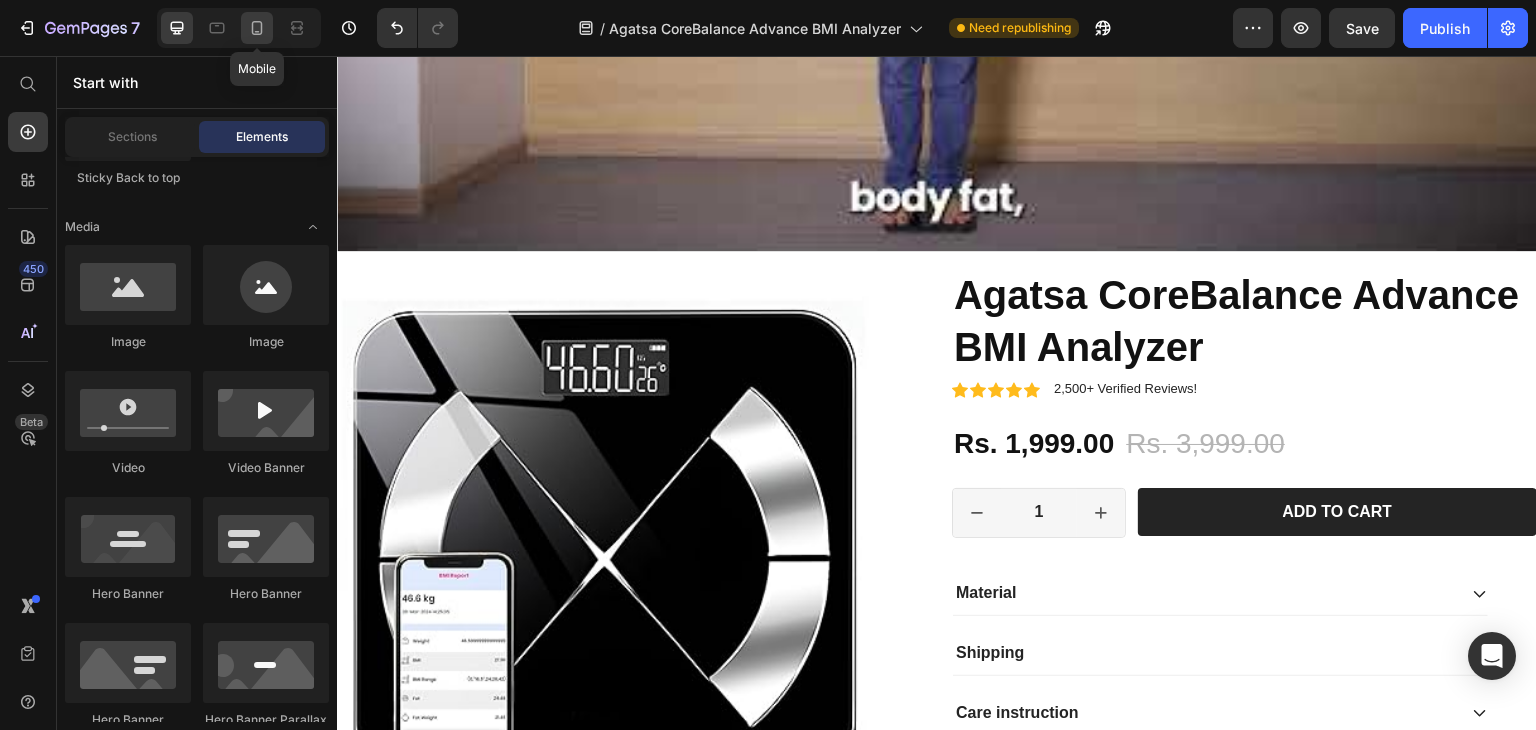 click 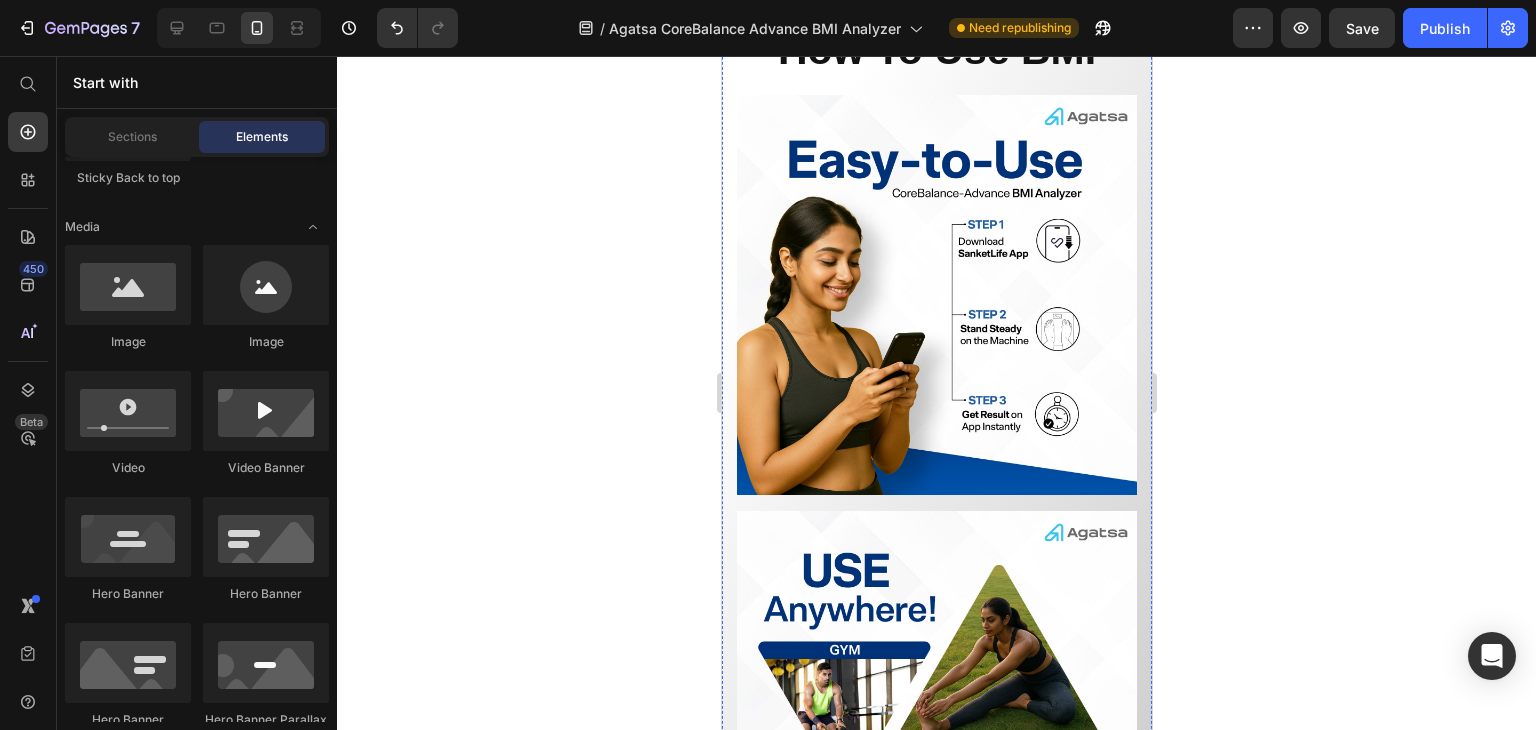 scroll, scrollTop: 1903, scrollLeft: 0, axis: vertical 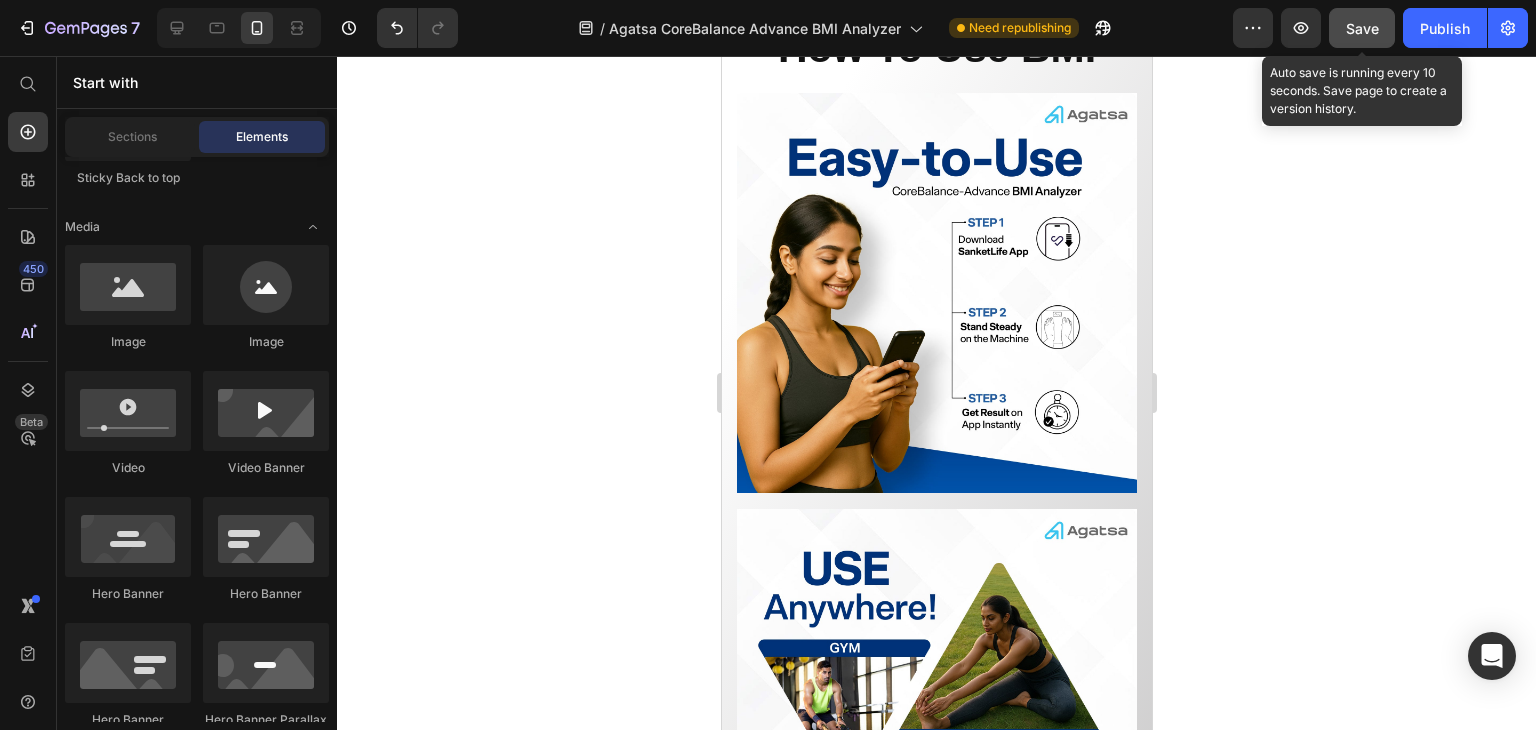 click on "Save" 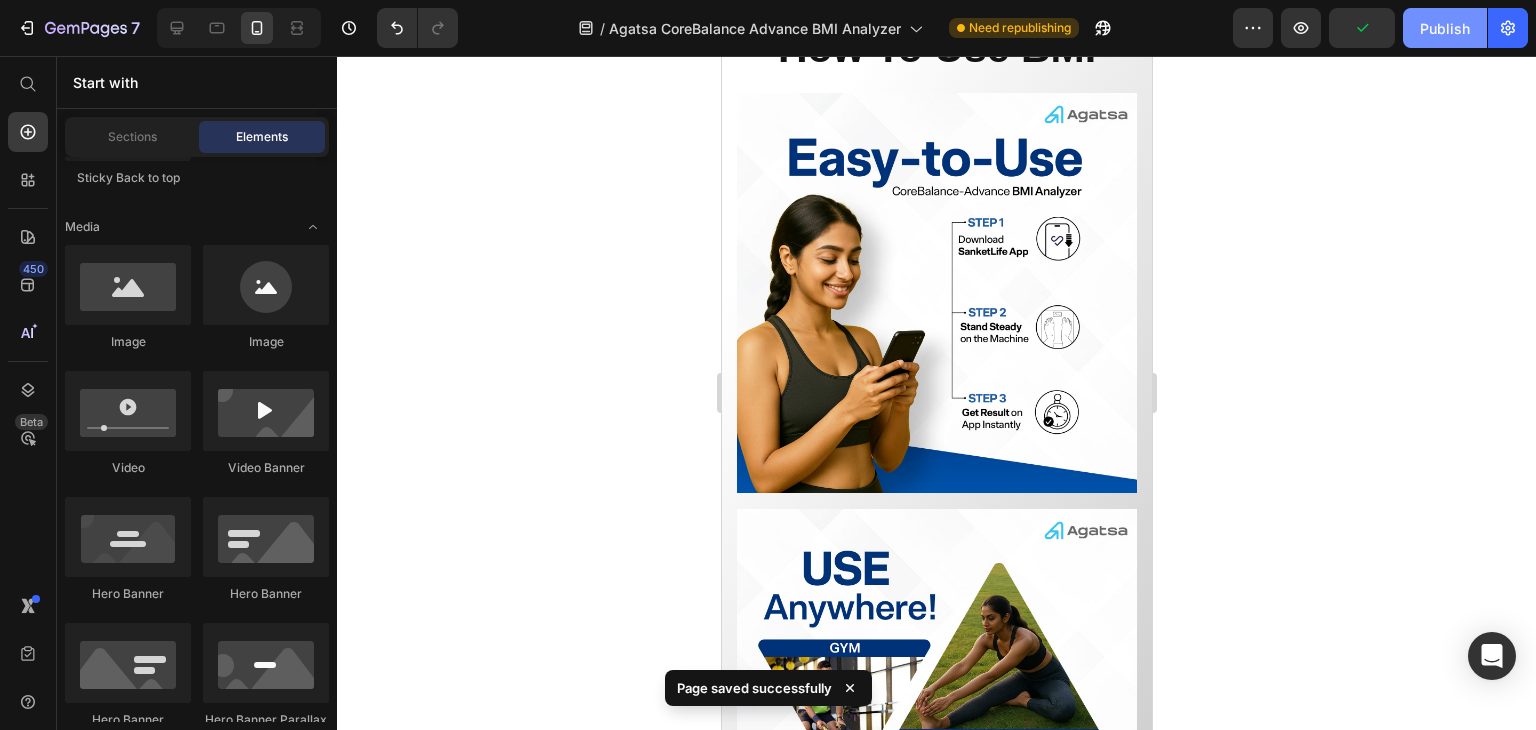 click on "Publish" at bounding box center (1445, 28) 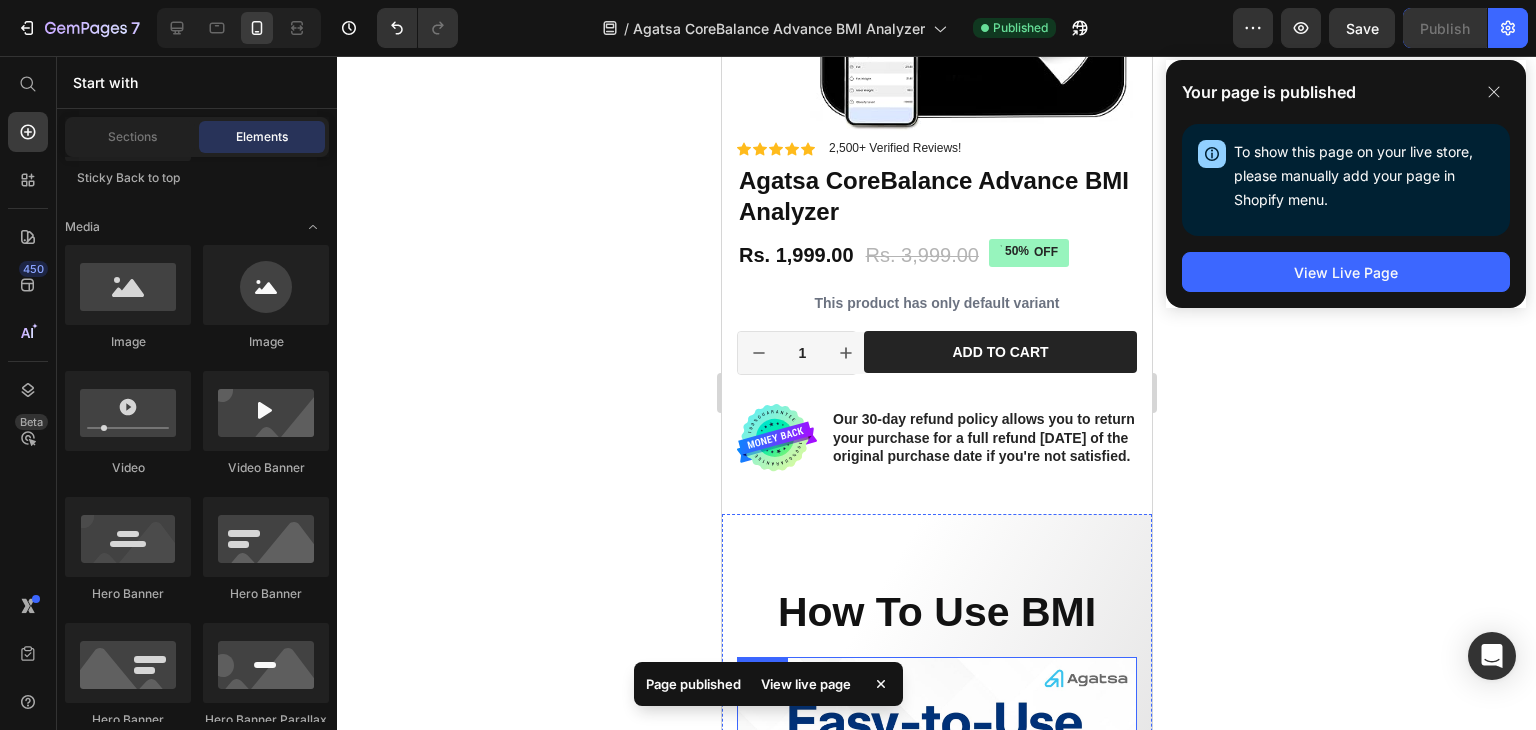 scroll, scrollTop: 1195, scrollLeft: 0, axis: vertical 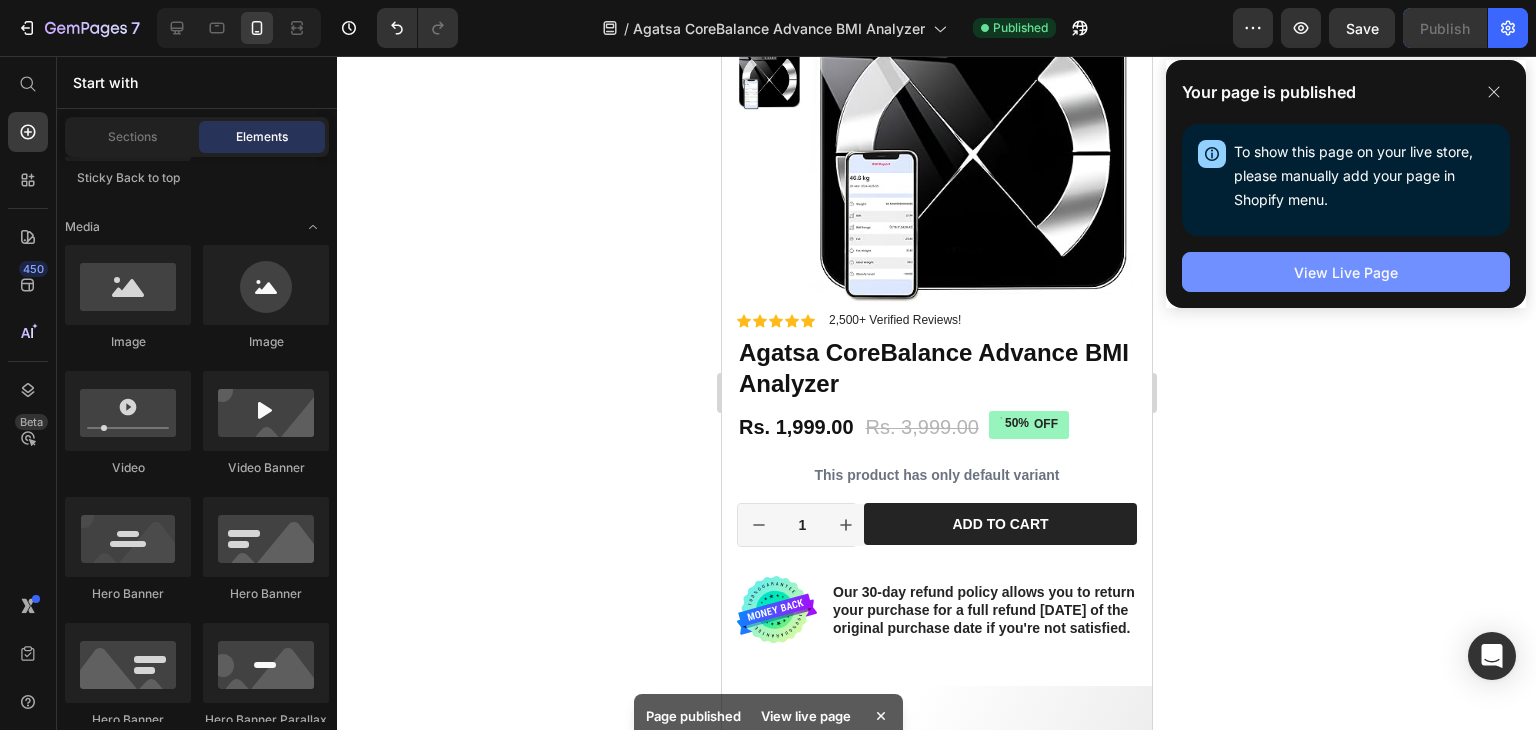 click on "View Live Page" at bounding box center (1346, 272) 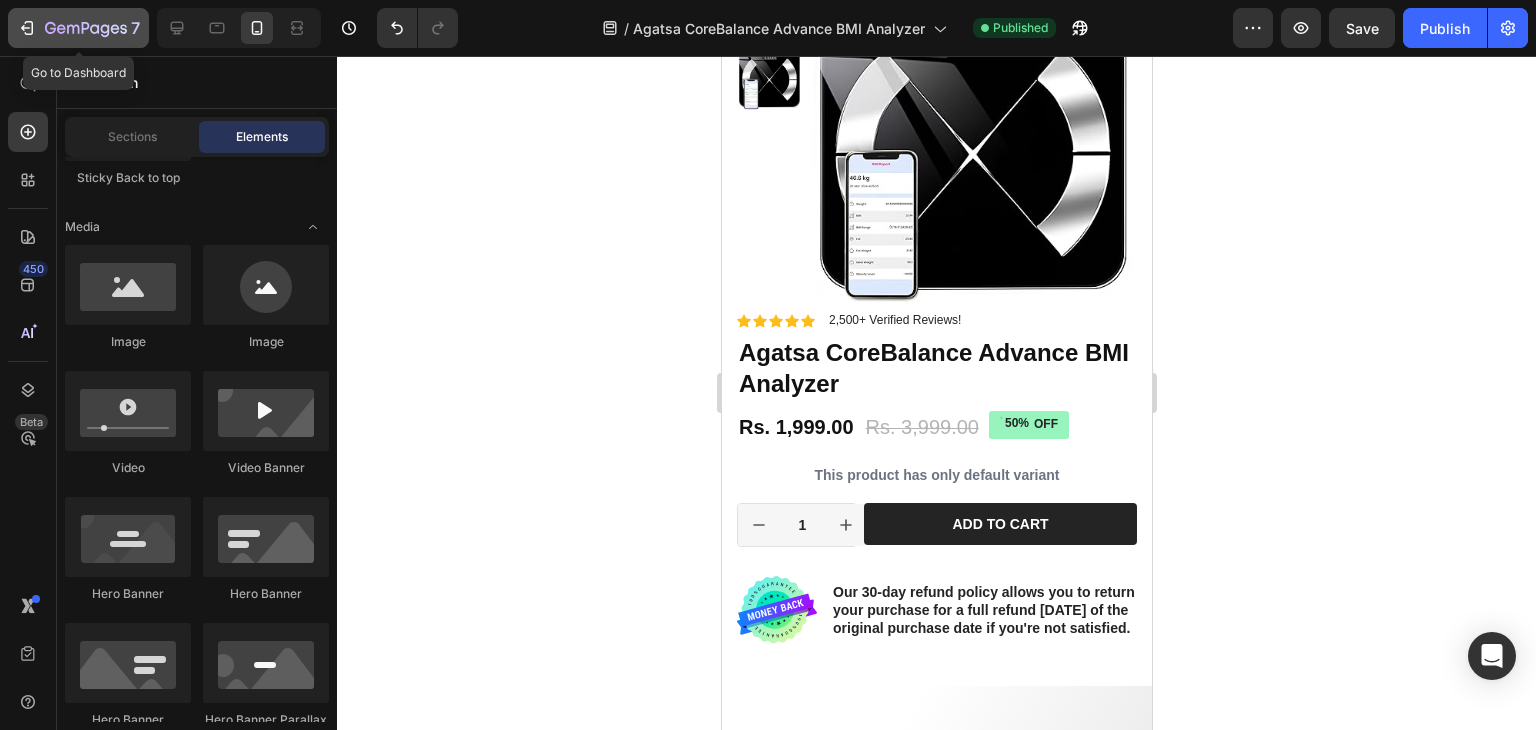 click on "7" 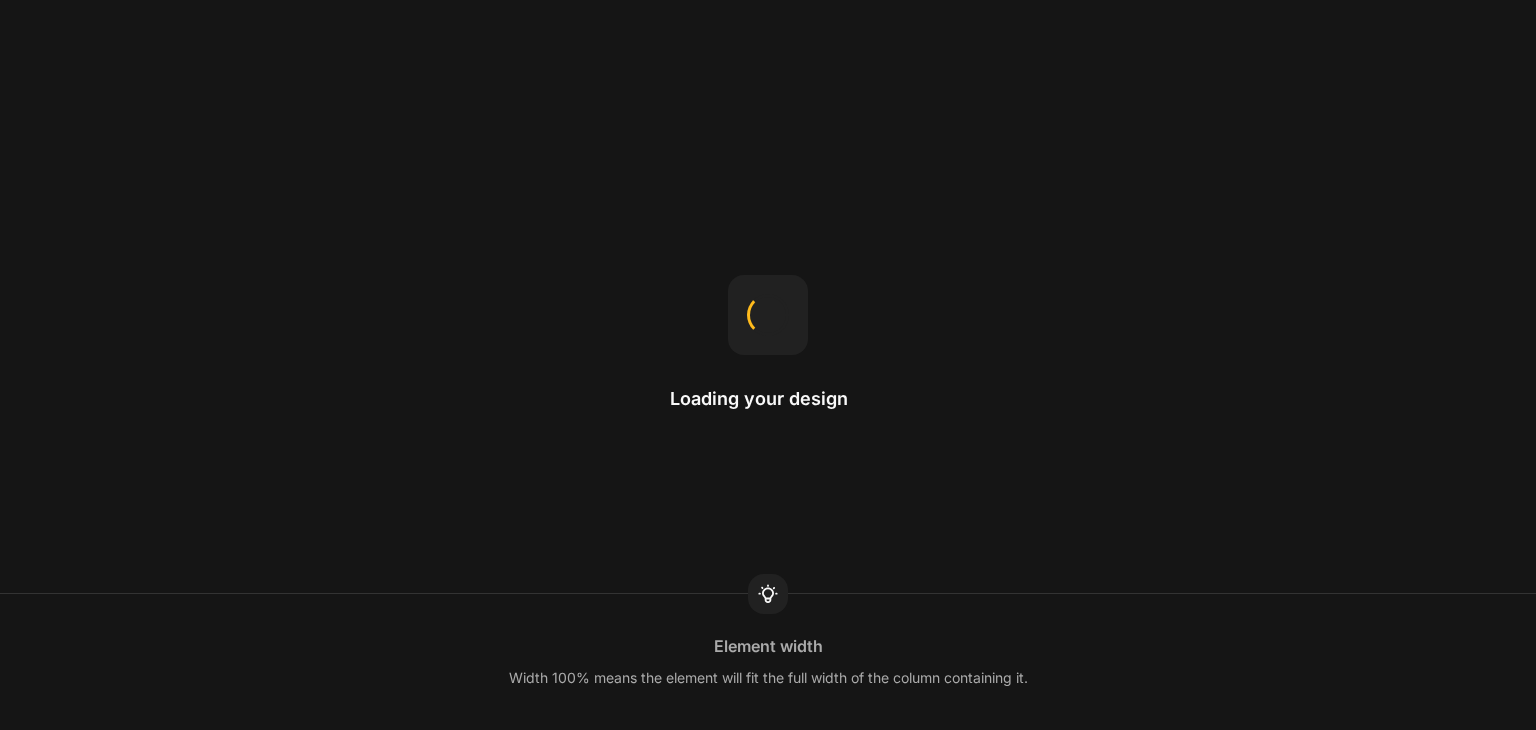 scroll, scrollTop: 0, scrollLeft: 0, axis: both 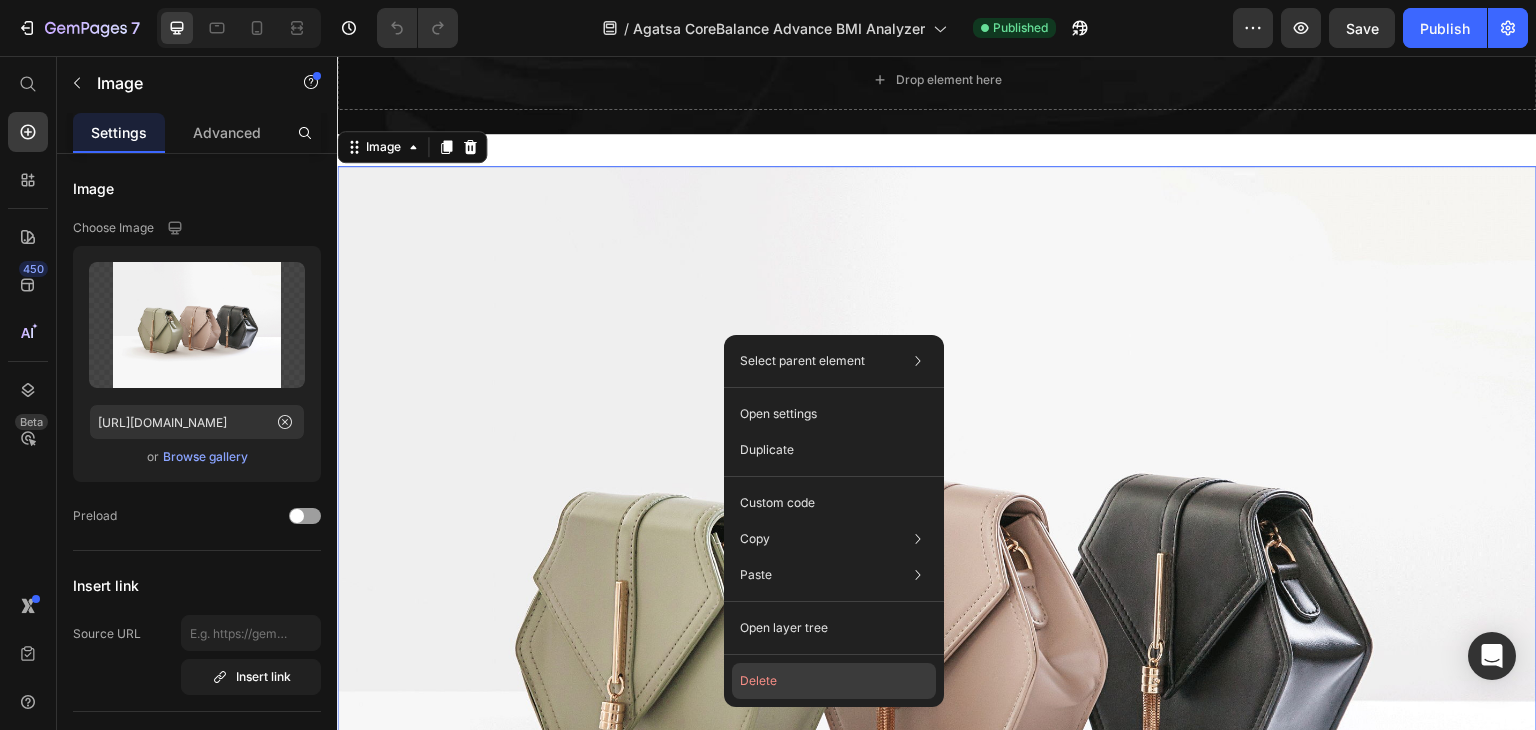 click on "Delete" 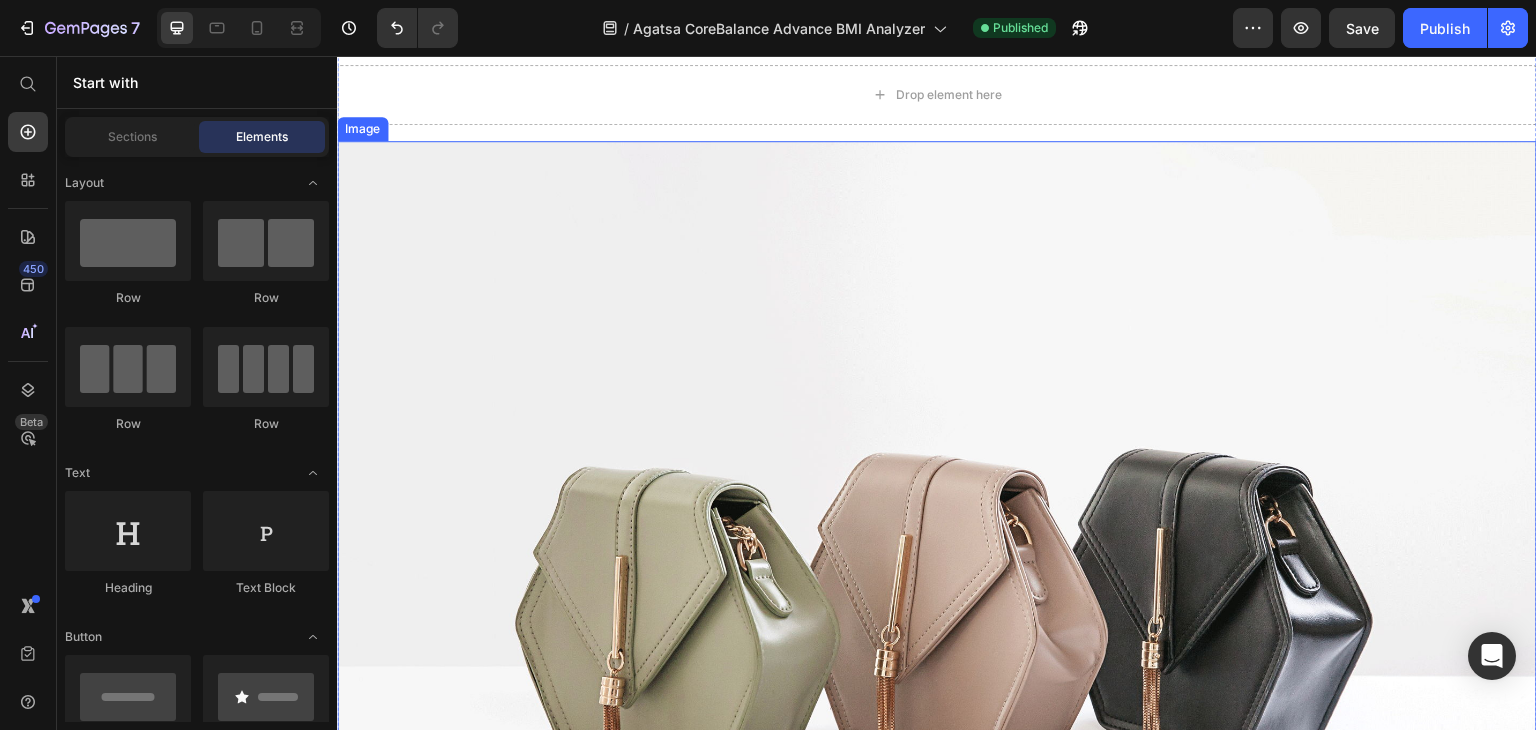 scroll, scrollTop: 6724, scrollLeft: 0, axis: vertical 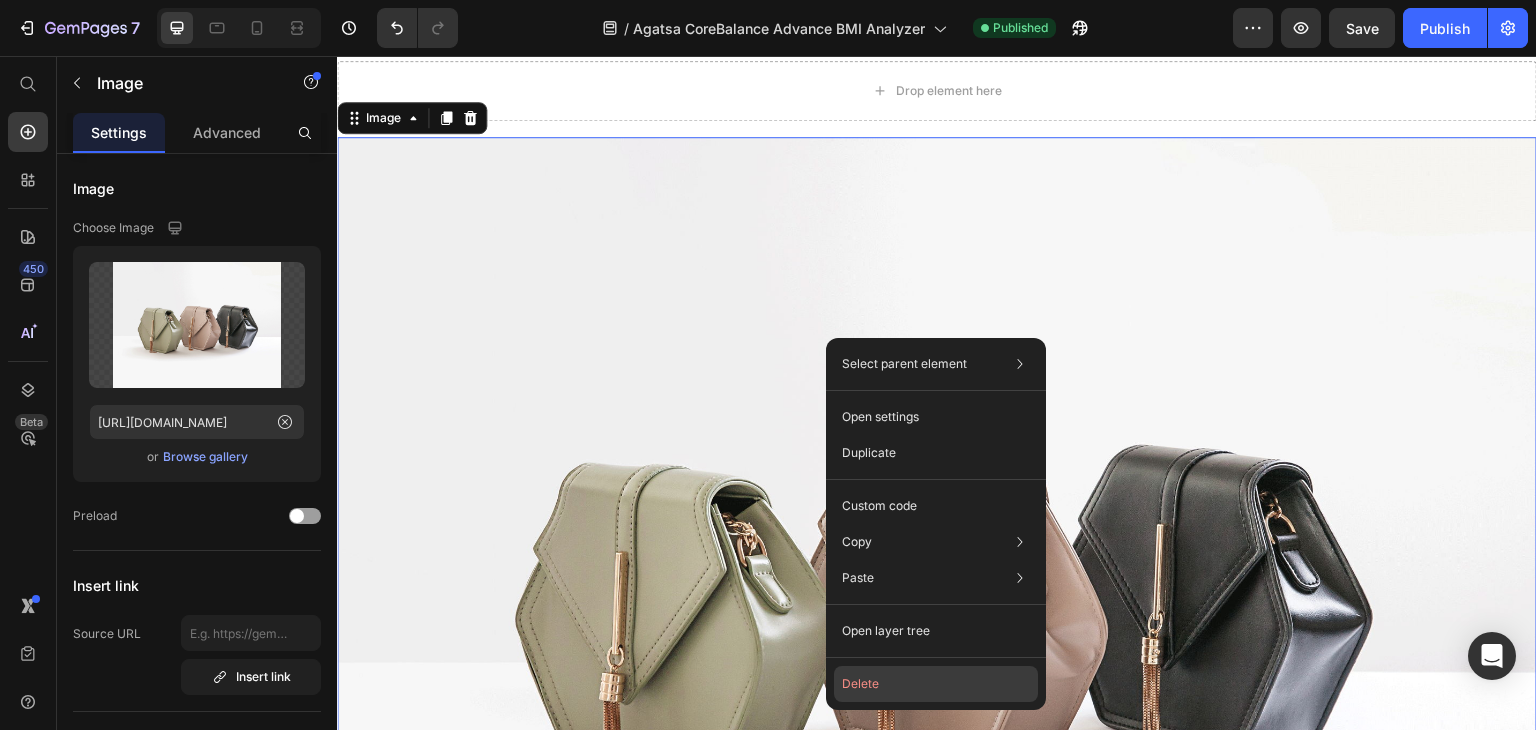 click on "Delete" 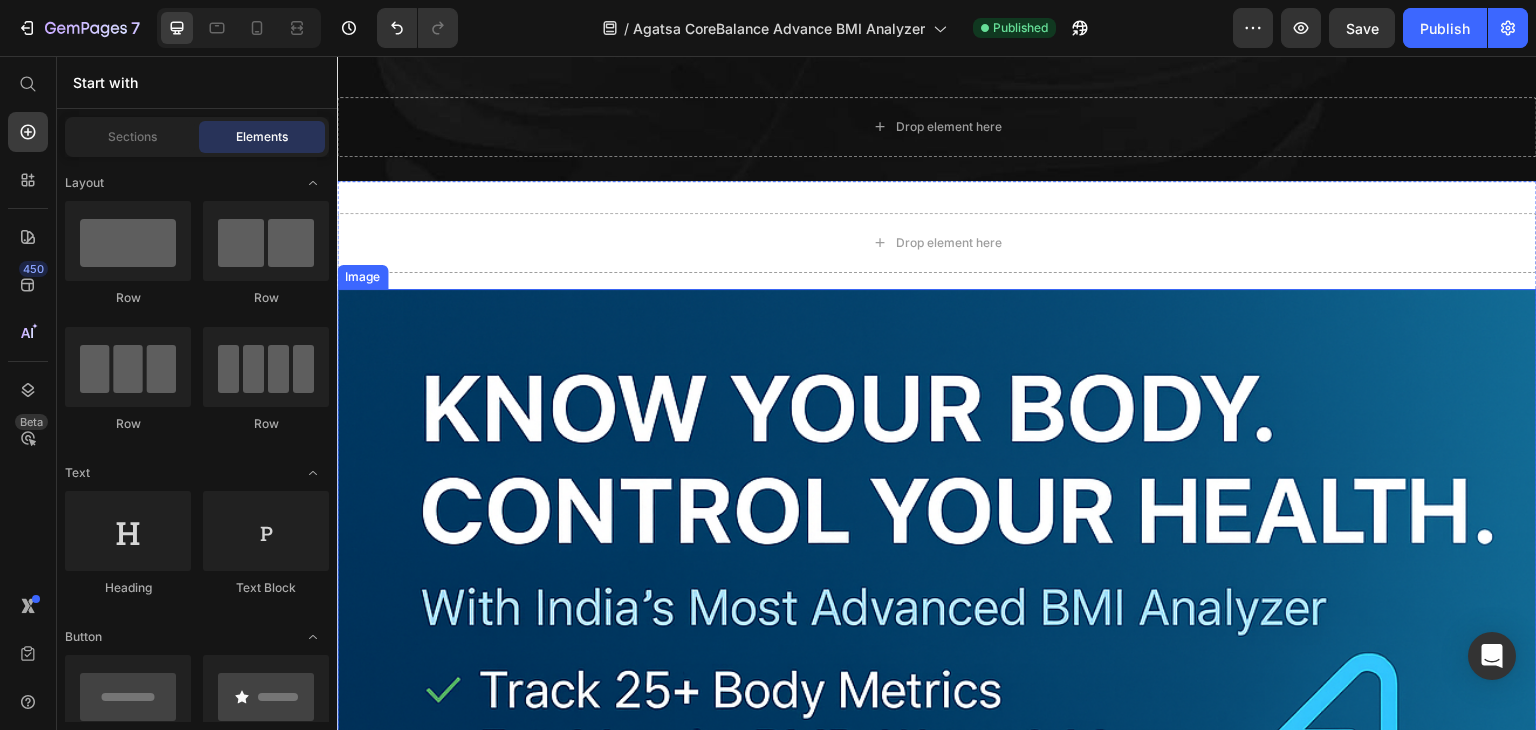 scroll, scrollTop: 6572, scrollLeft: 0, axis: vertical 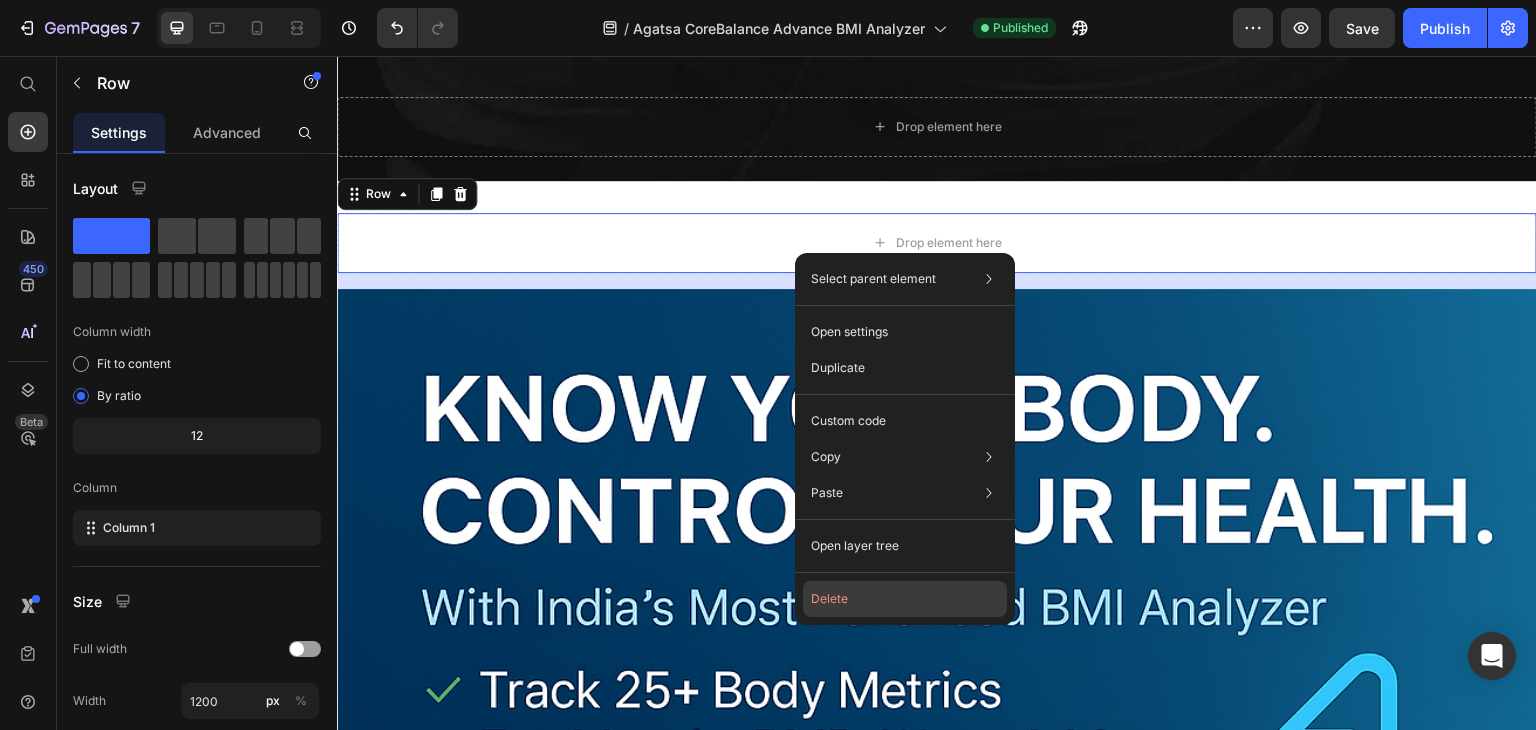 click on "Delete" 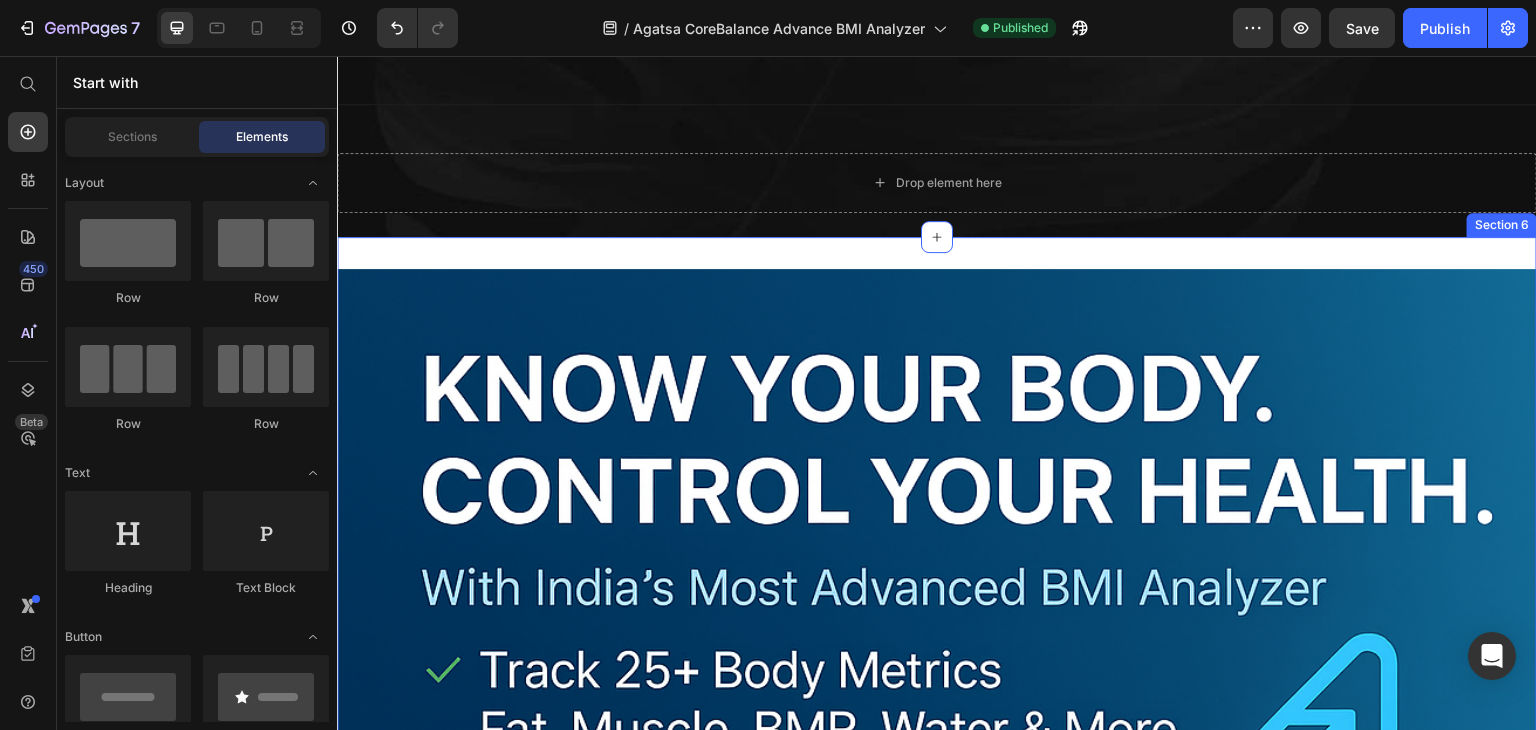 scroll, scrollTop: 6514, scrollLeft: 0, axis: vertical 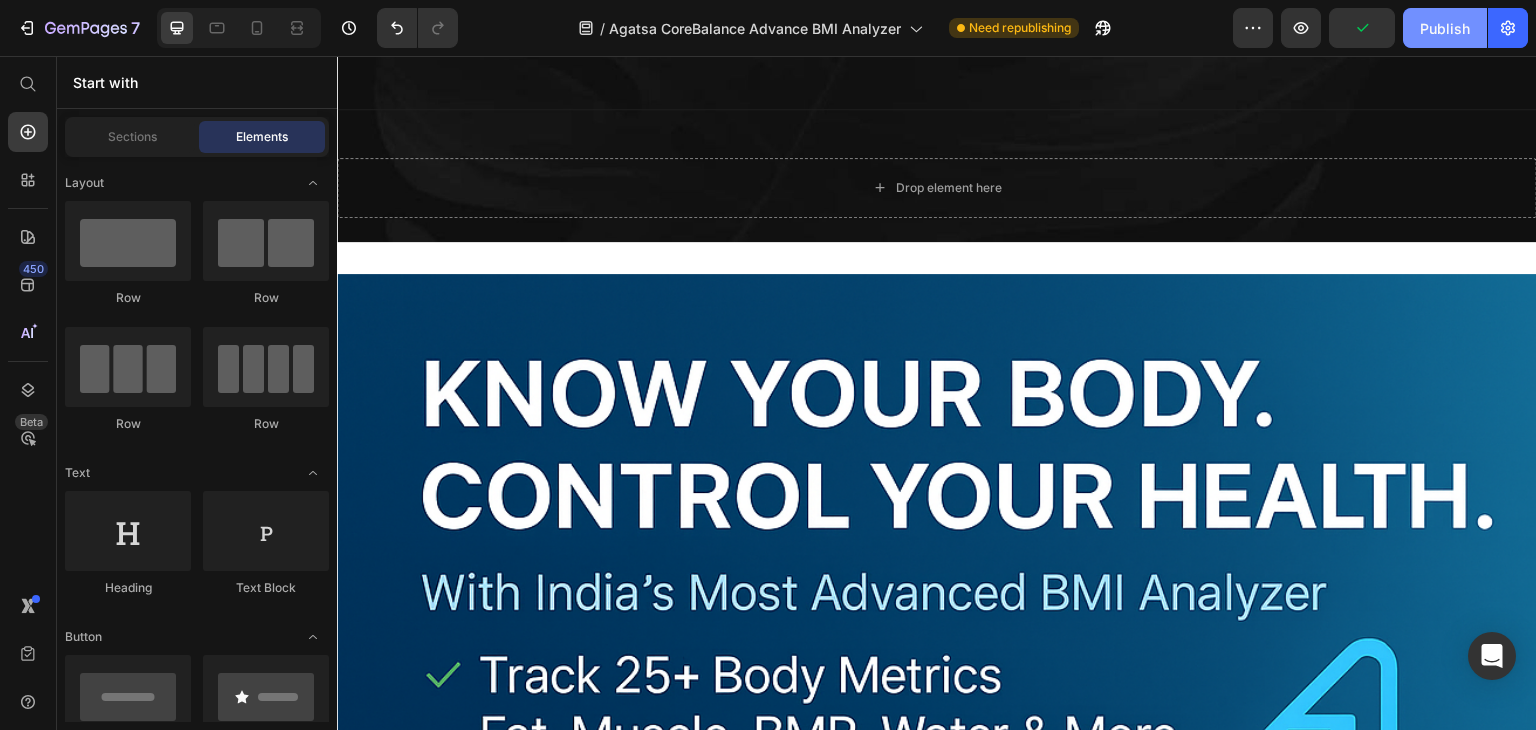 click on "Publish" at bounding box center [1445, 28] 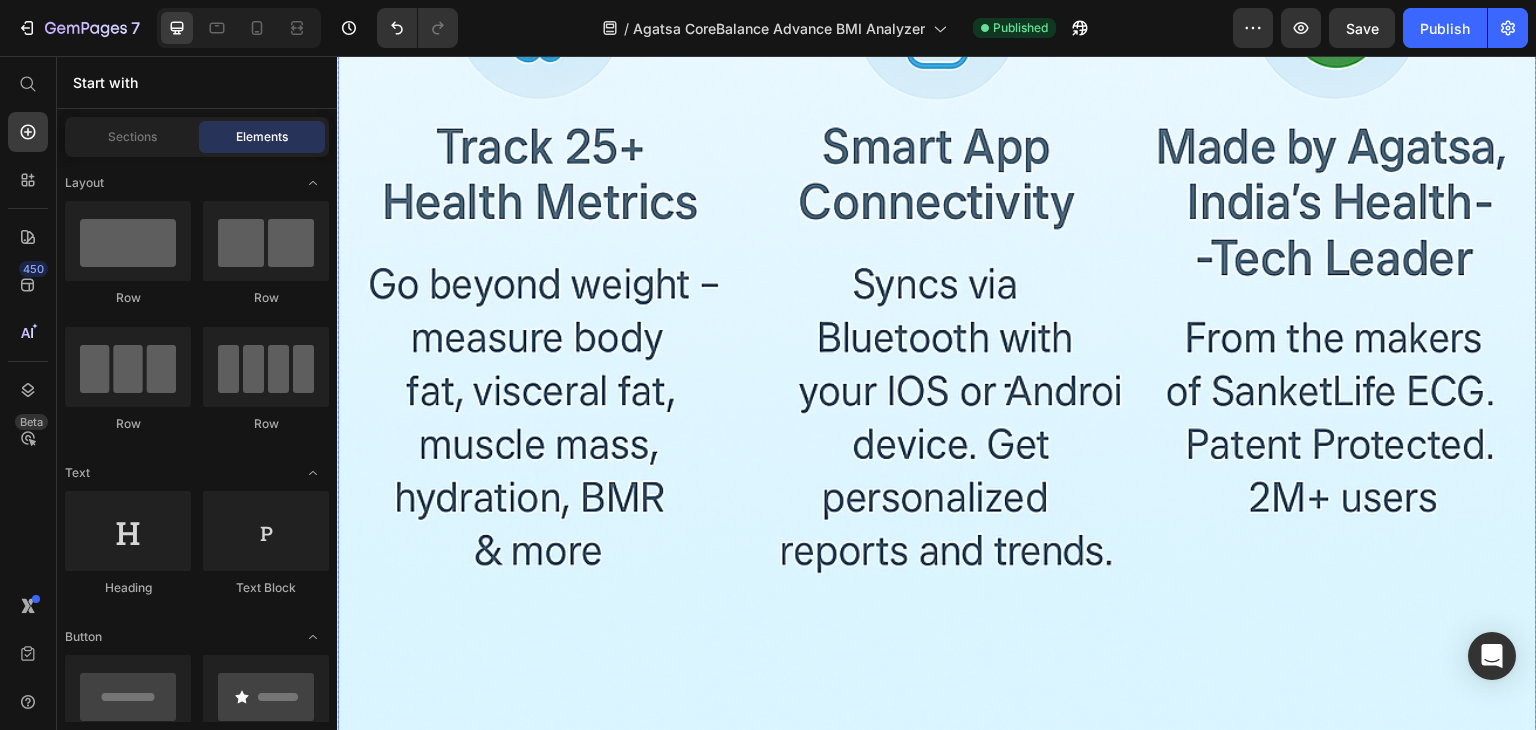 scroll, scrollTop: 9052, scrollLeft: 0, axis: vertical 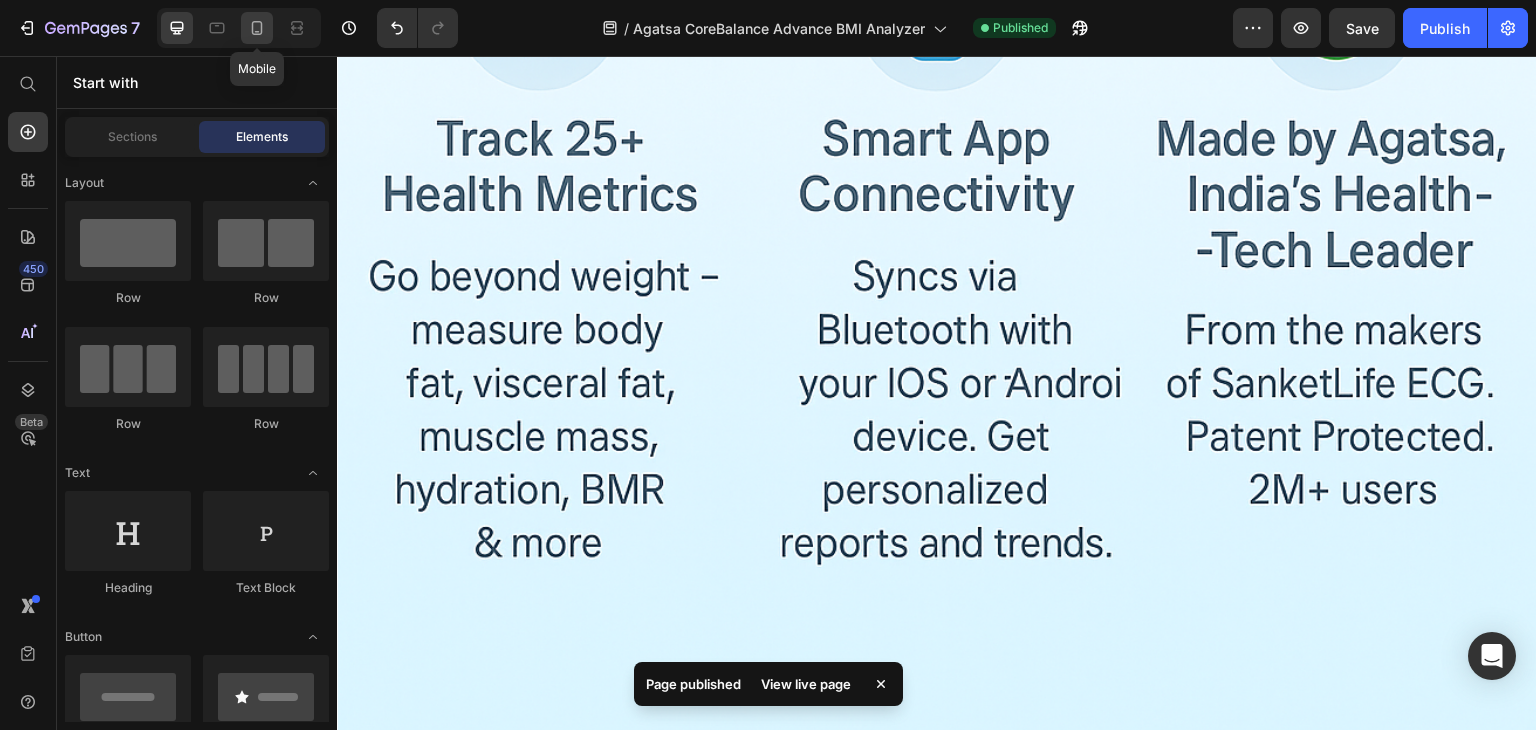 click 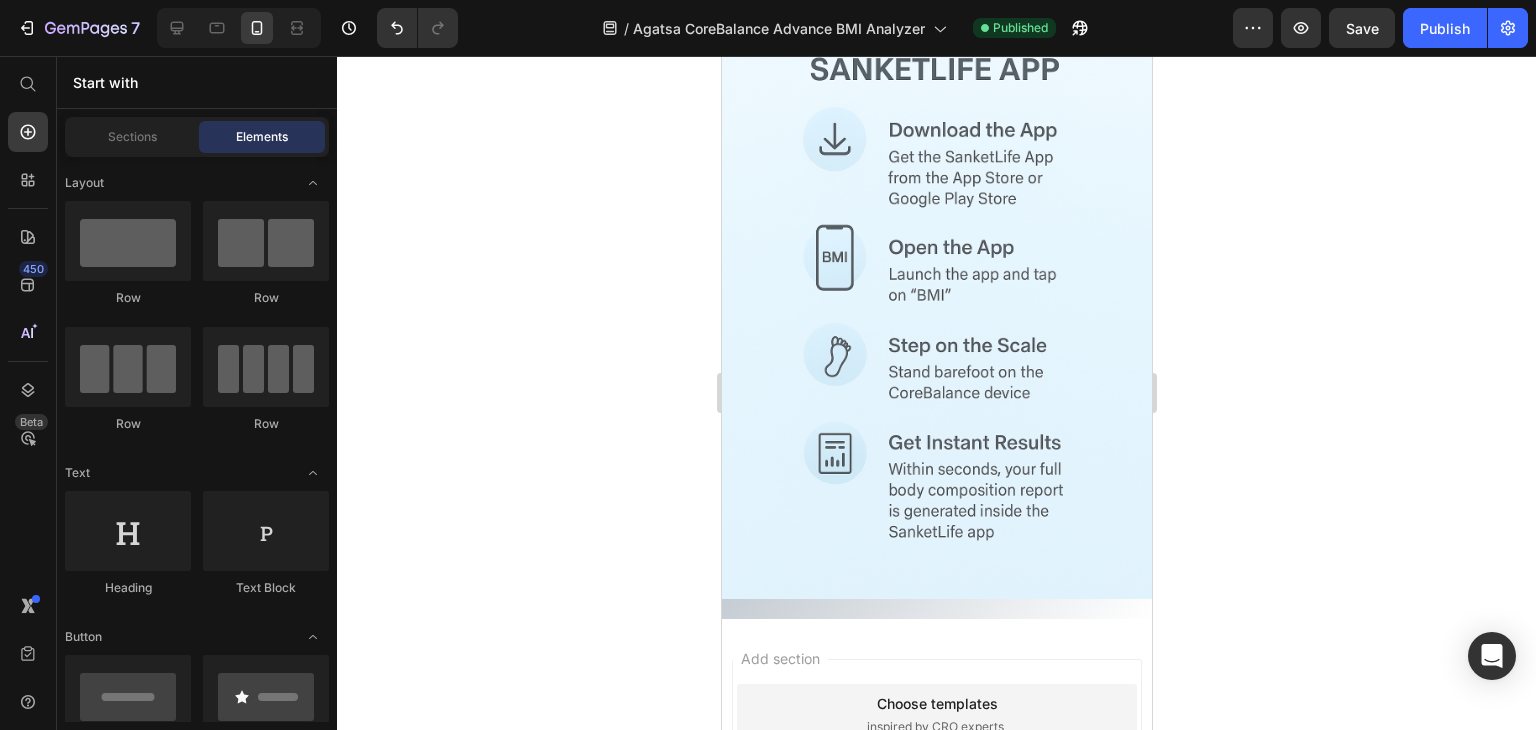 scroll, scrollTop: 5482, scrollLeft: 0, axis: vertical 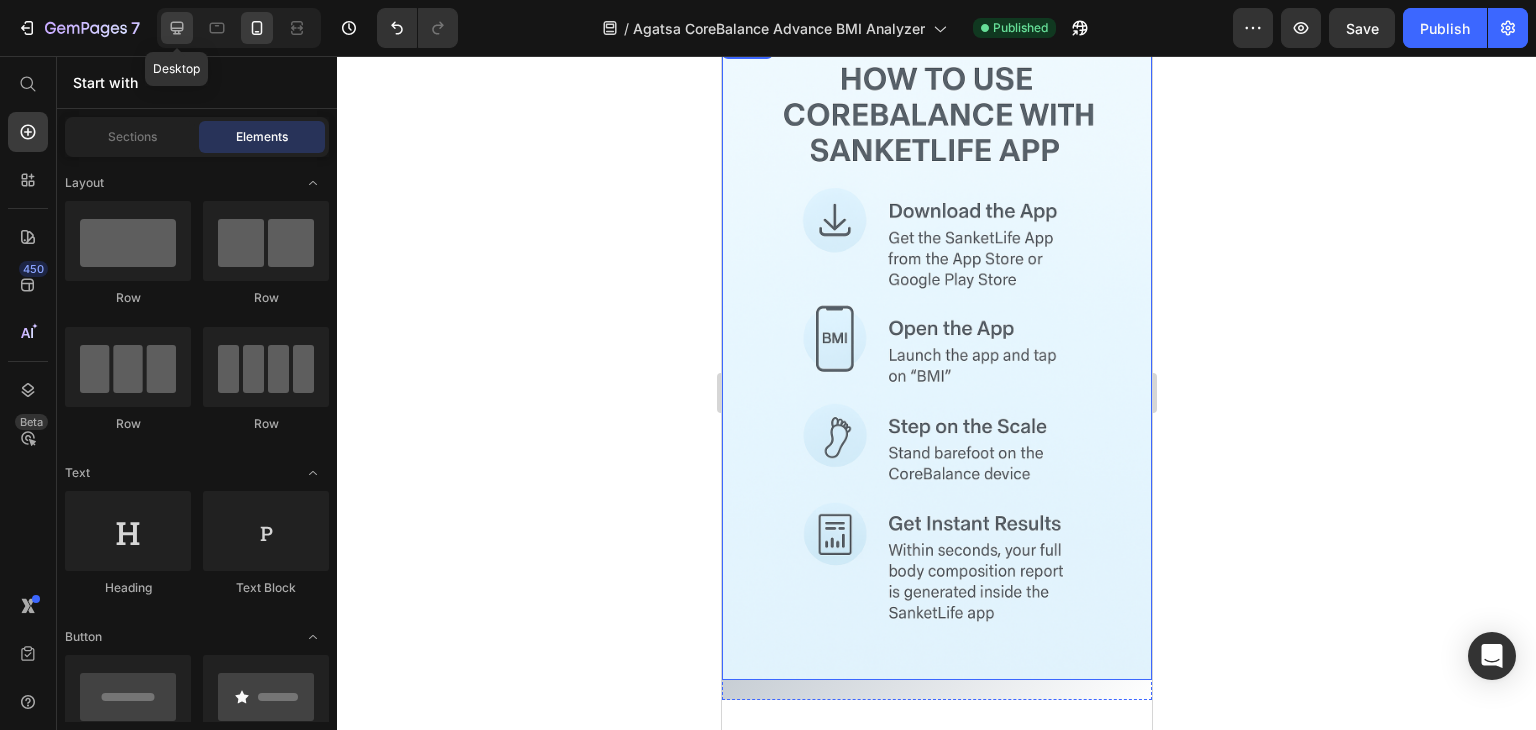 click 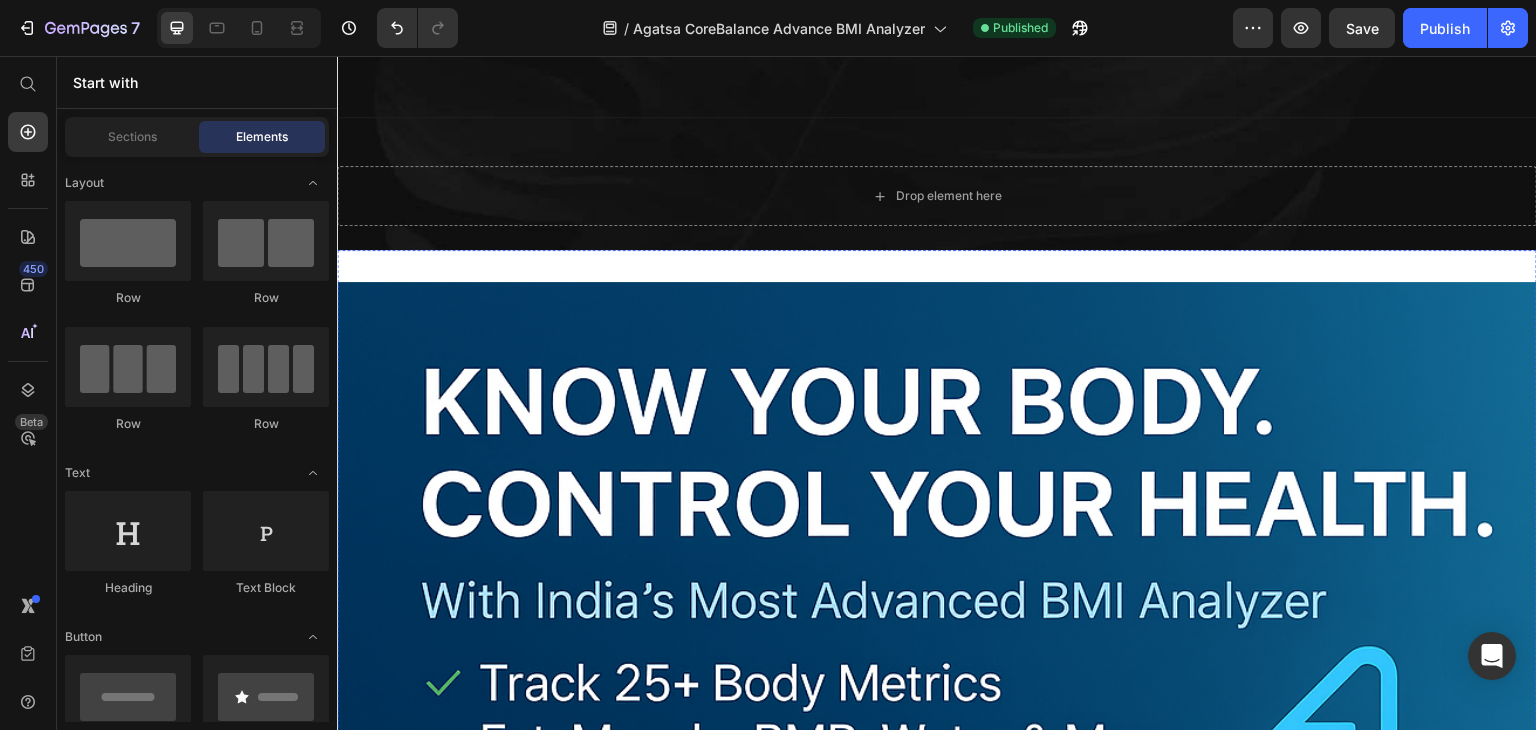 scroll, scrollTop: 3966, scrollLeft: 0, axis: vertical 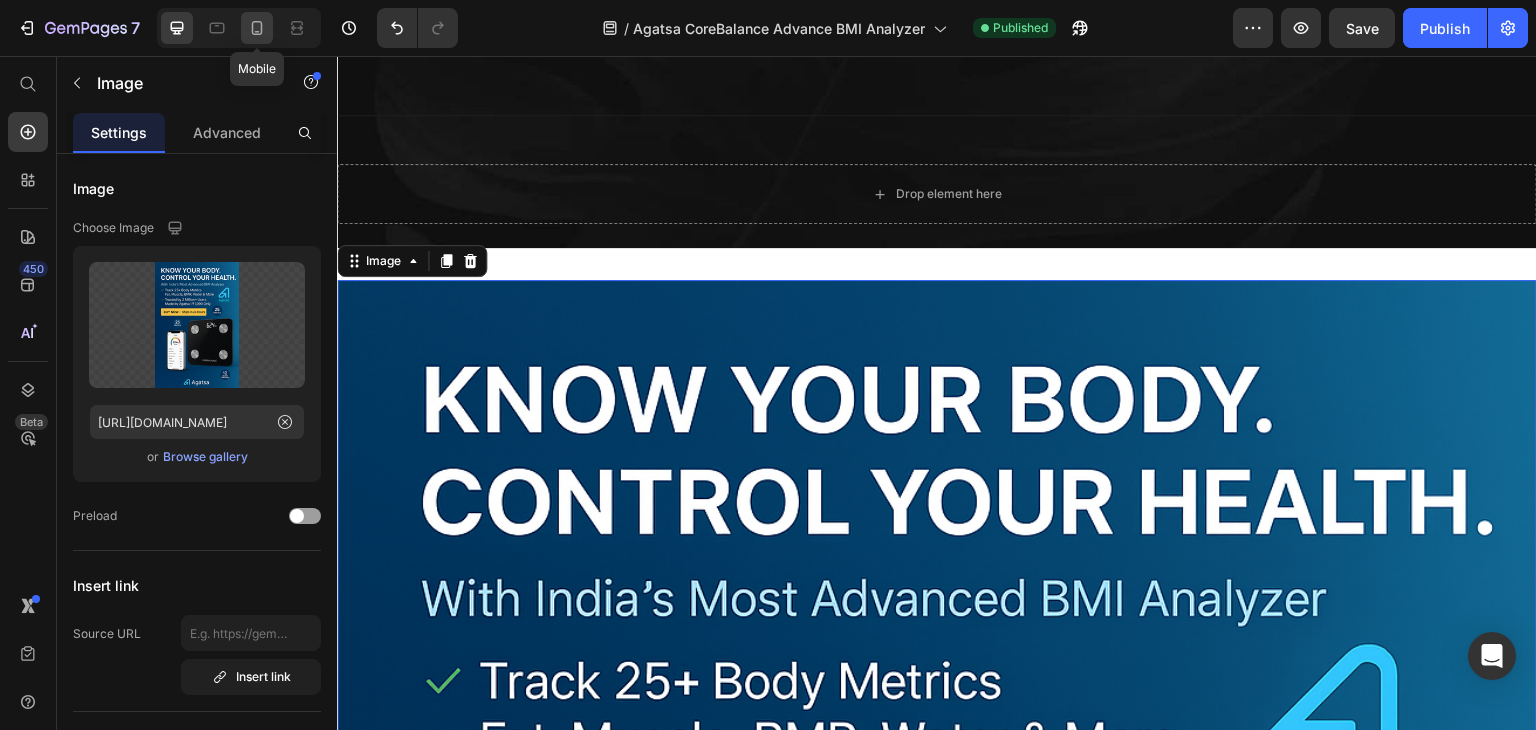 click 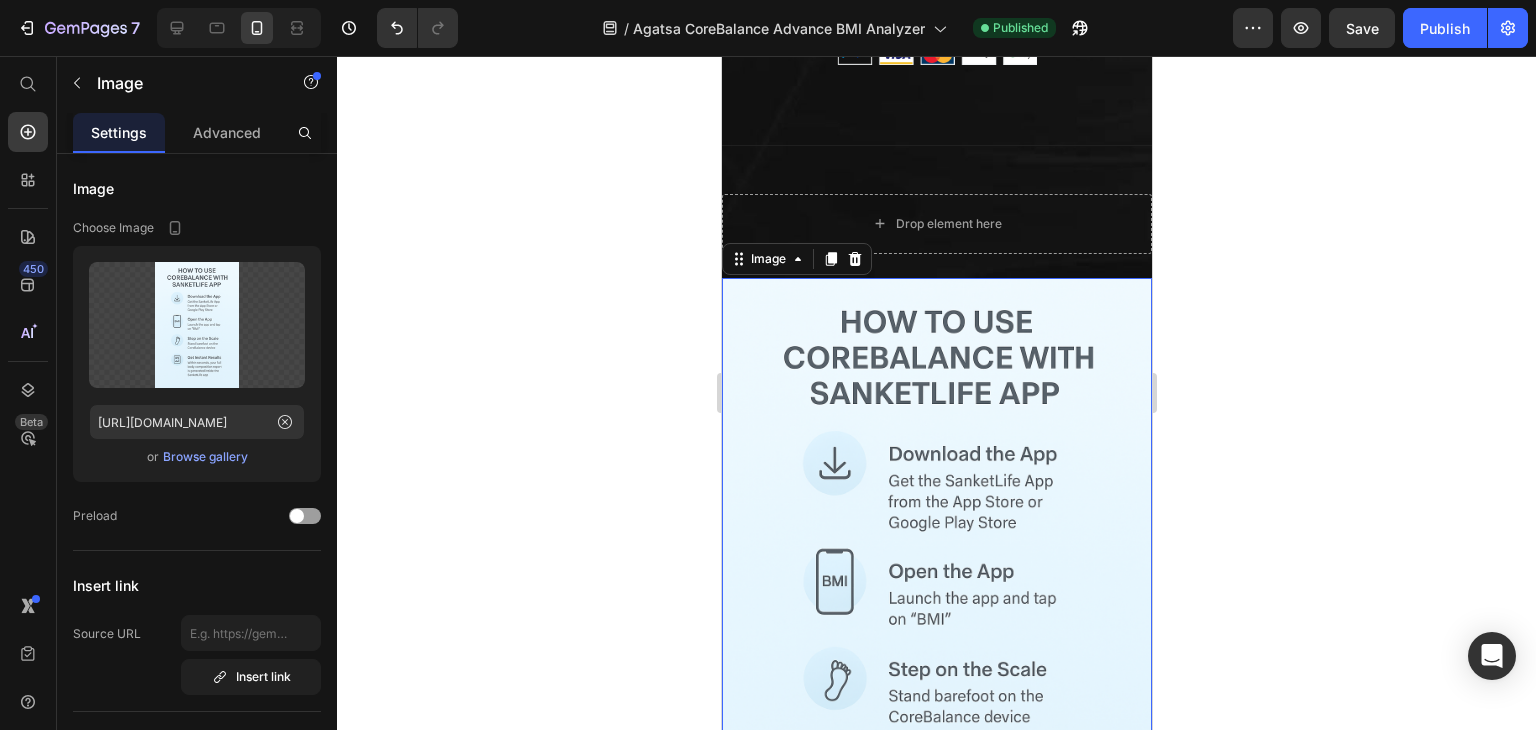 scroll, scrollTop: 4040, scrollLeft: 0, axis: vertical 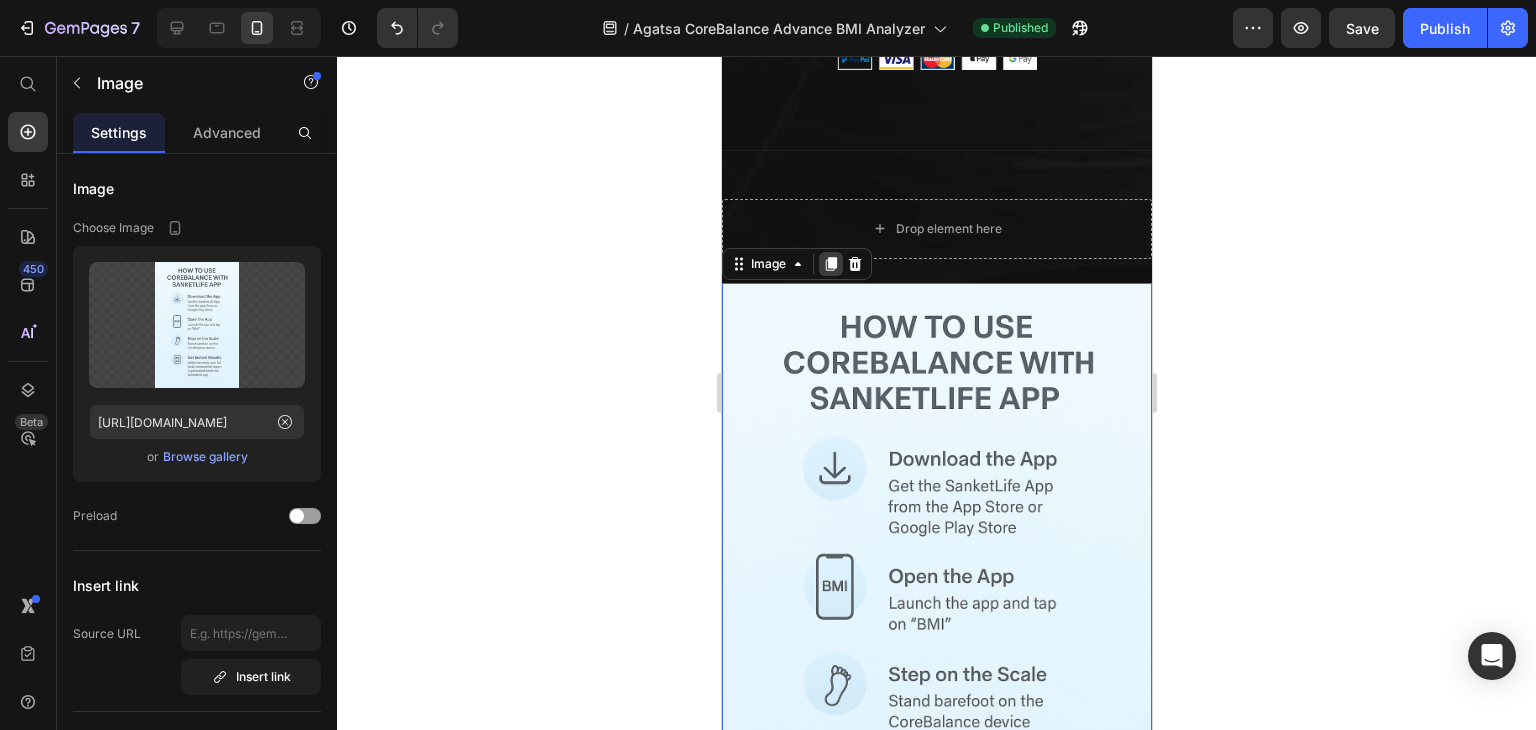 click 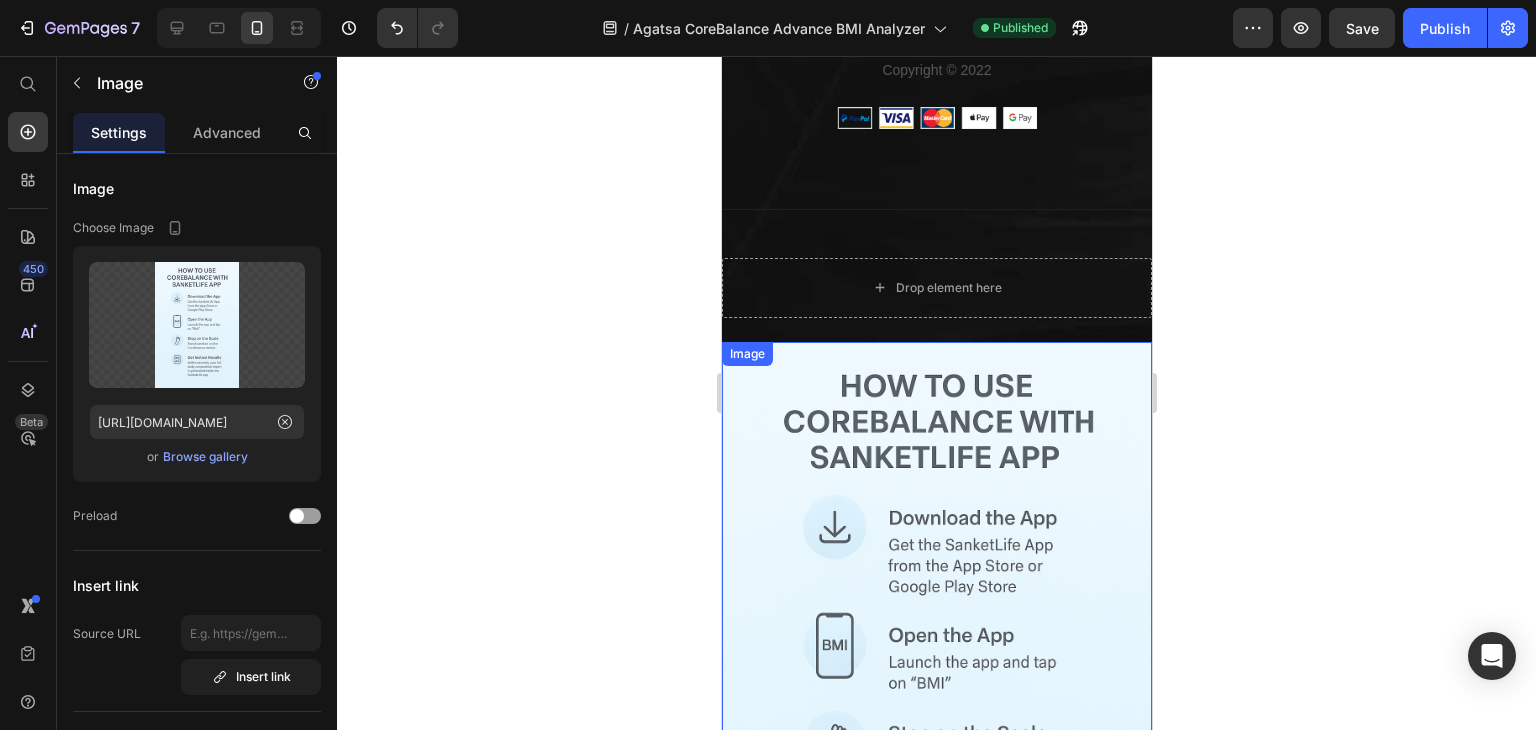 scroll, scrollTop: 3980, scrollLeft: 0, axis: vertical 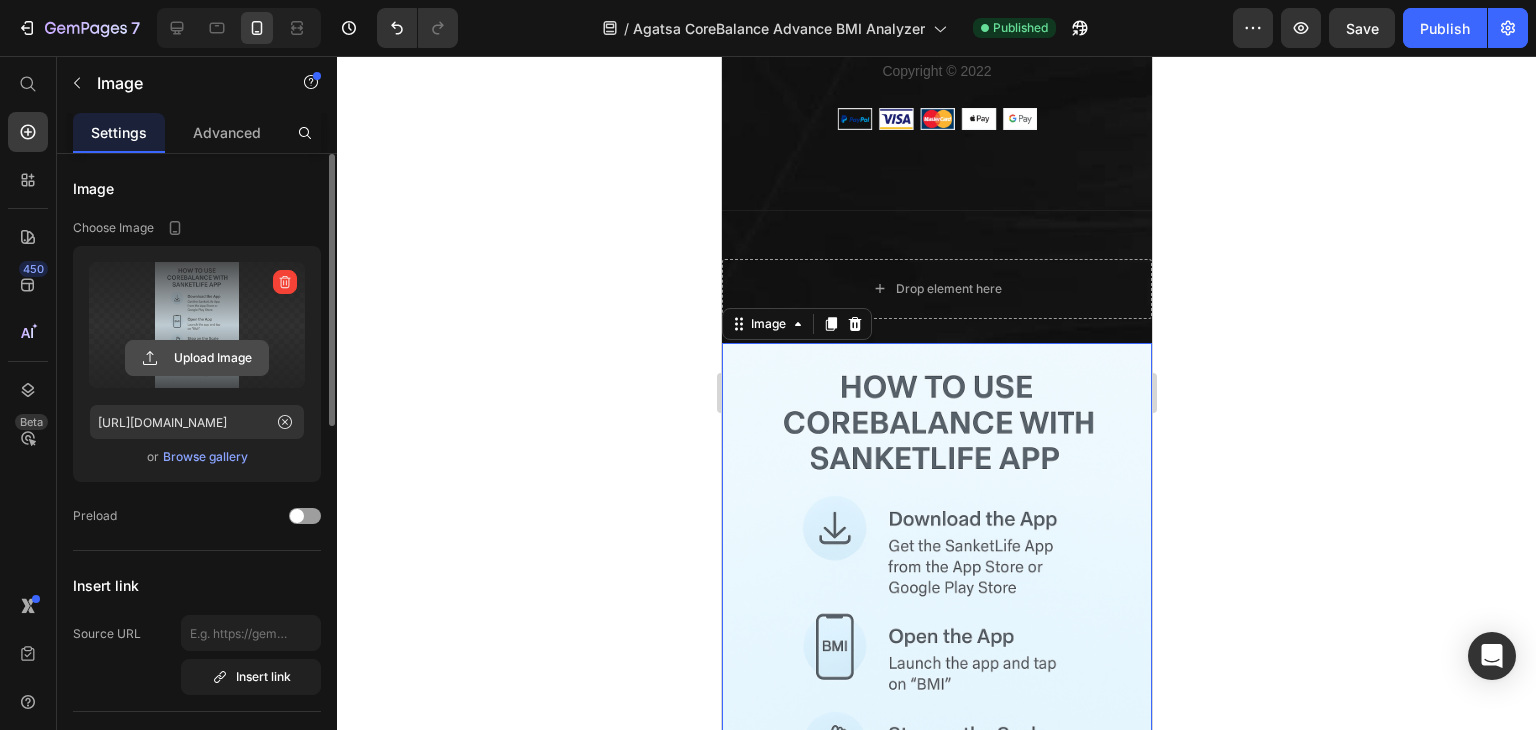 click 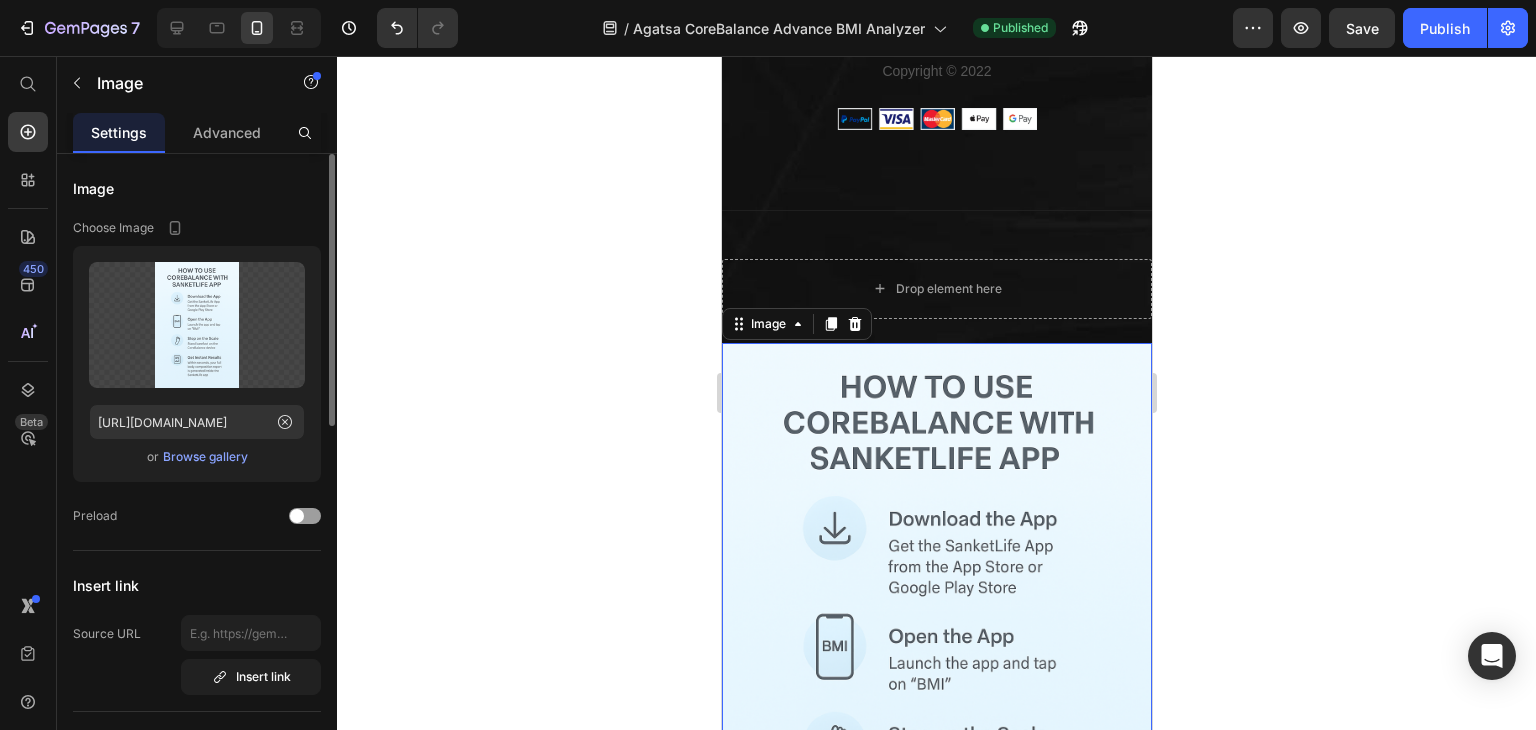 click on "Browse gallery" at bounding box center [205, 457] 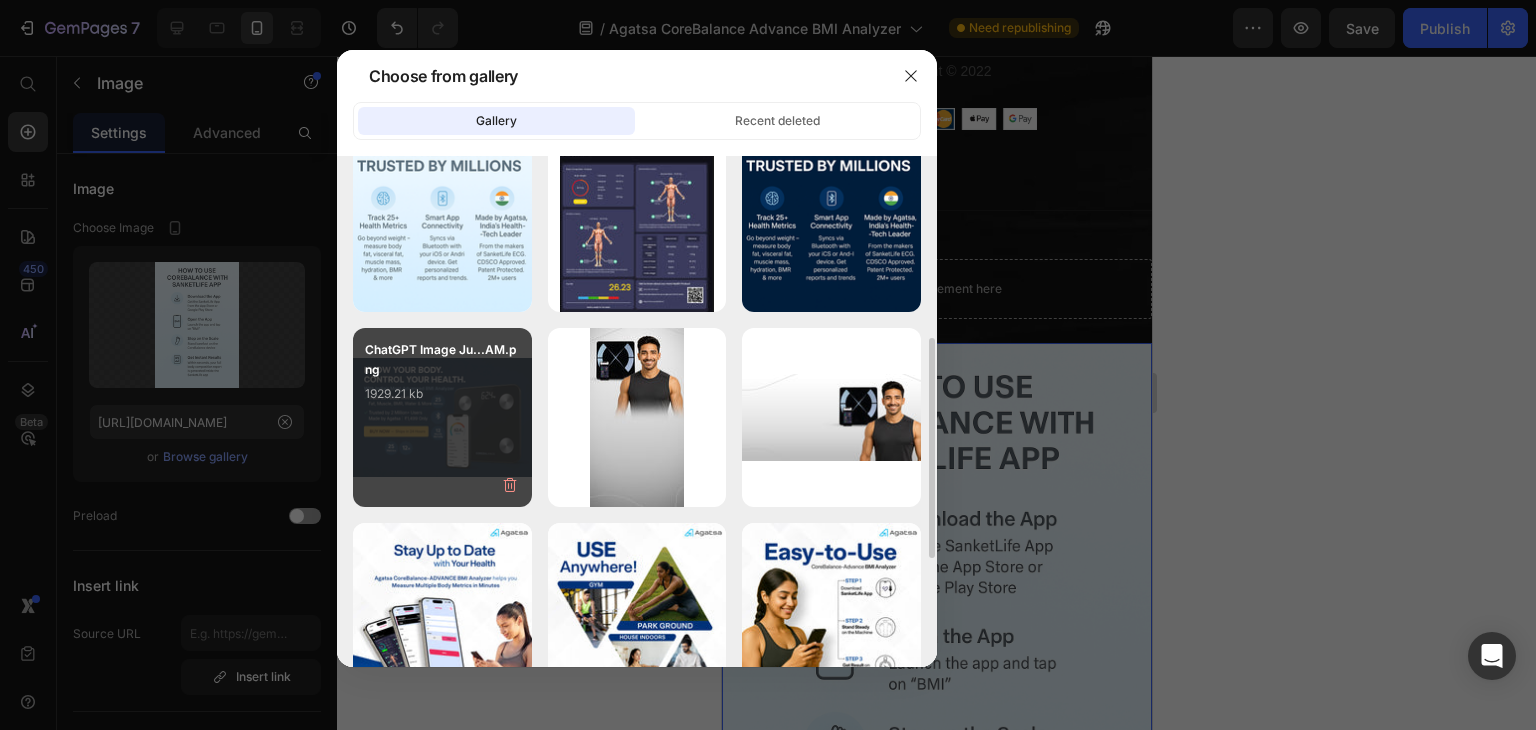 scroll, scrollTop: 425, scrollLeft: 0, axis: vertical 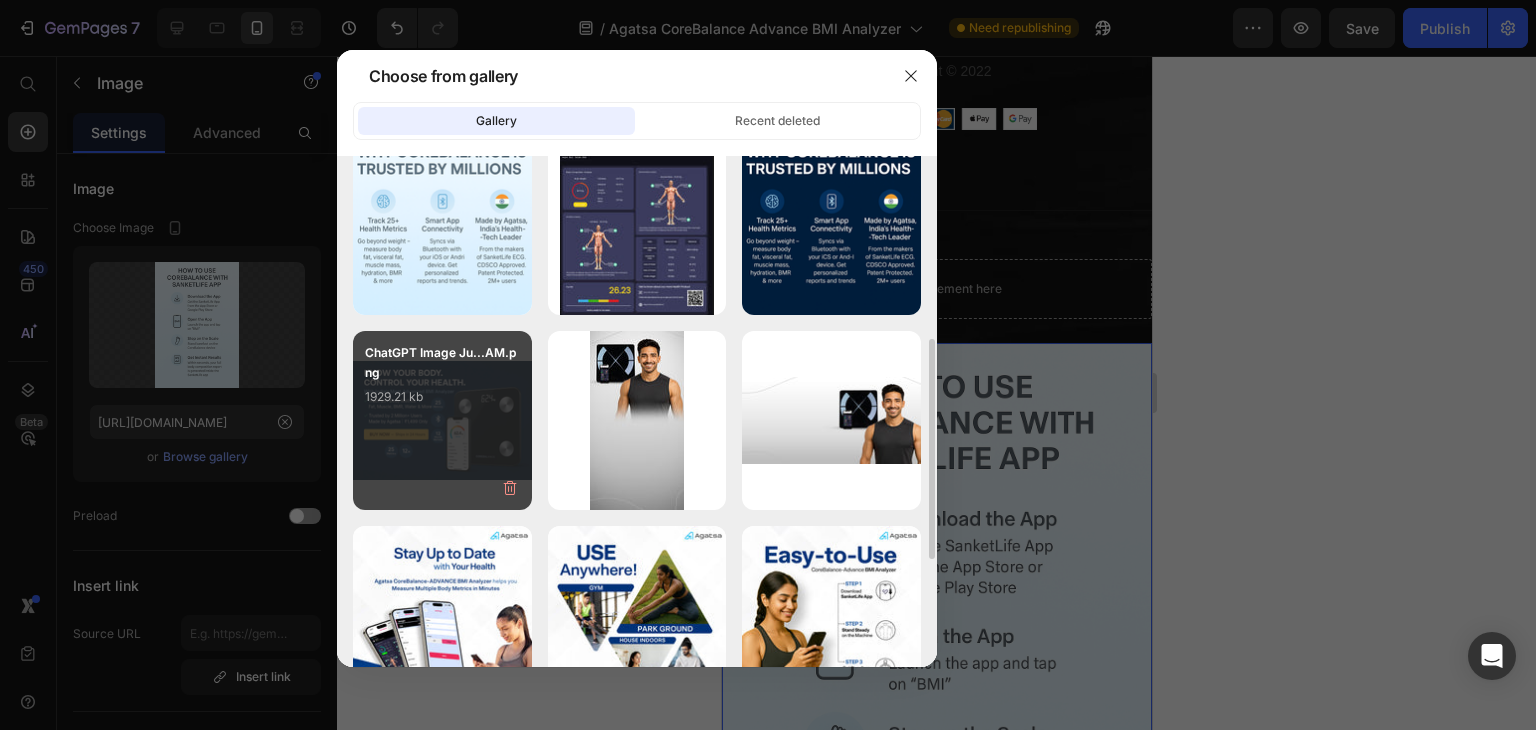 click on "1929.21 kb" at bounding box center [442, 397] 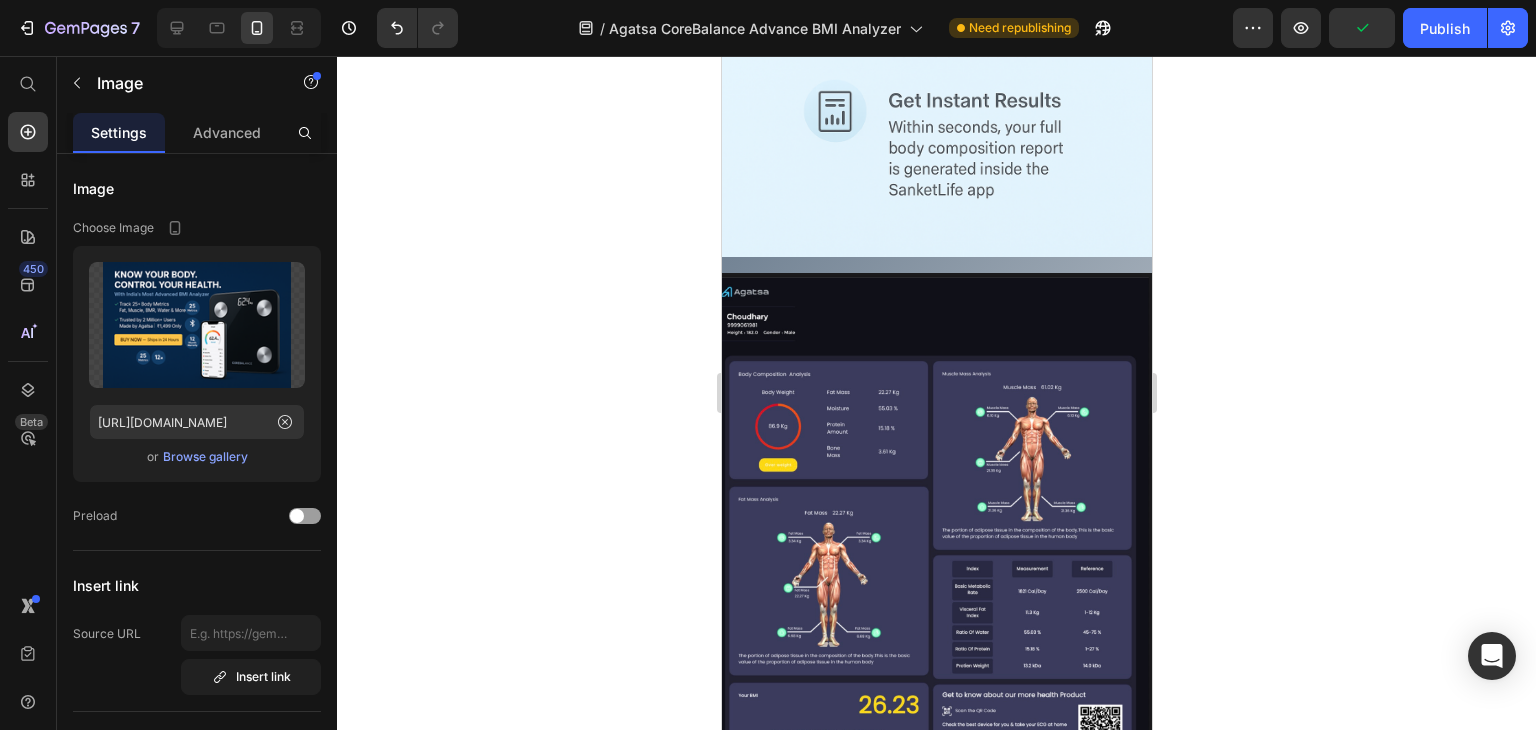 scroll, scrollTop: 5379, scrollLeft: 0, axis: vertical 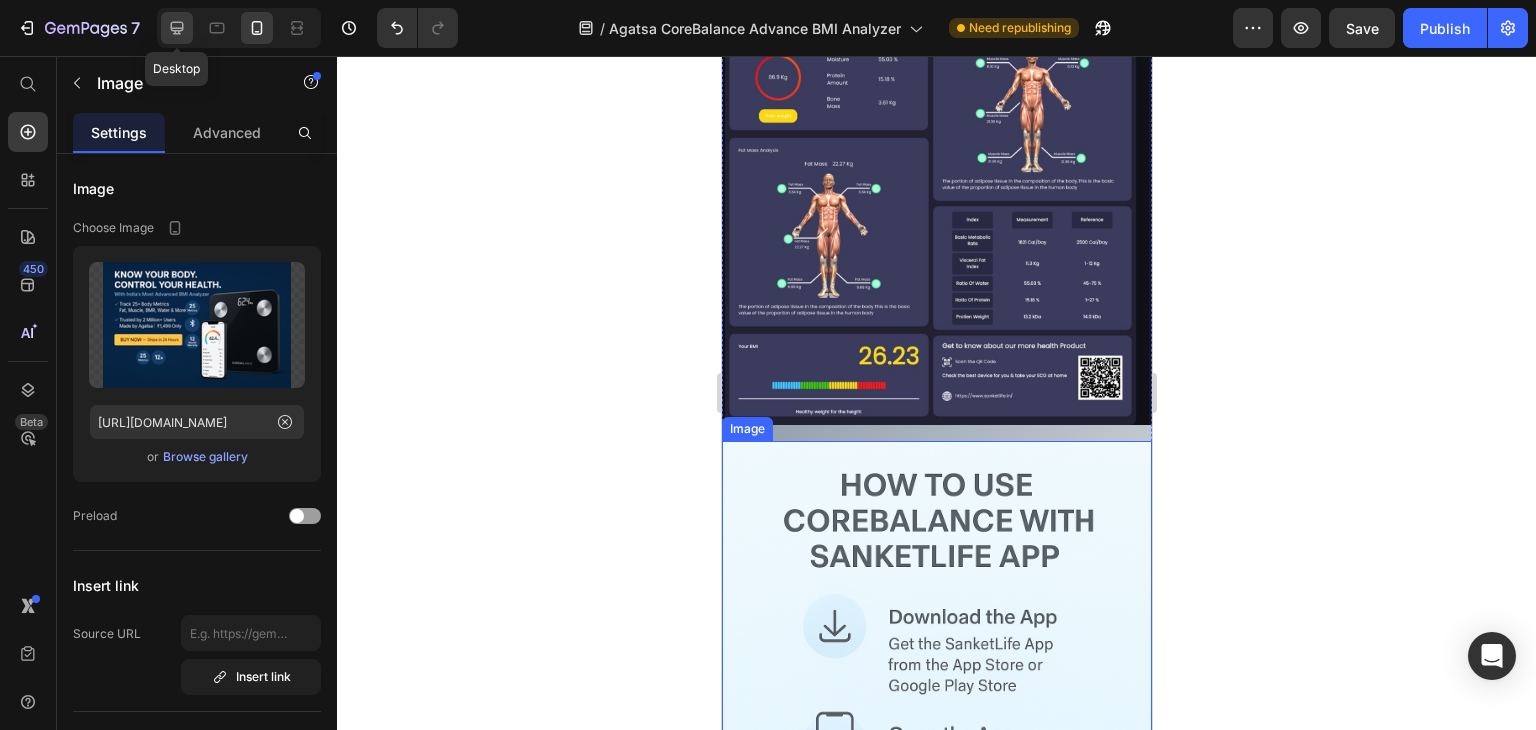 click 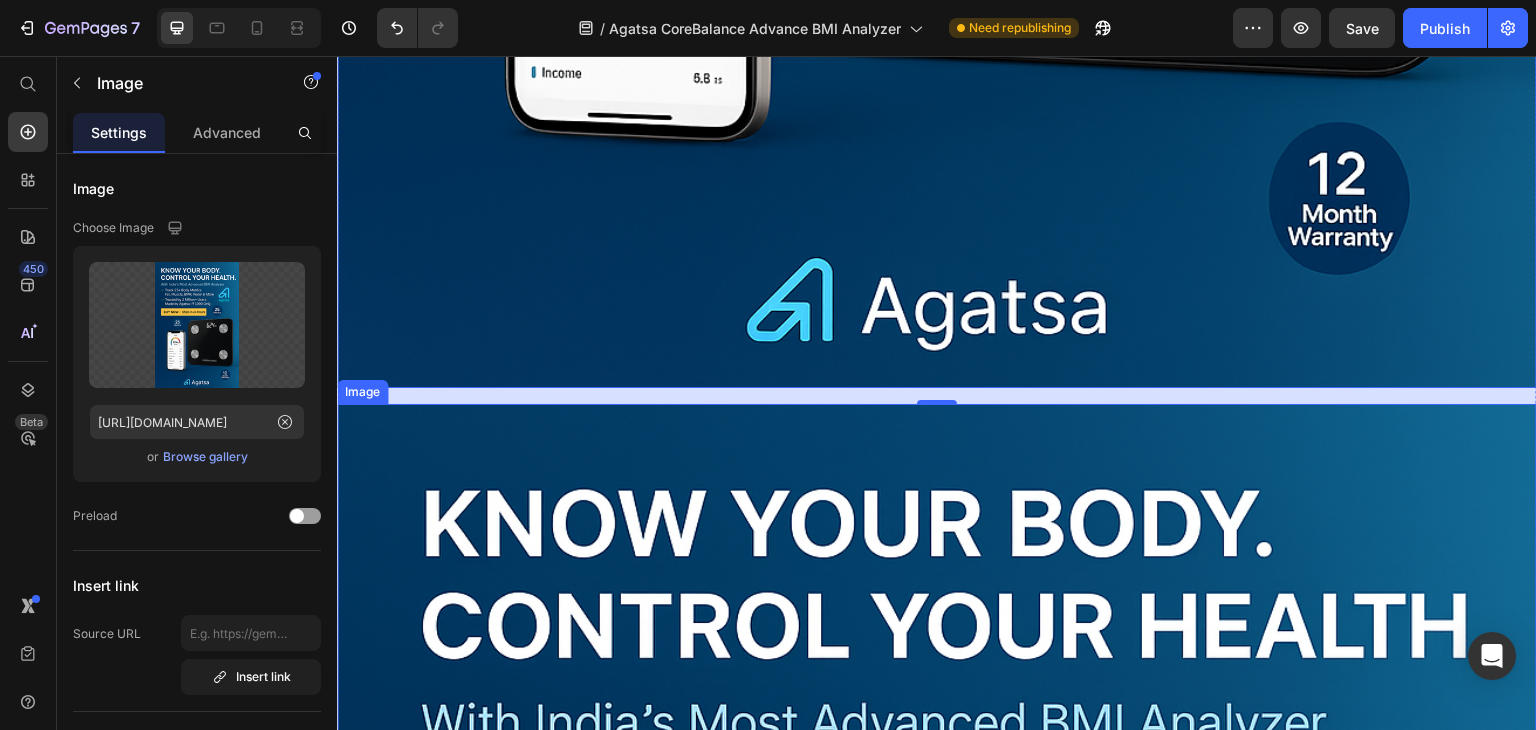 scroll, scrollTop: 5612, scrollLeft: 0, axis: vertical 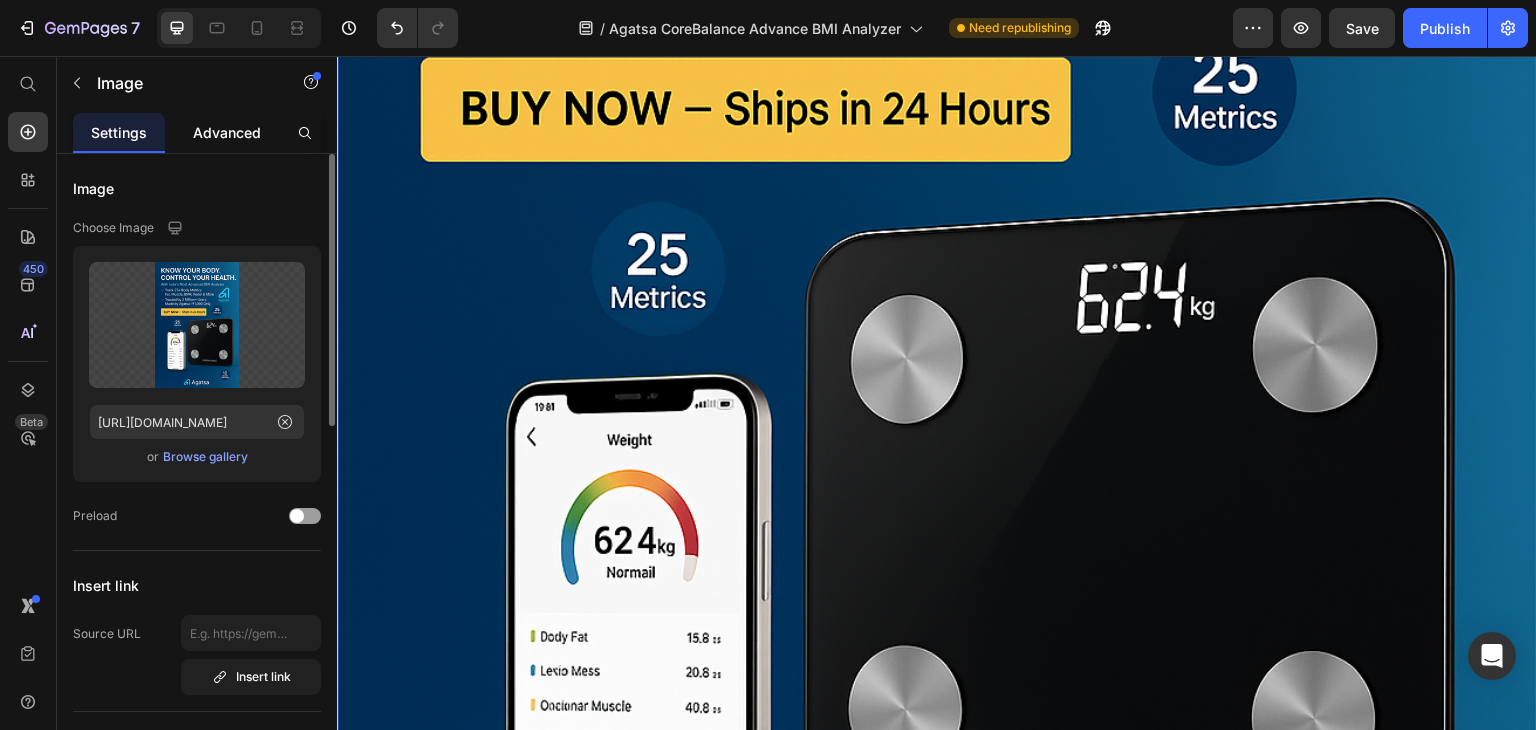 click on "Advanced" 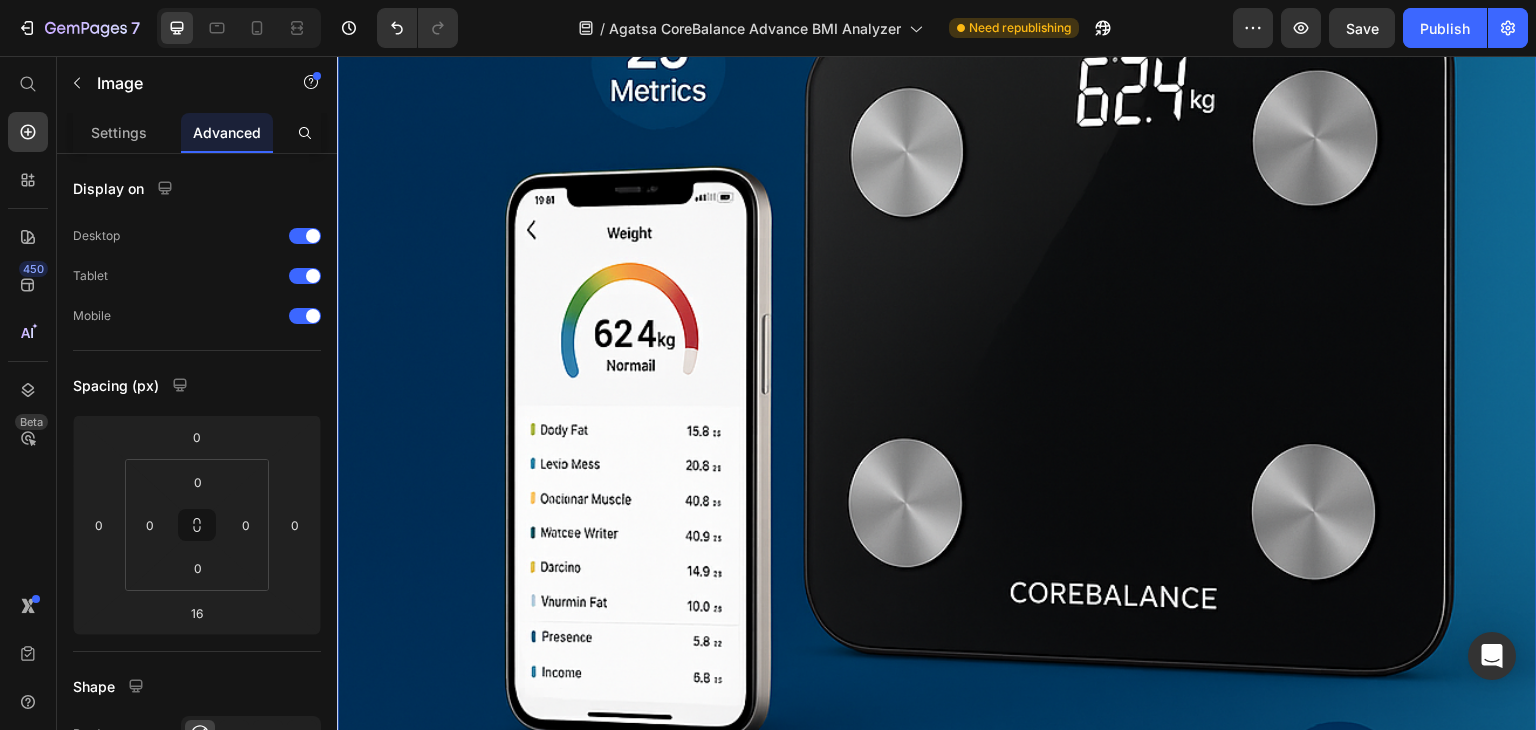 scroll, scrollTop: 5007, scrollLeft: 0, axis: vertical 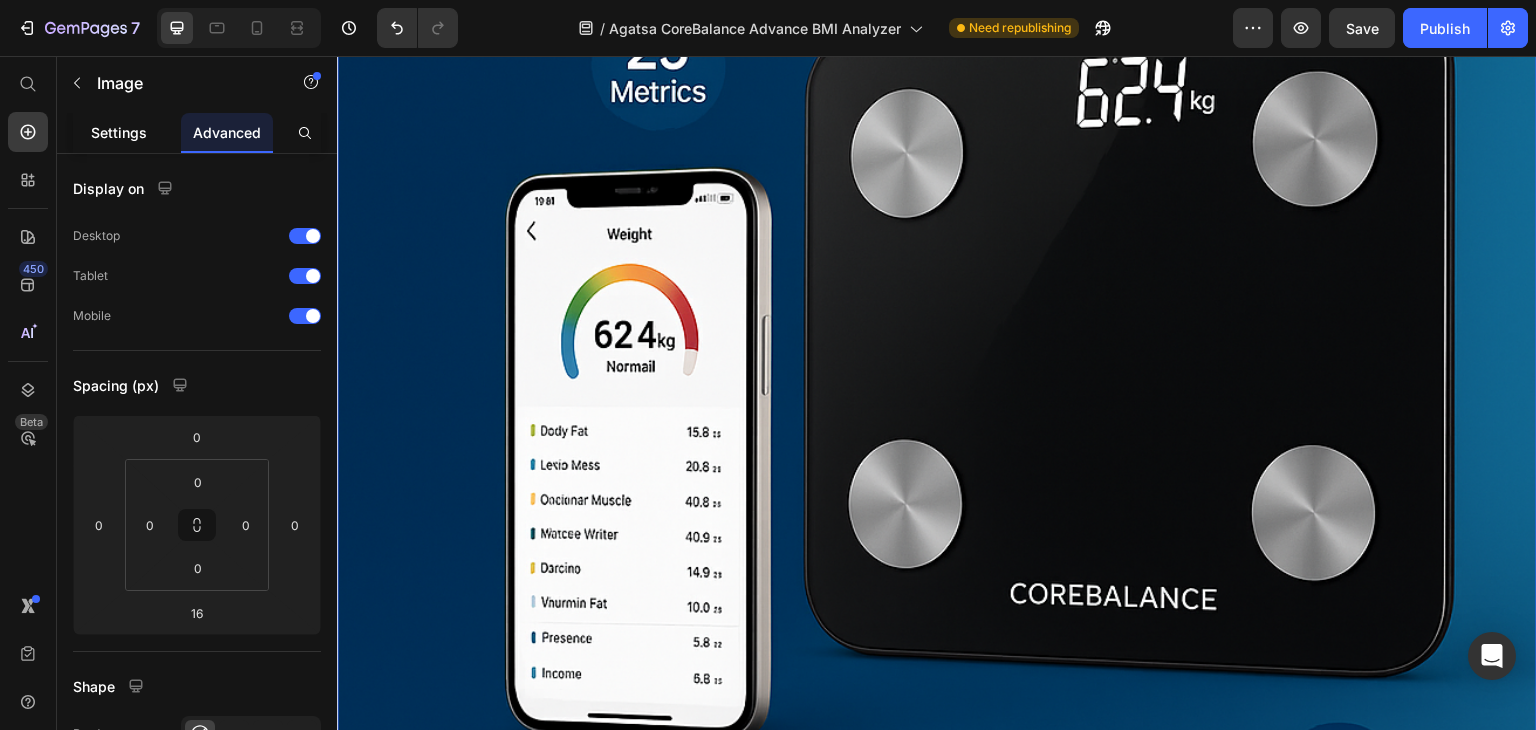 click on "Settings" 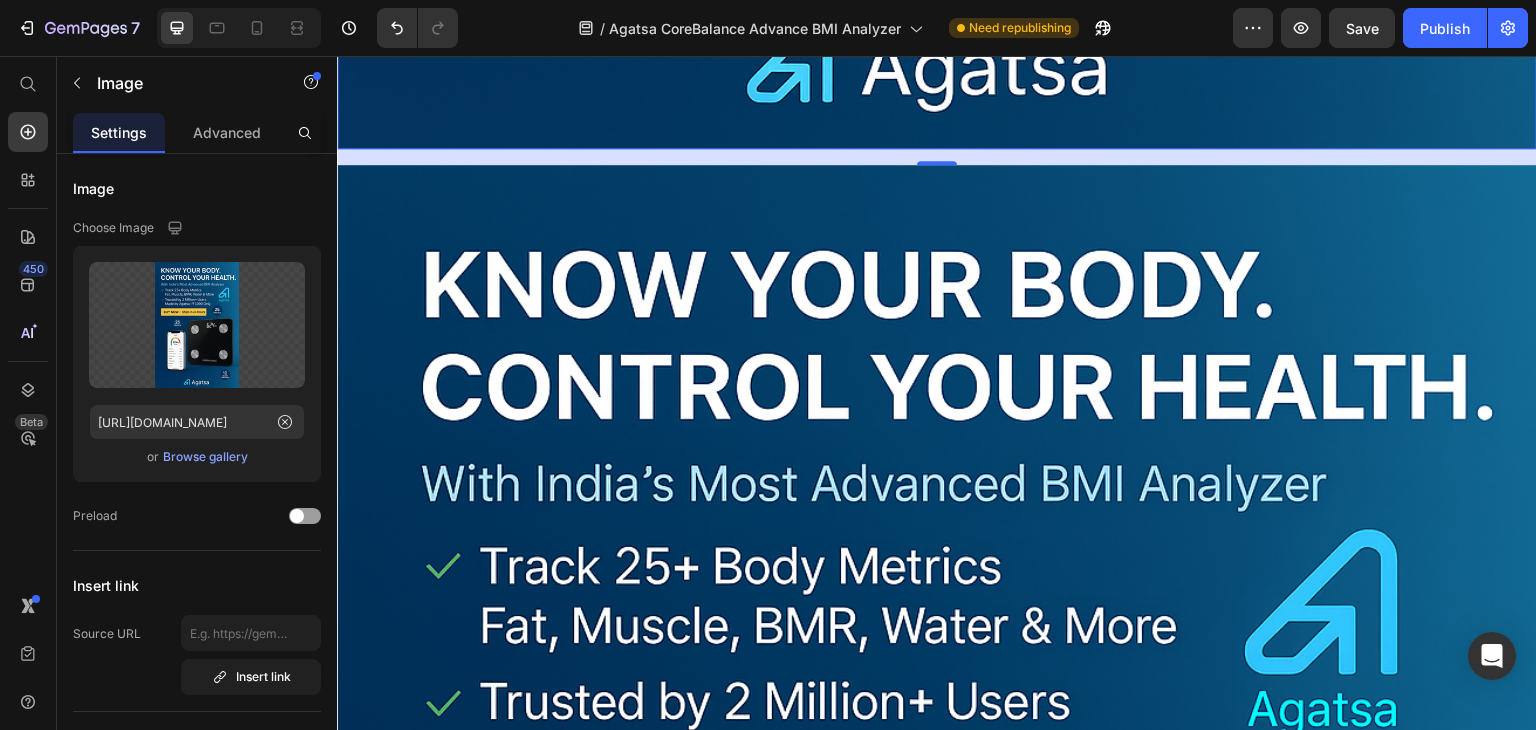 scroll, scrollTop: 5851, scrollLeft: 0, axis: vertical 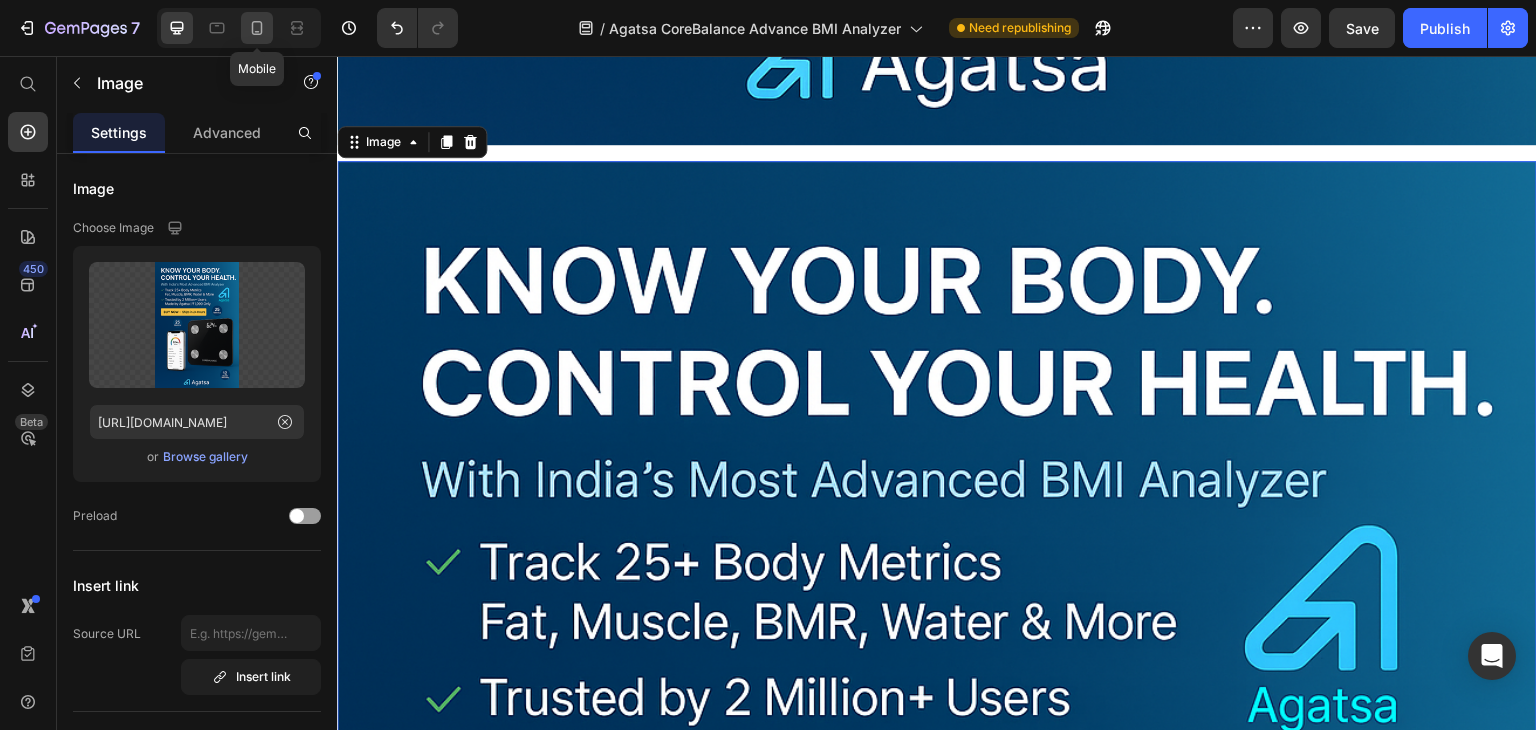 click 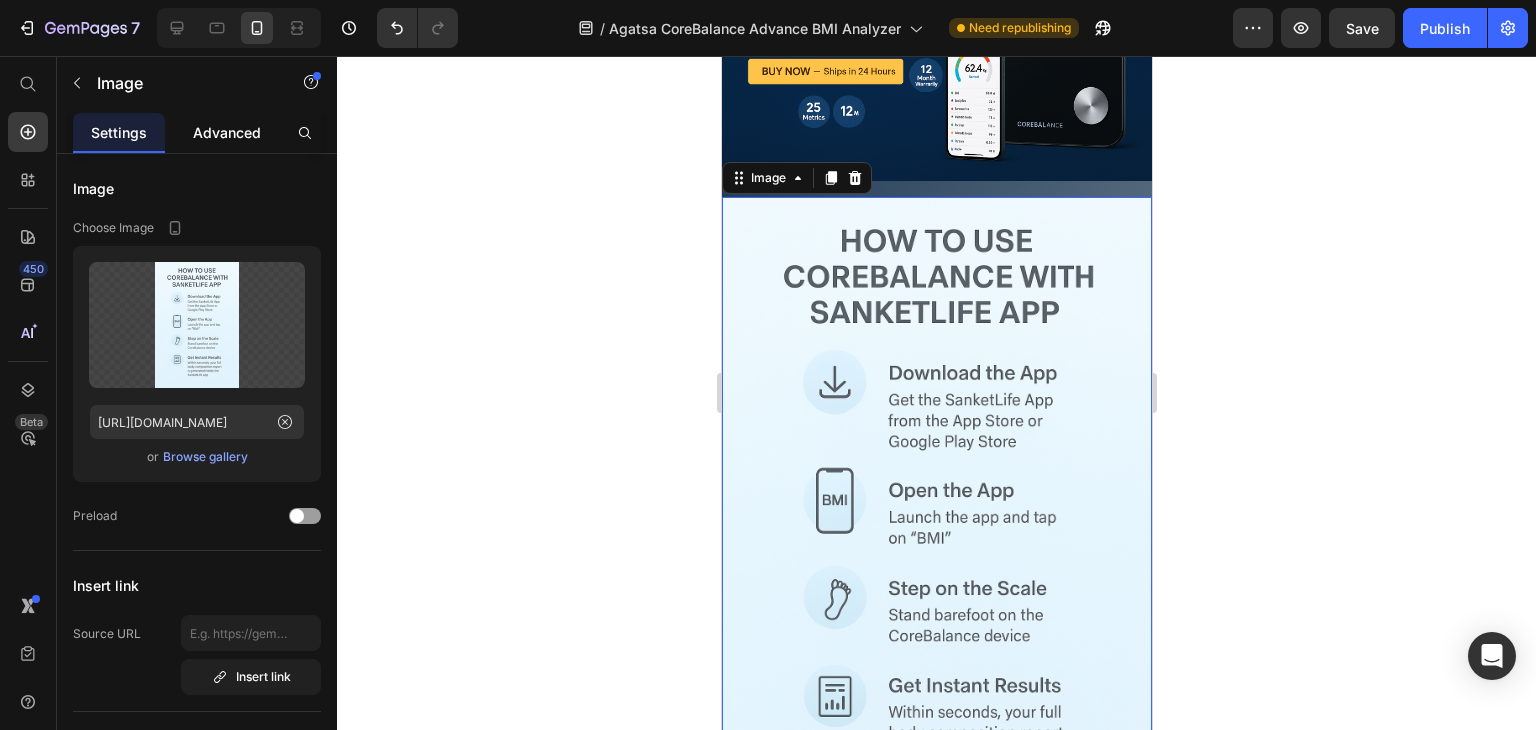 scroll, scrollTop: 4340, scrollLeft: 0, axis: vertical 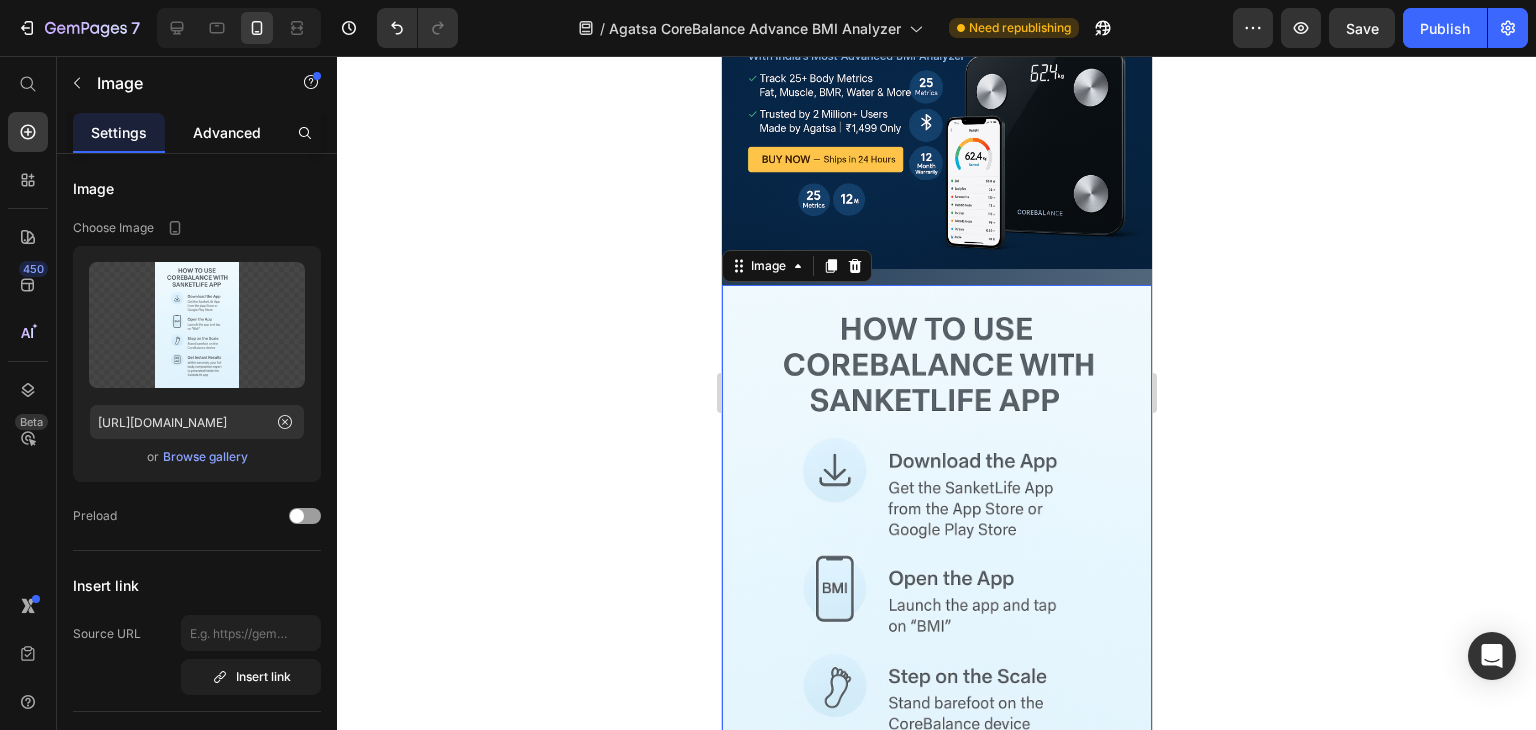 click on "Advanced" at bounding box center [227, 132] 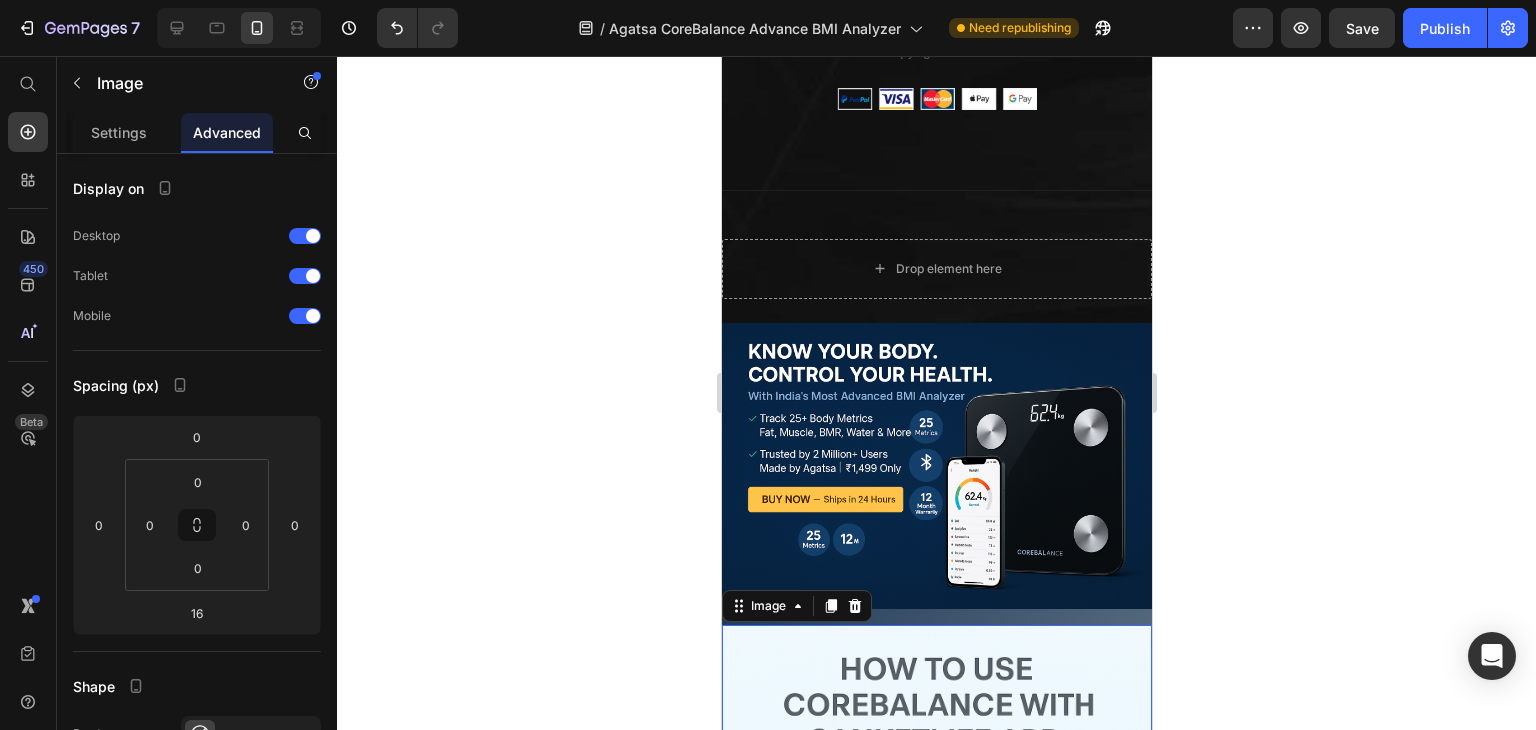 scroll, scrollTop: 3997, scrollLeft: 0, axis: vertical 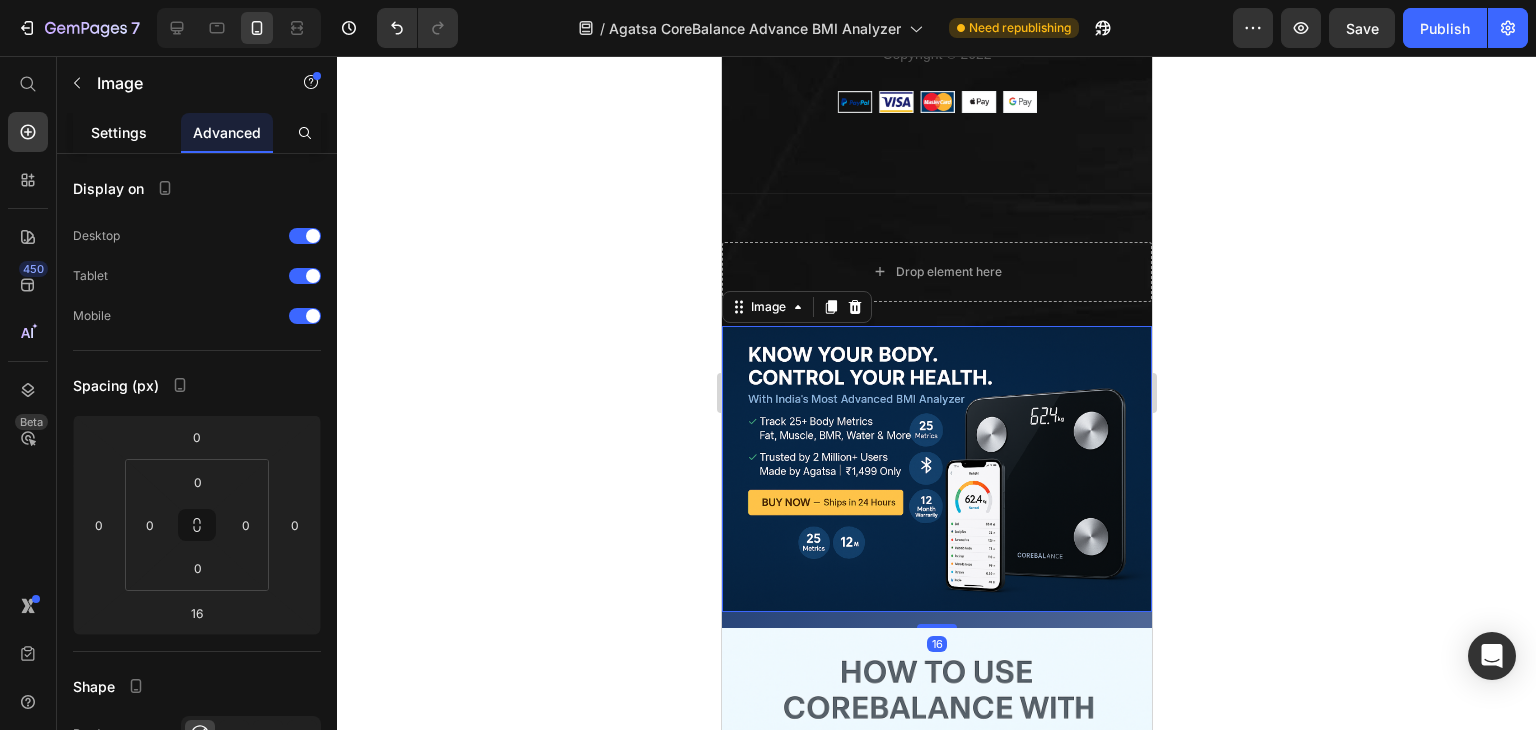 click on "Settings" 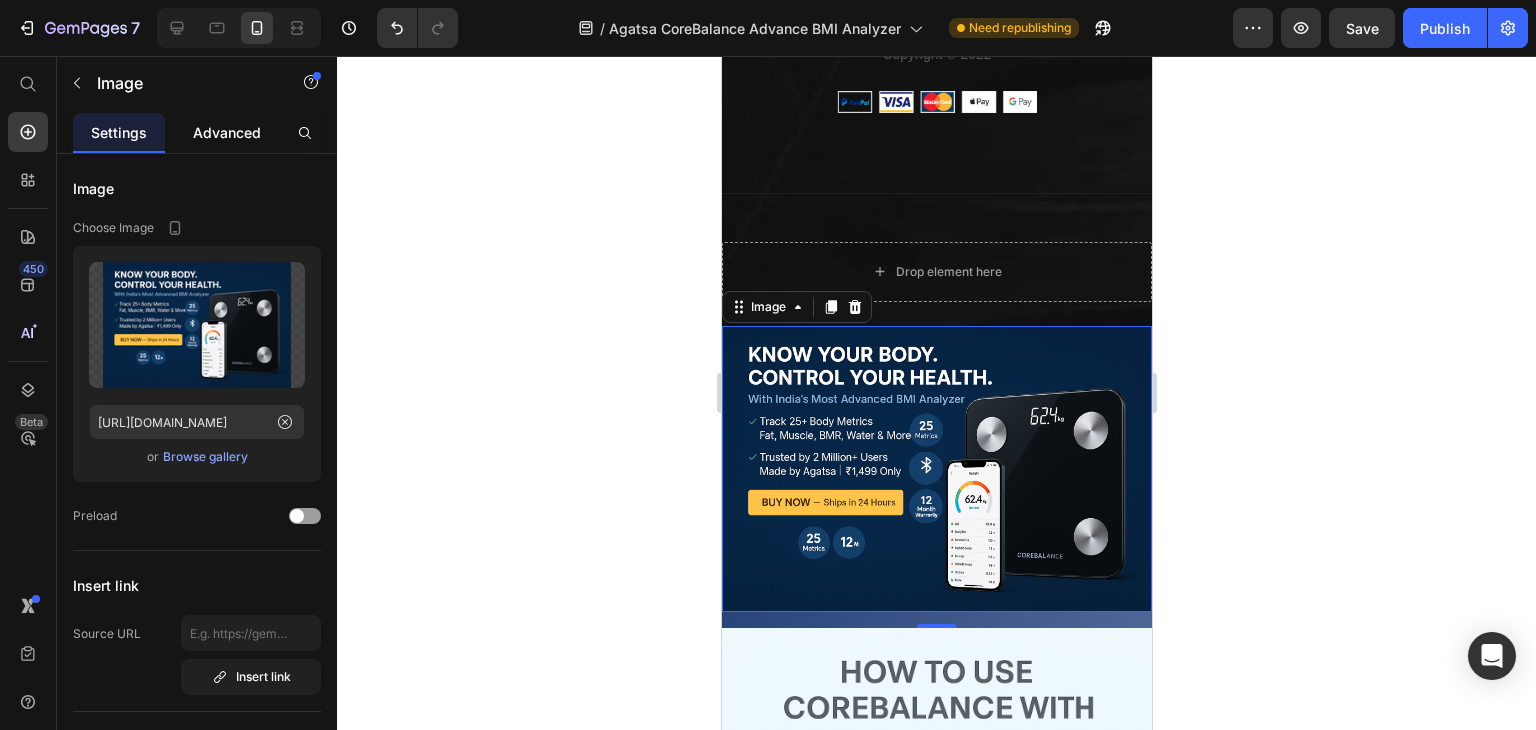click on "Advanced" at bounding box center (227, 132) 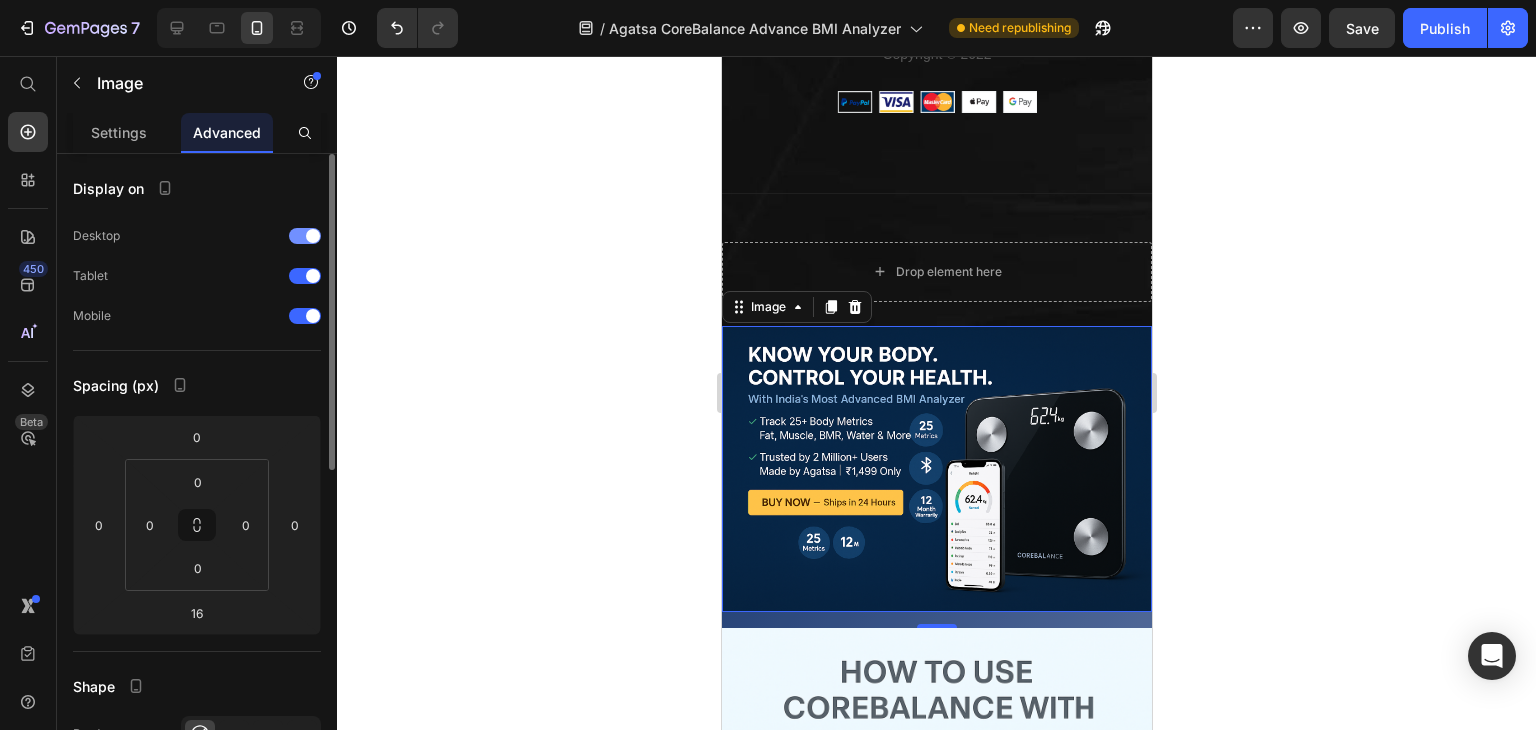 click at bounding box center (305, 236) 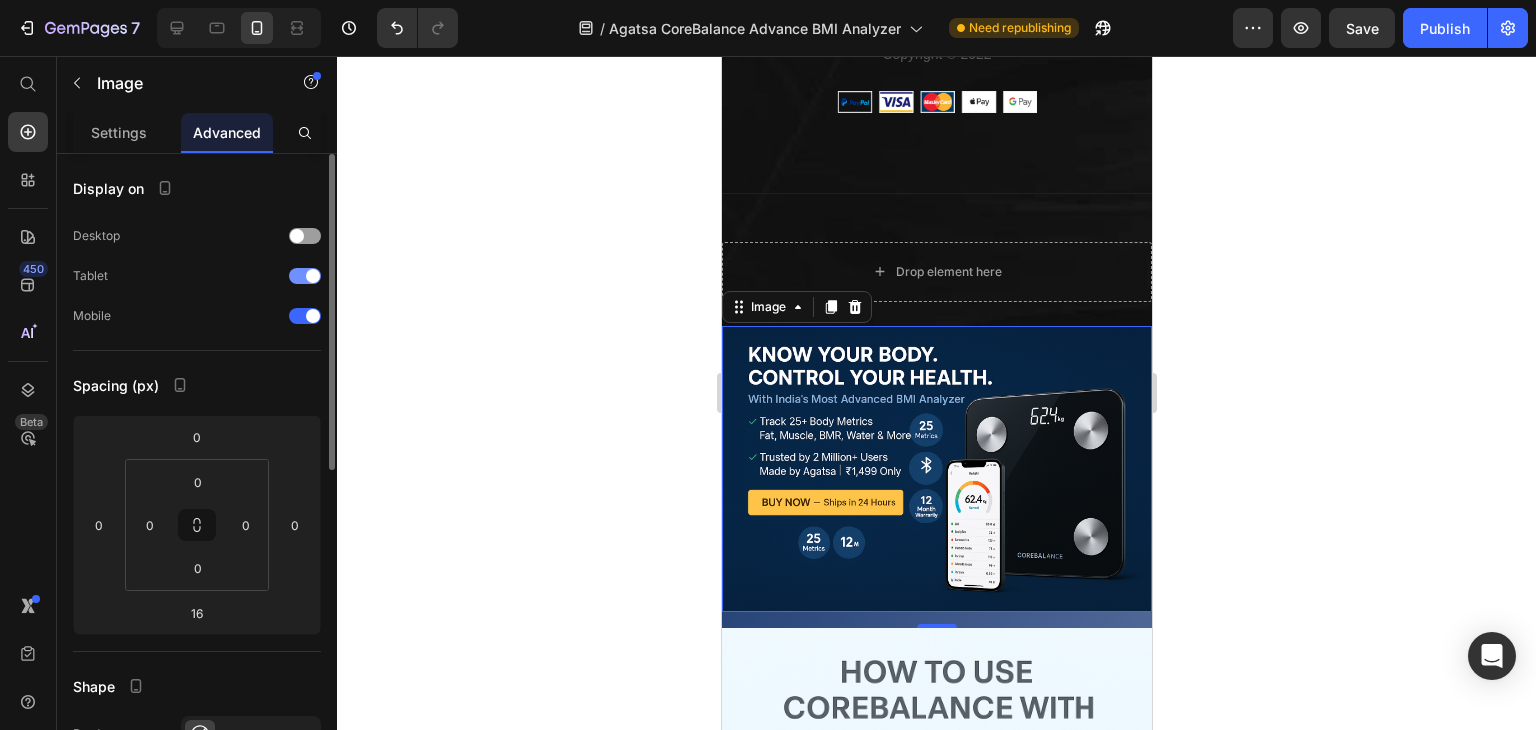 click at bounding box center [305, 276] 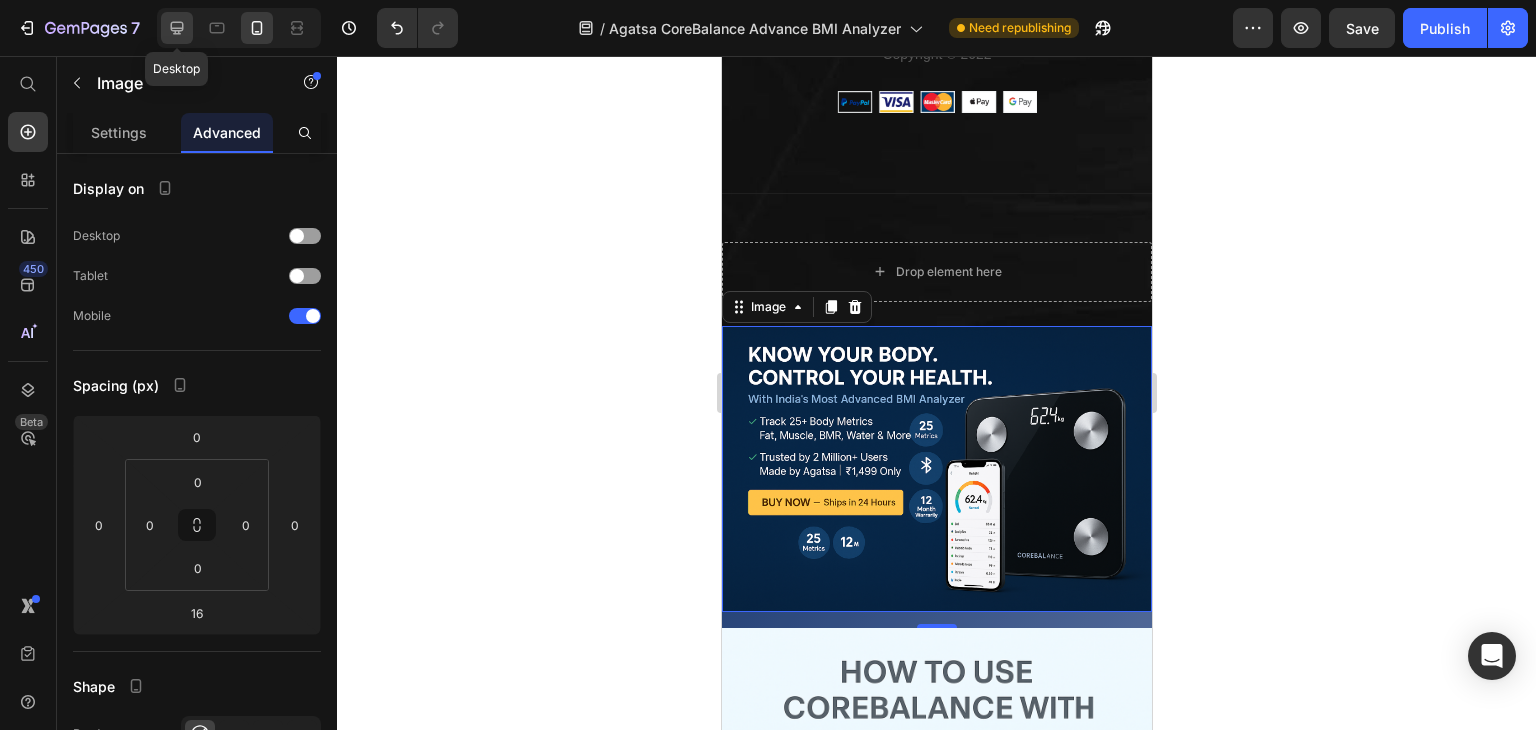 click 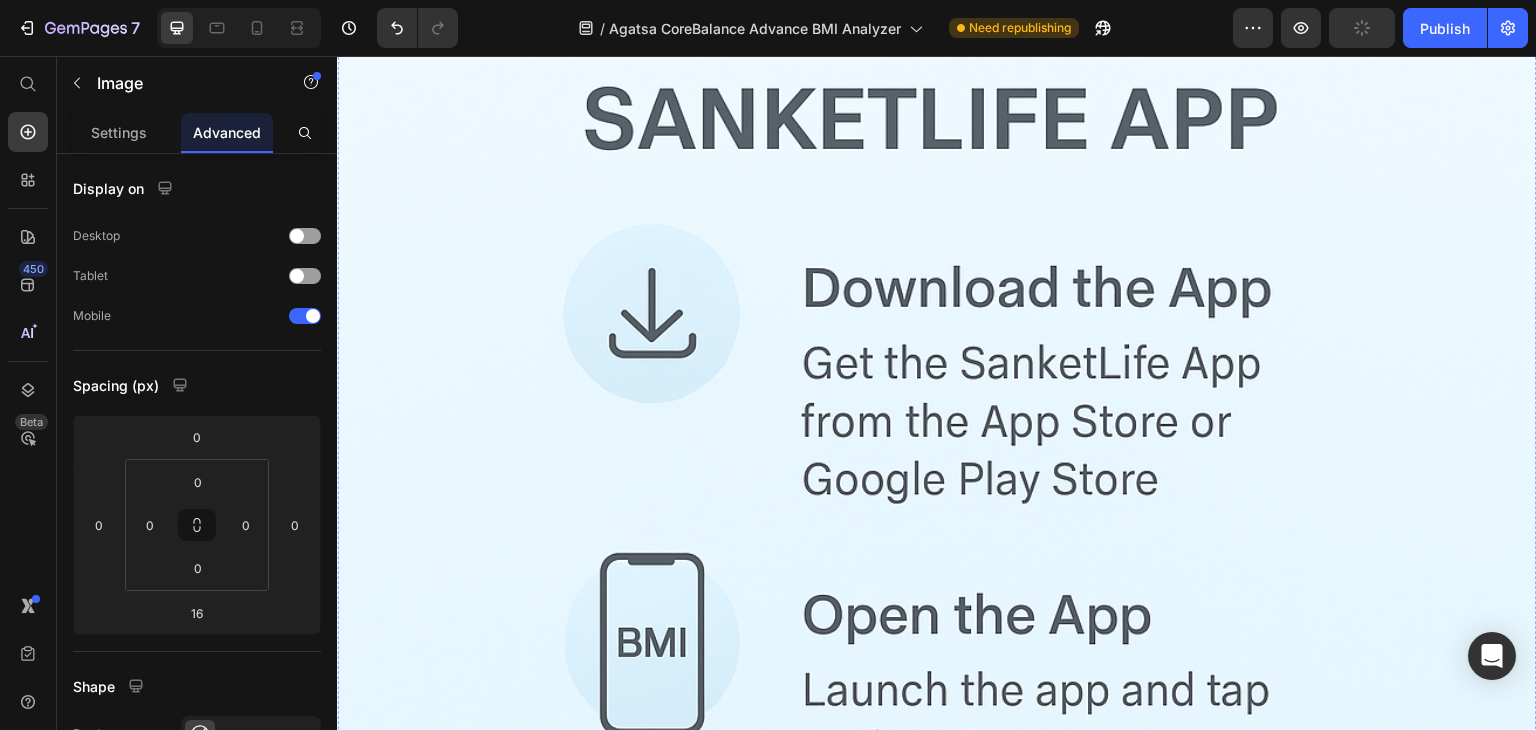 scroll, scrollTop: 7414, scrollLeft: 0, axis: vertical 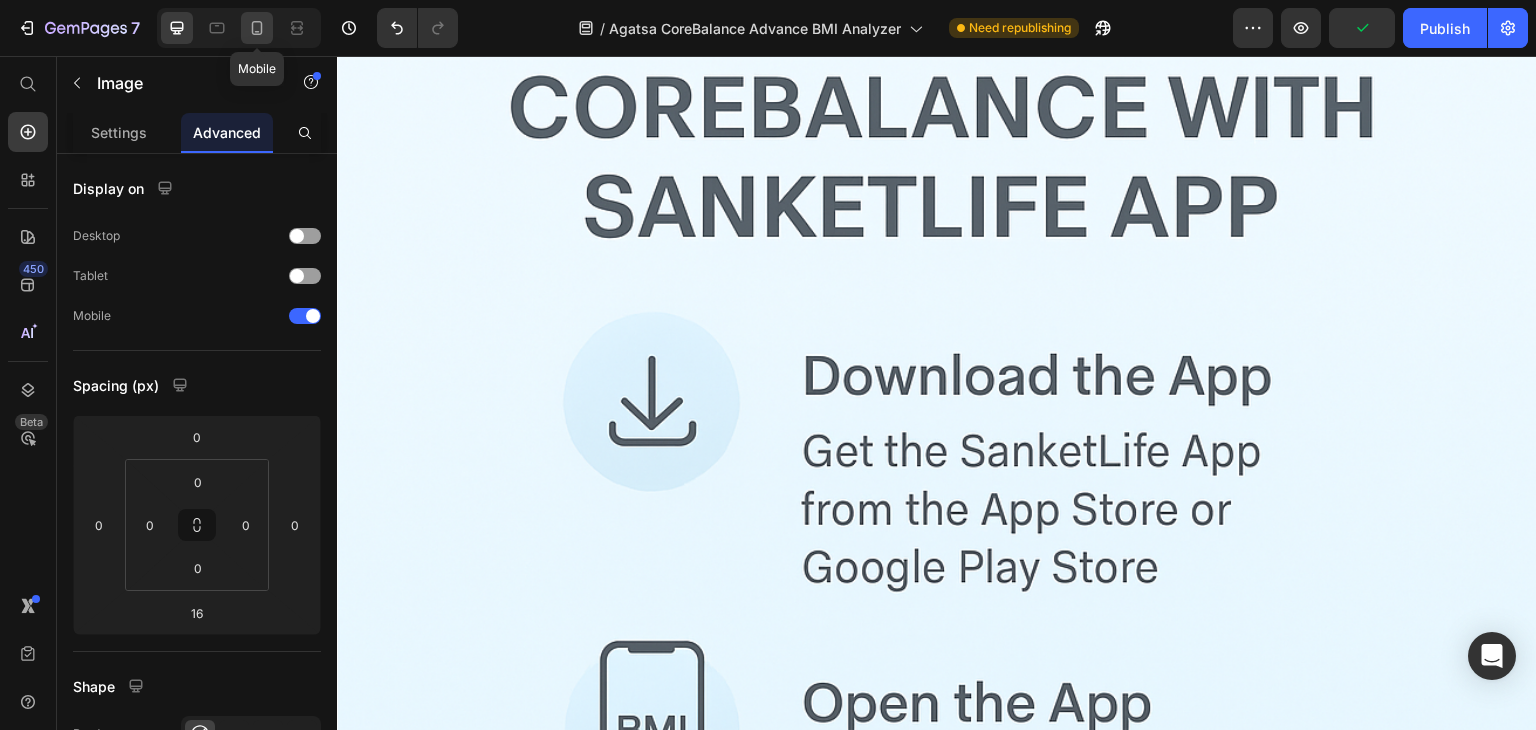click 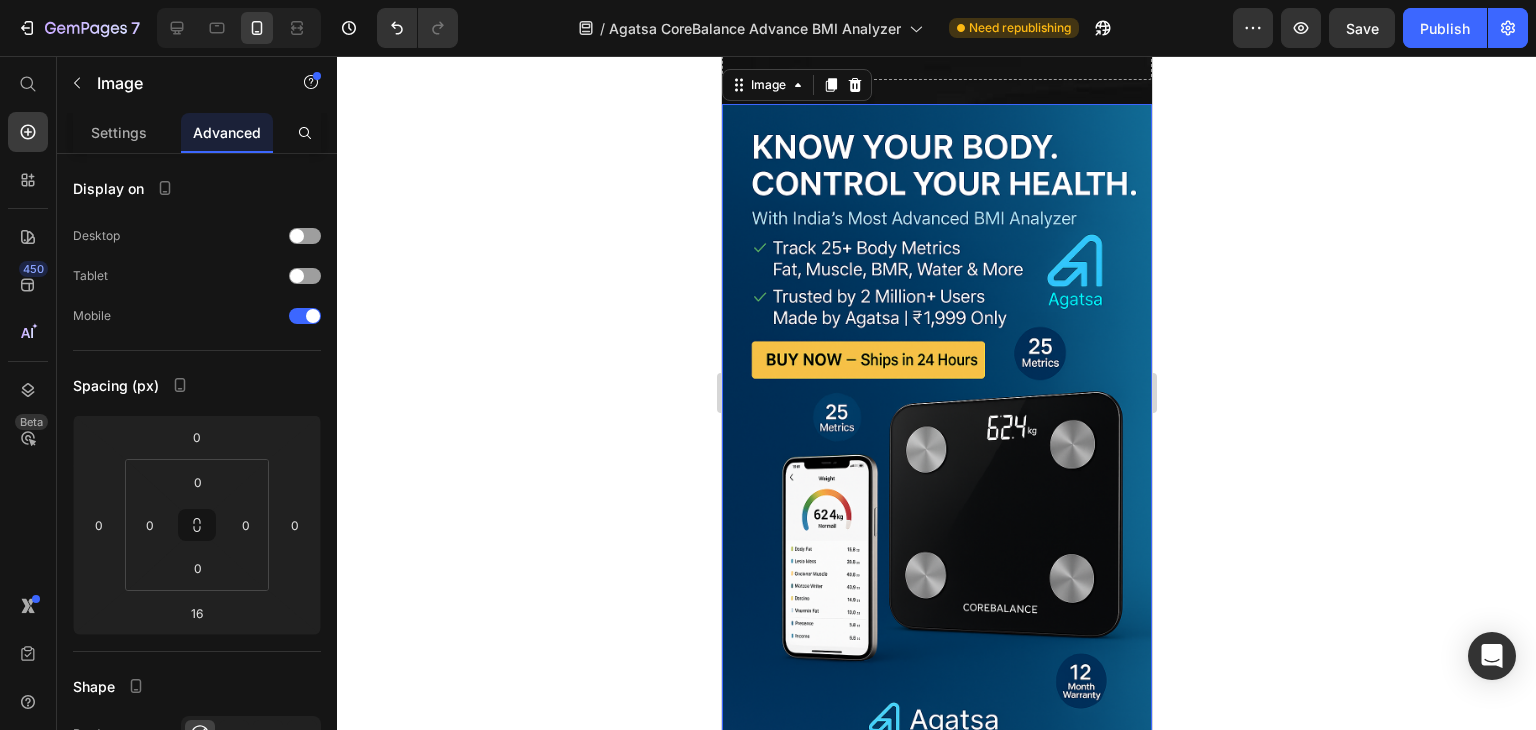 scroll, scrollTop: 4254, scrollLeft: 0, axis: vertical 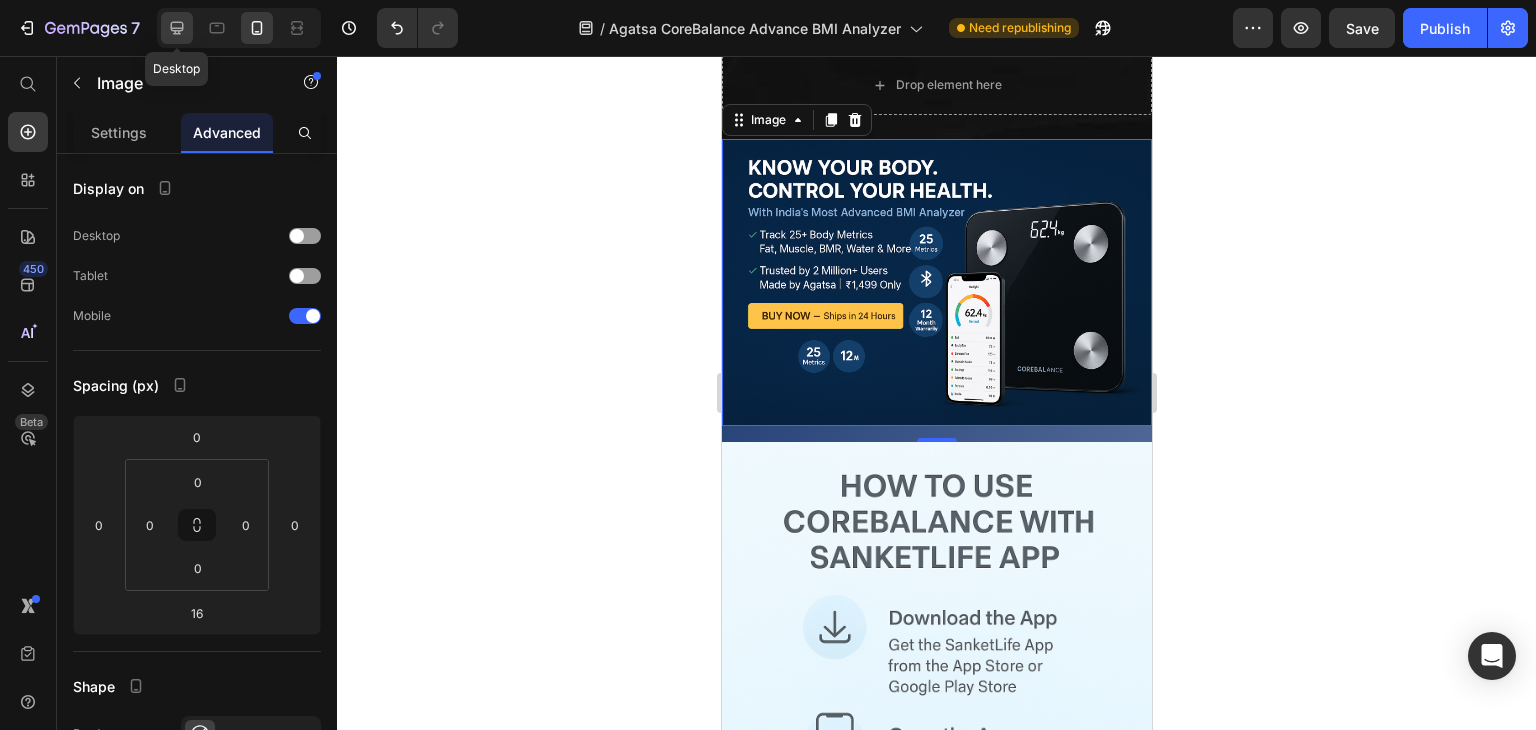 click 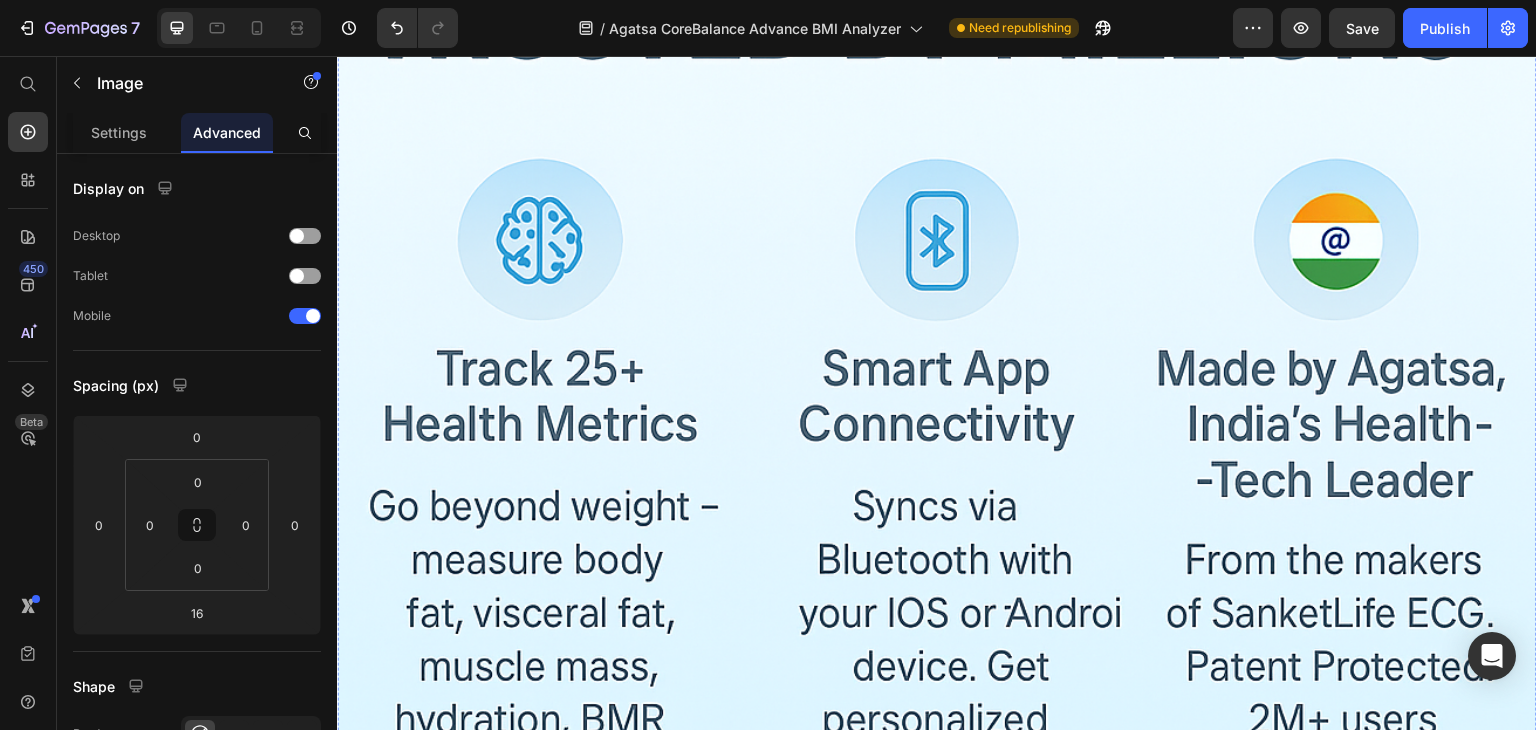 scroll, scrollTop: 6280, scrollLeft: 0, axis: vertical 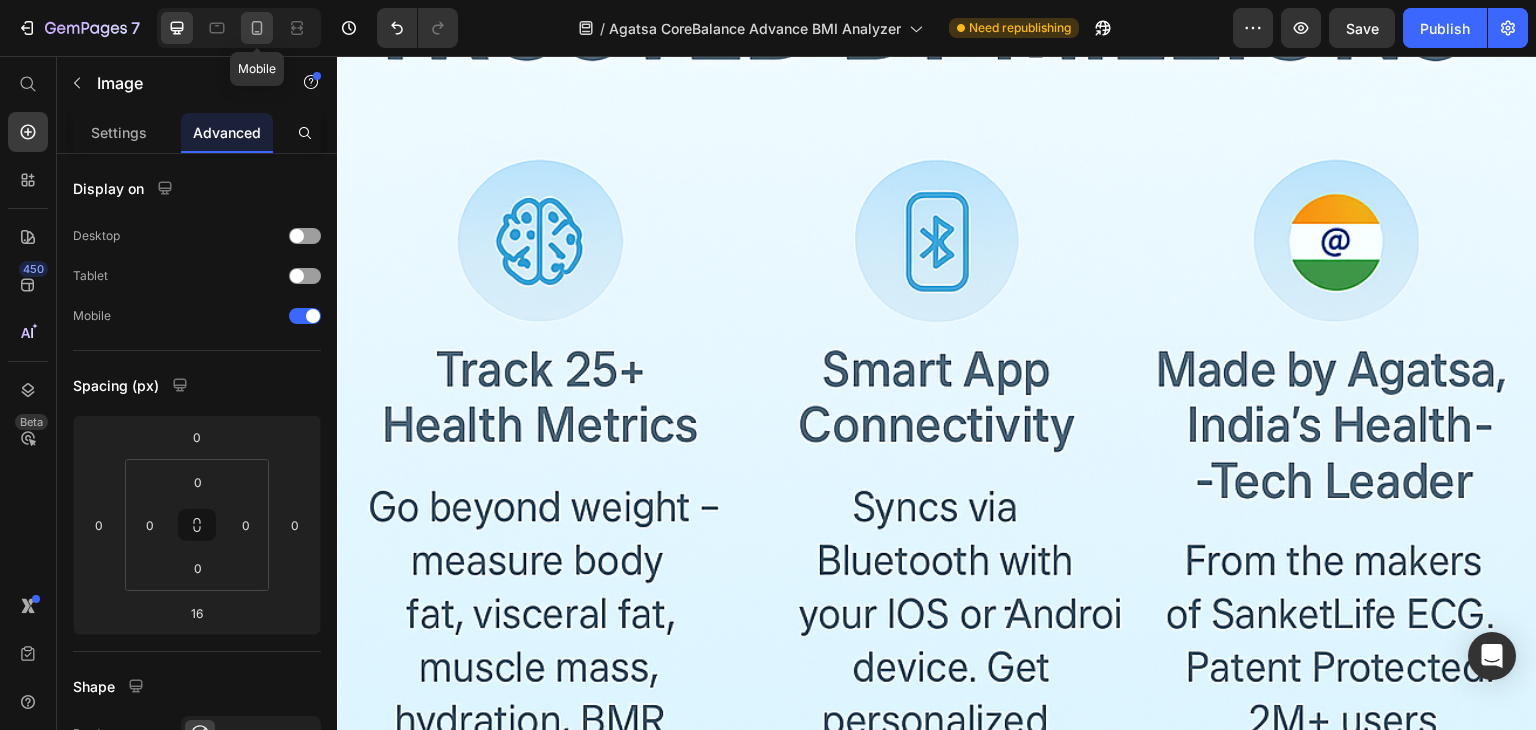 click 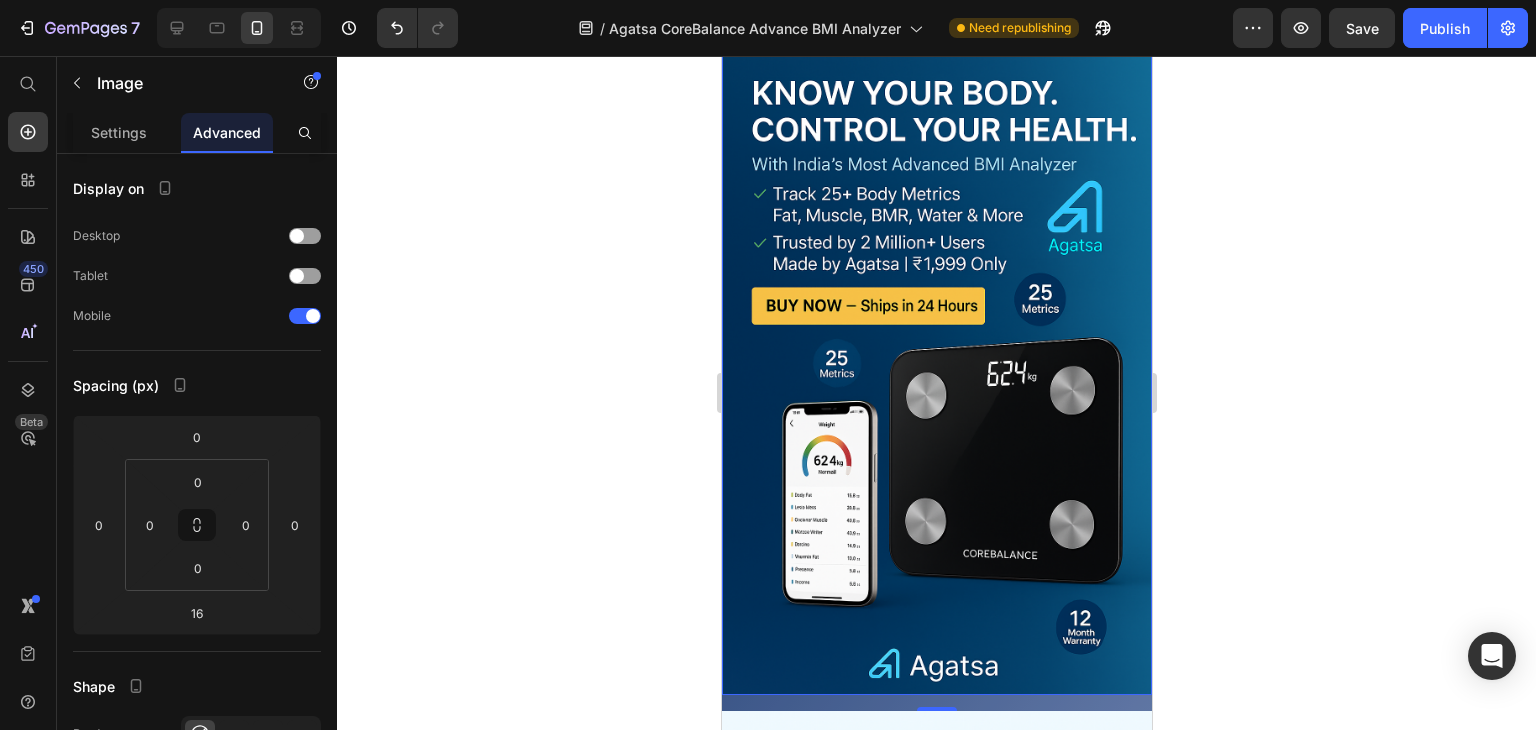 scroll, scrollTop: 4365, scrollLeft: 0, axis: vertical 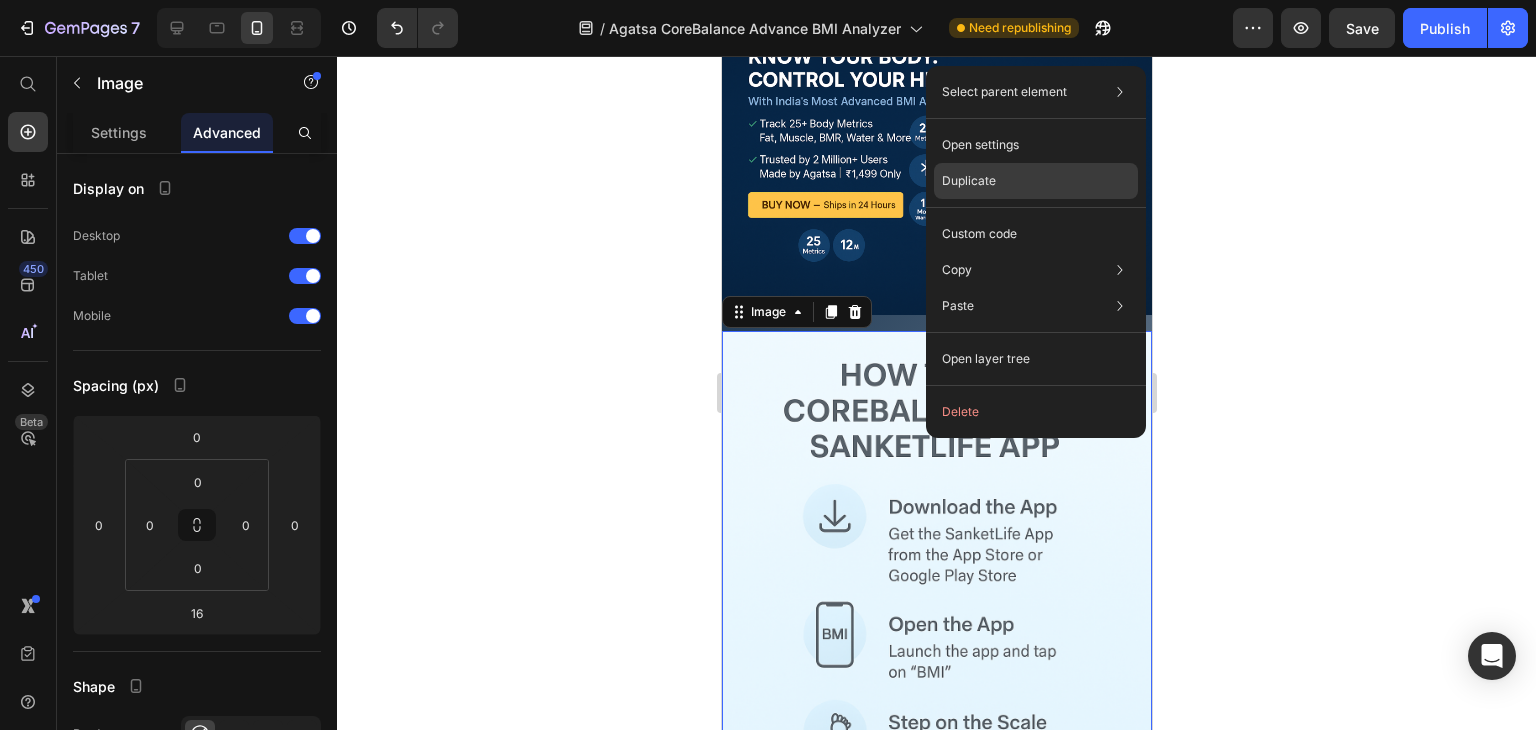 click on "Duplicate" at bounding box center (969, 181) 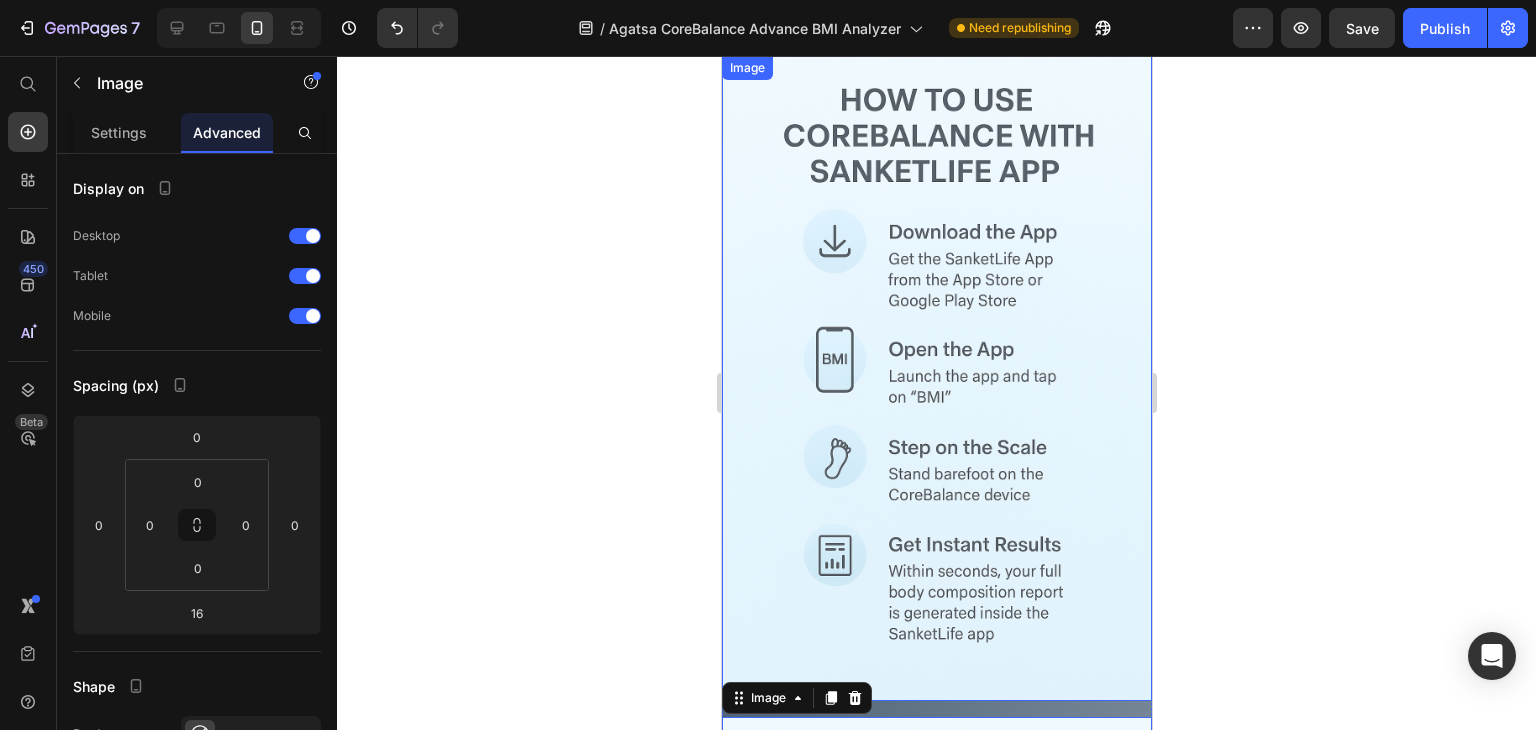 scroll, scrollTop: 4633, scrollLeft: 0, axis: vertical 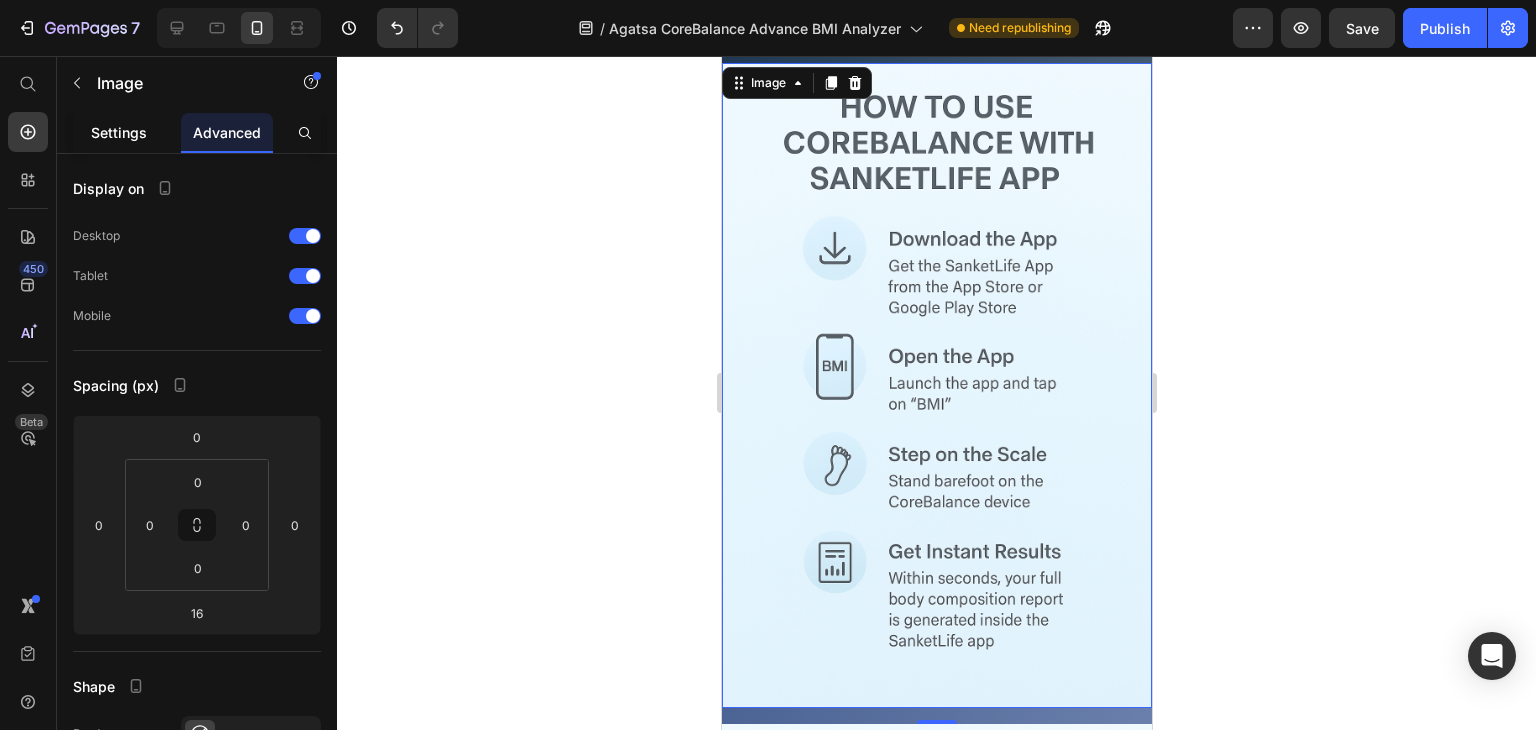 click on "Settings" at bounding box center [119, 132] 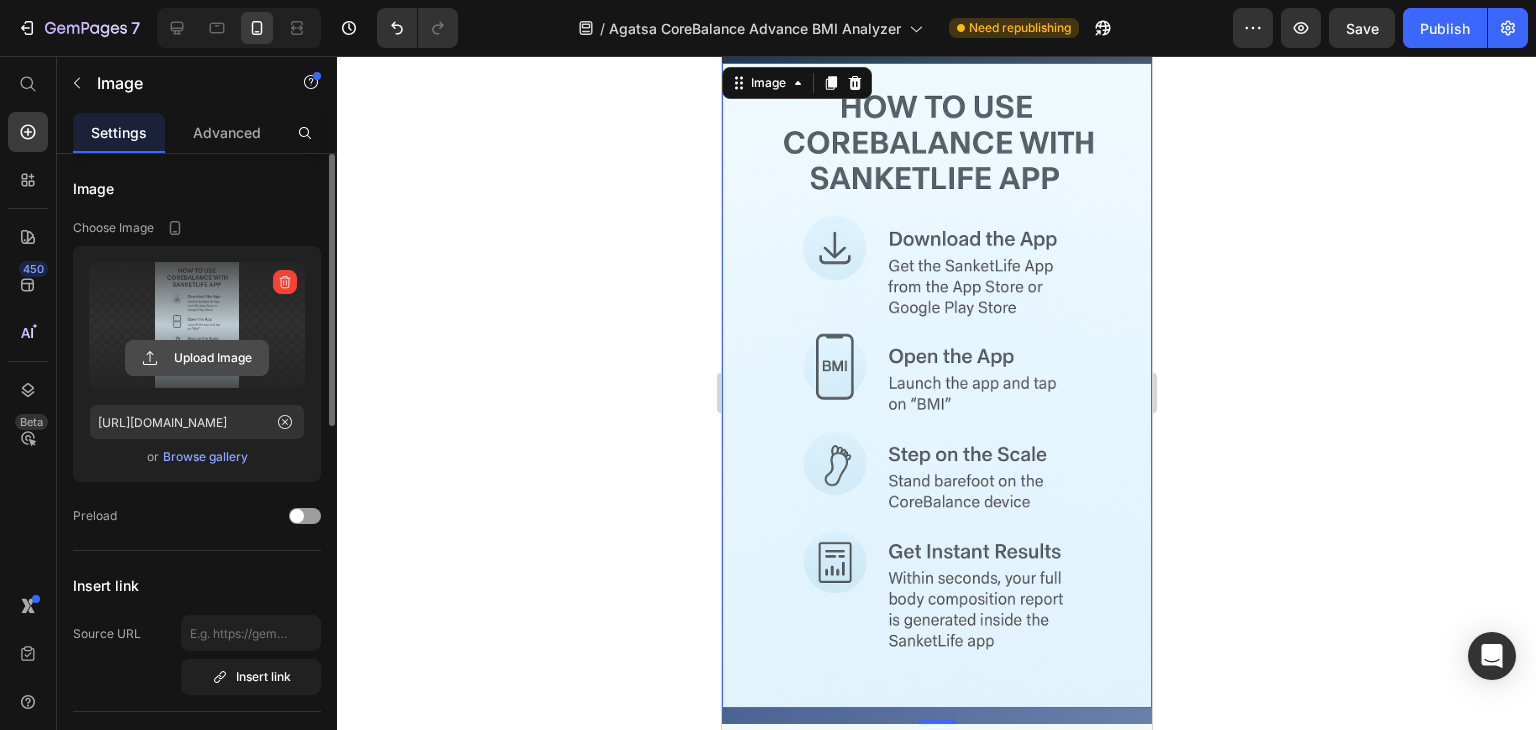click 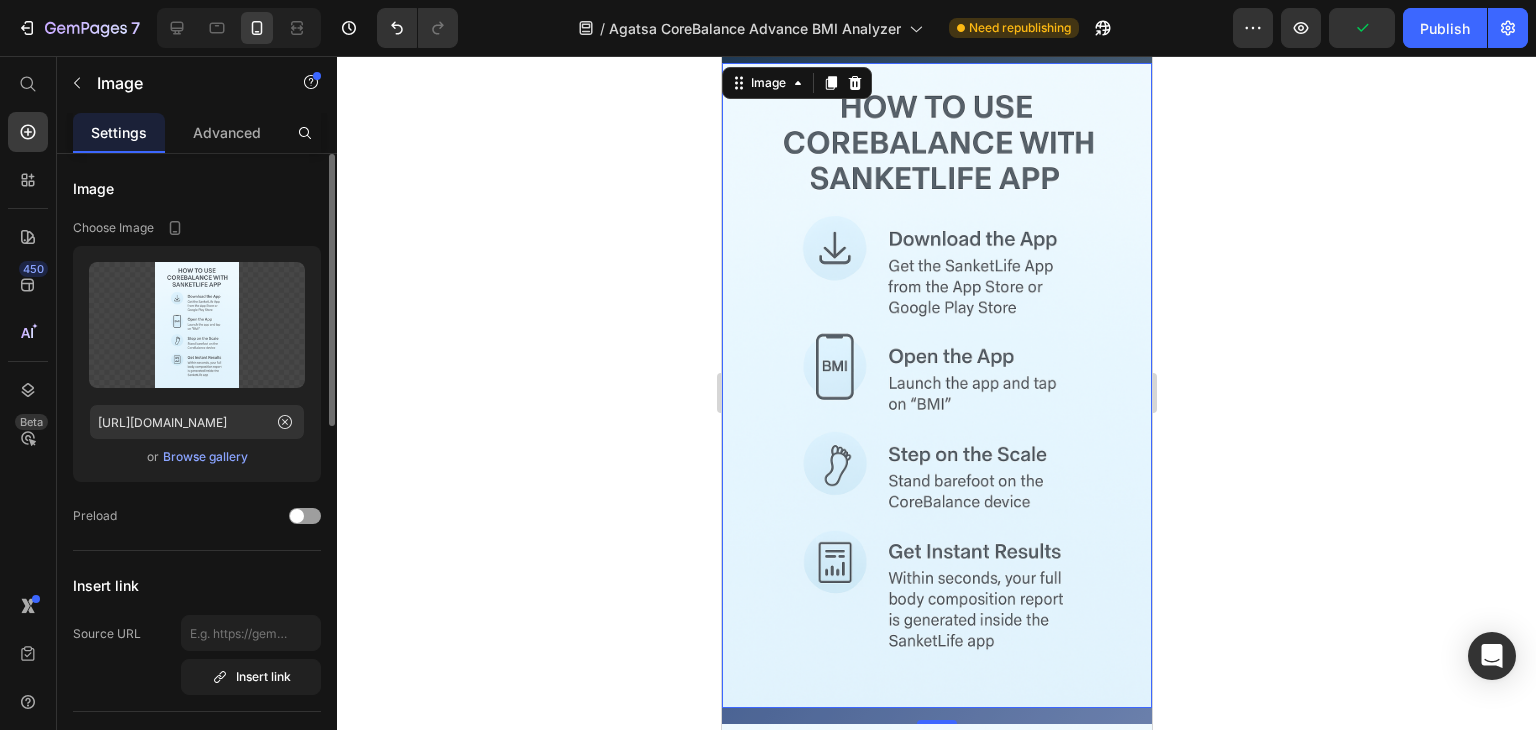 click on "Browse gallery" at bounding box center [205, 457] 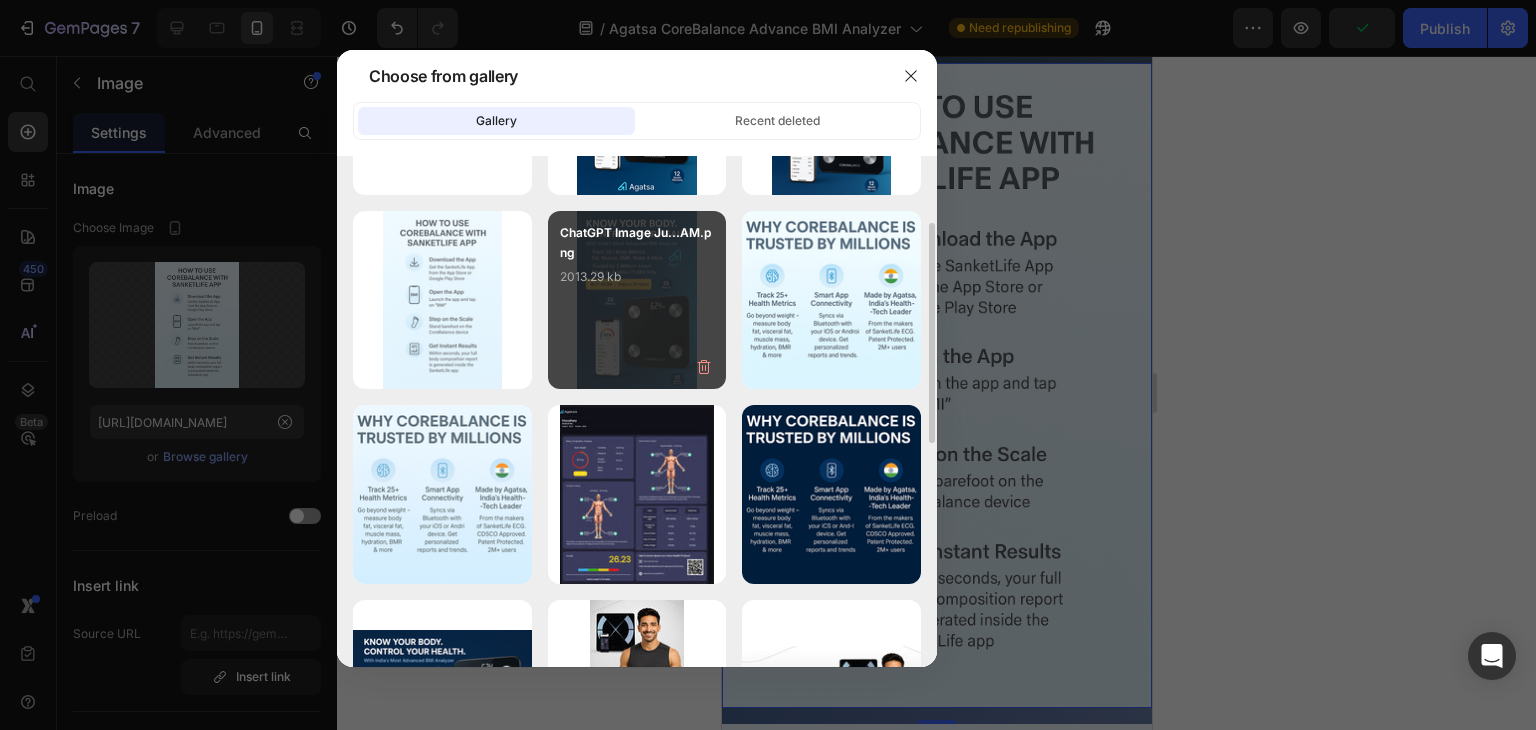 scroll, scrollTop: 155, scrollLeft: 0, axis: vertical 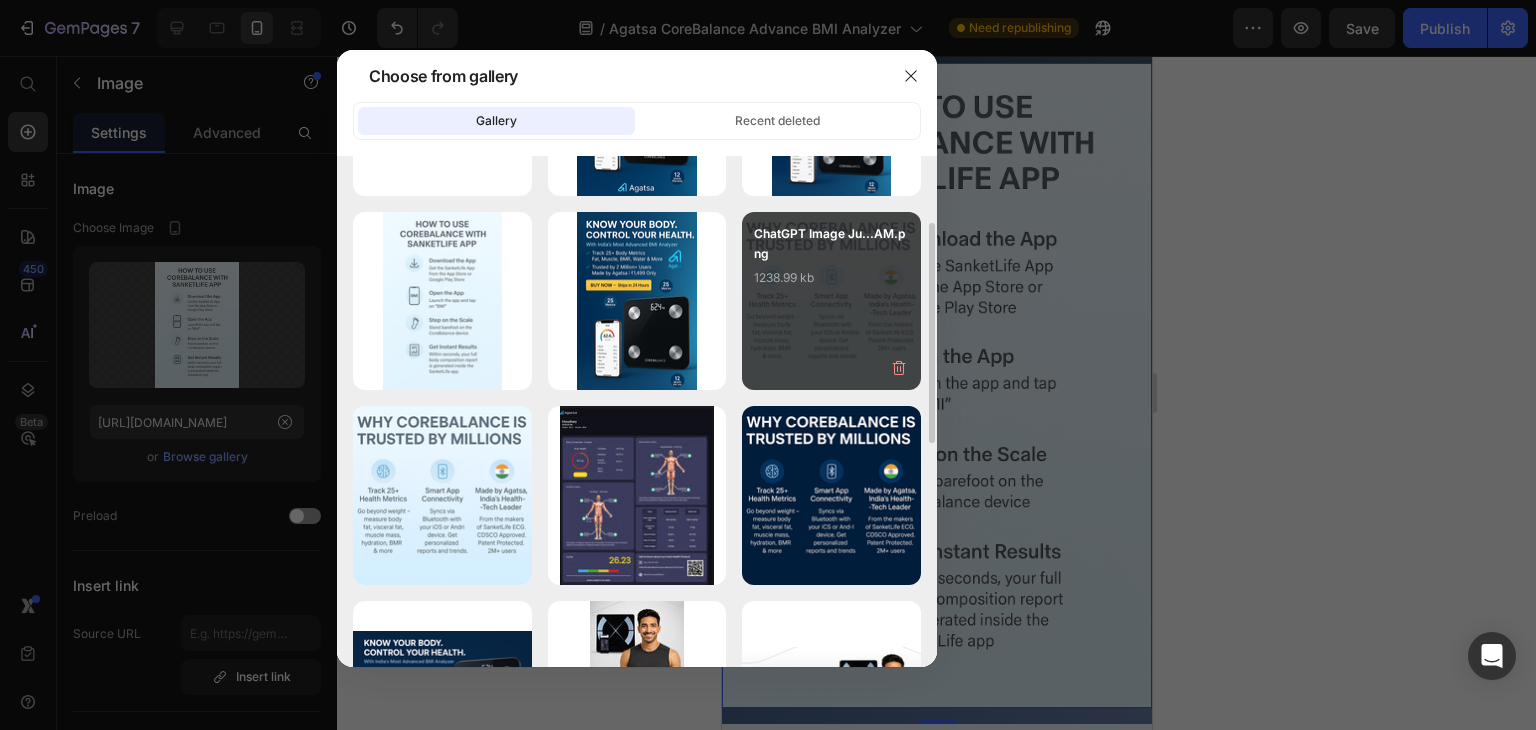 click on "1238.99 kb" at bounding box center [831, 278] 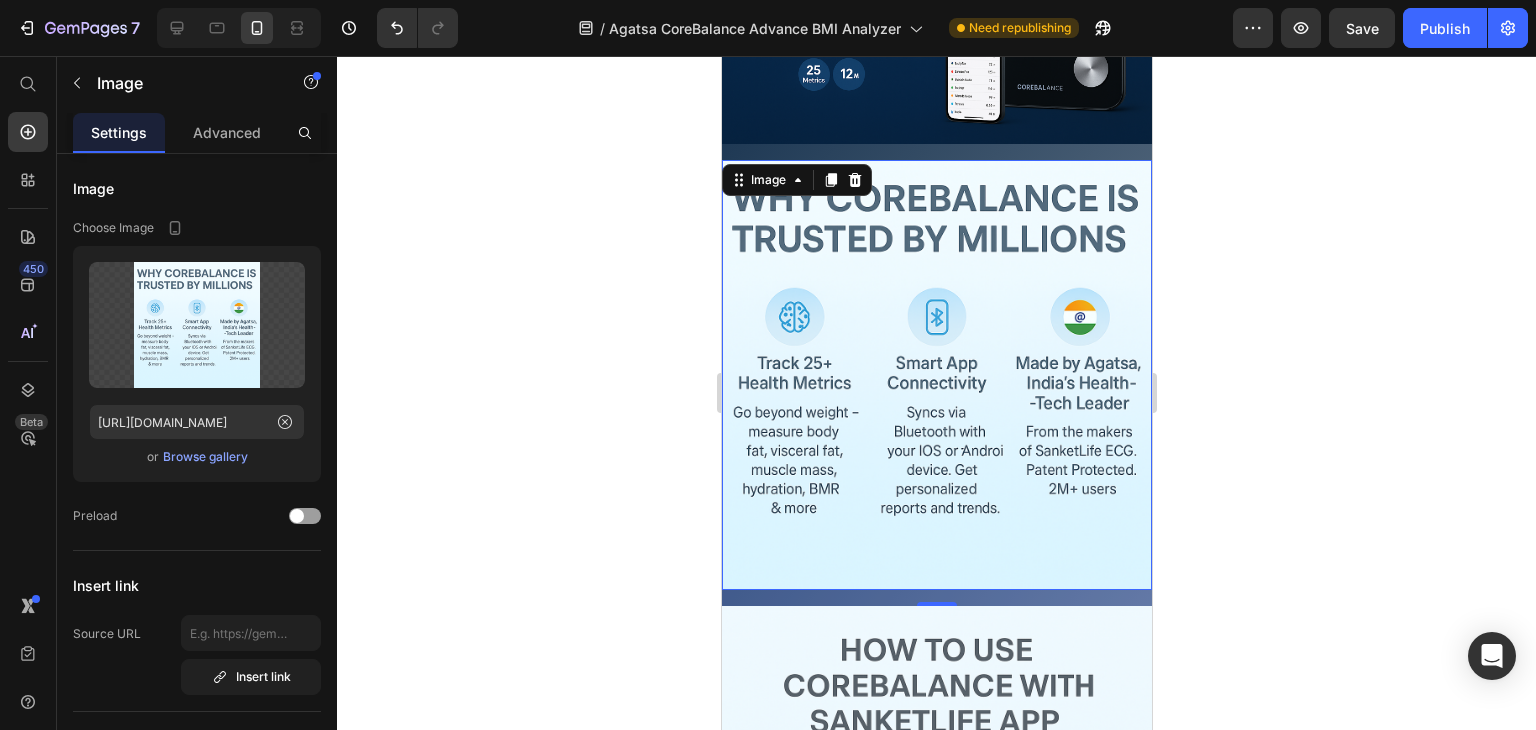 scroll, scrollTop: 4576, scrollLeft: 0, axis: vertical 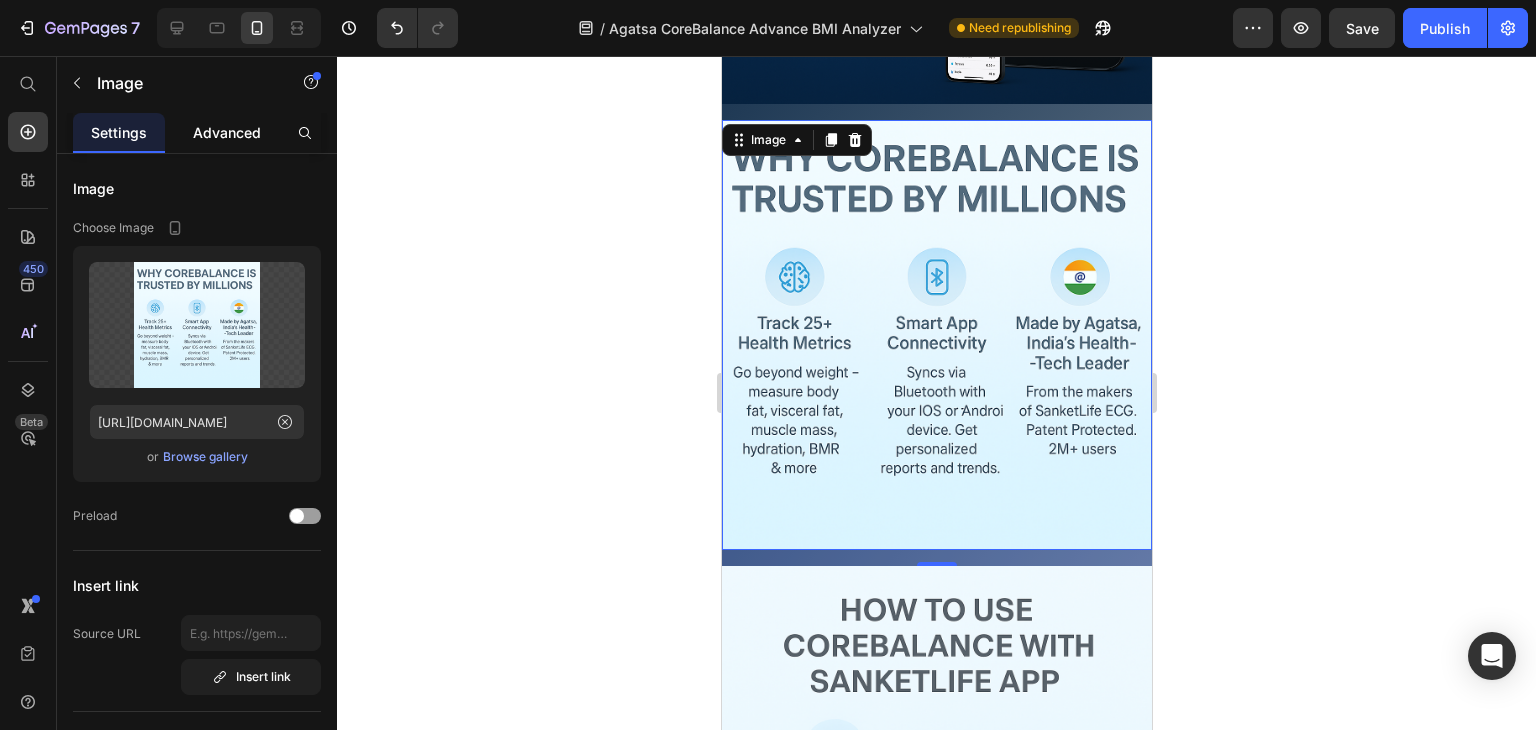 click on "Advanced" at bounding box center (227, 132) 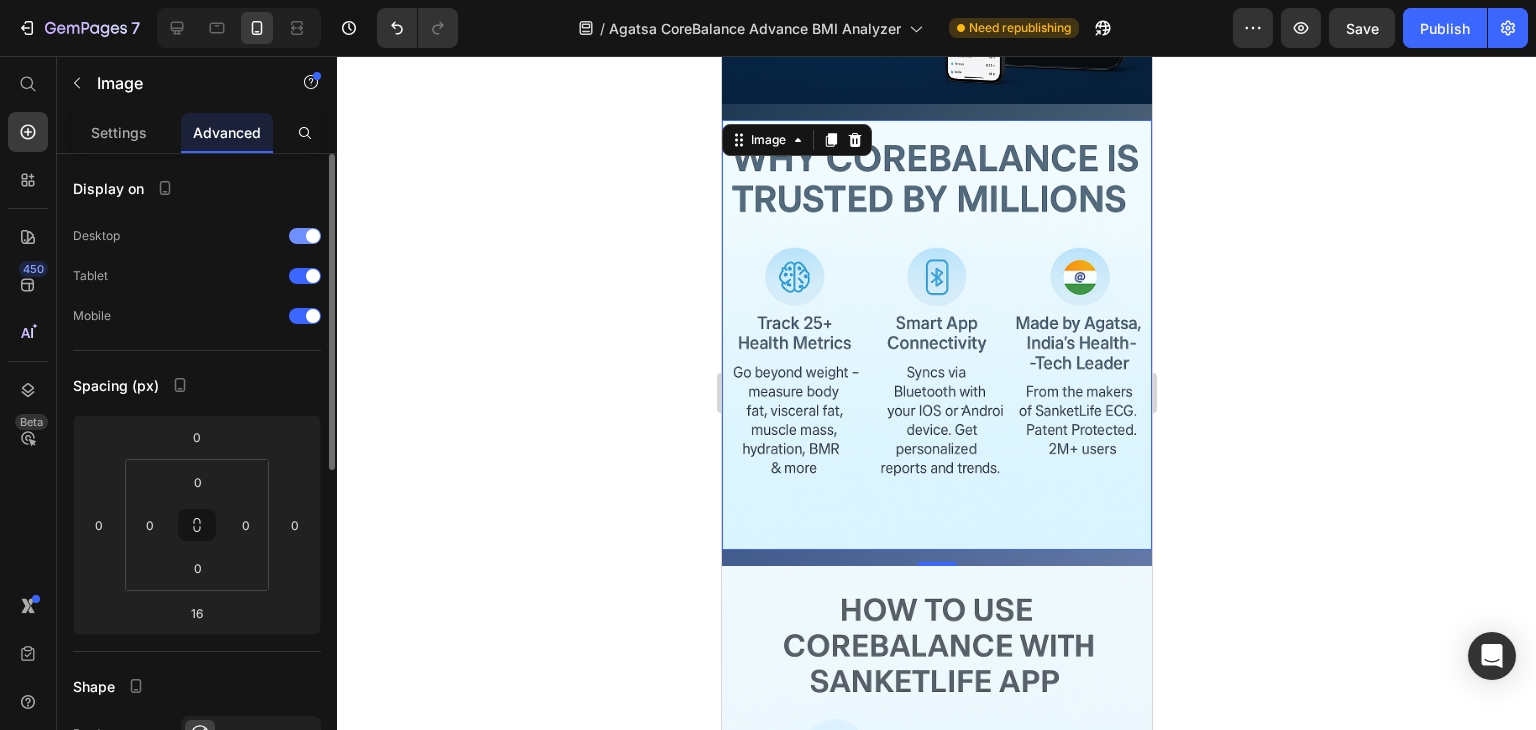 click at bounding box center [313, 236] 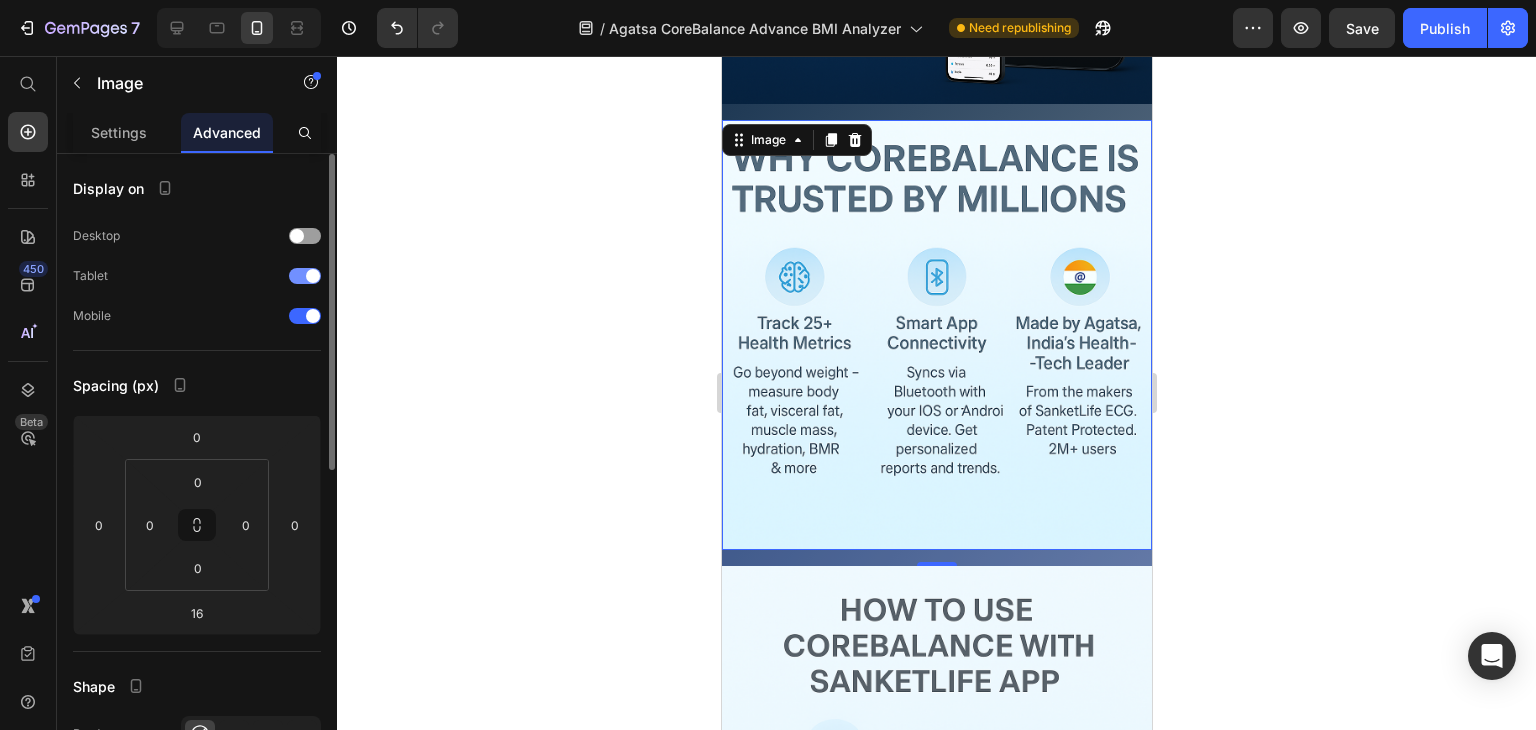 click at bounding box center [313, 276] 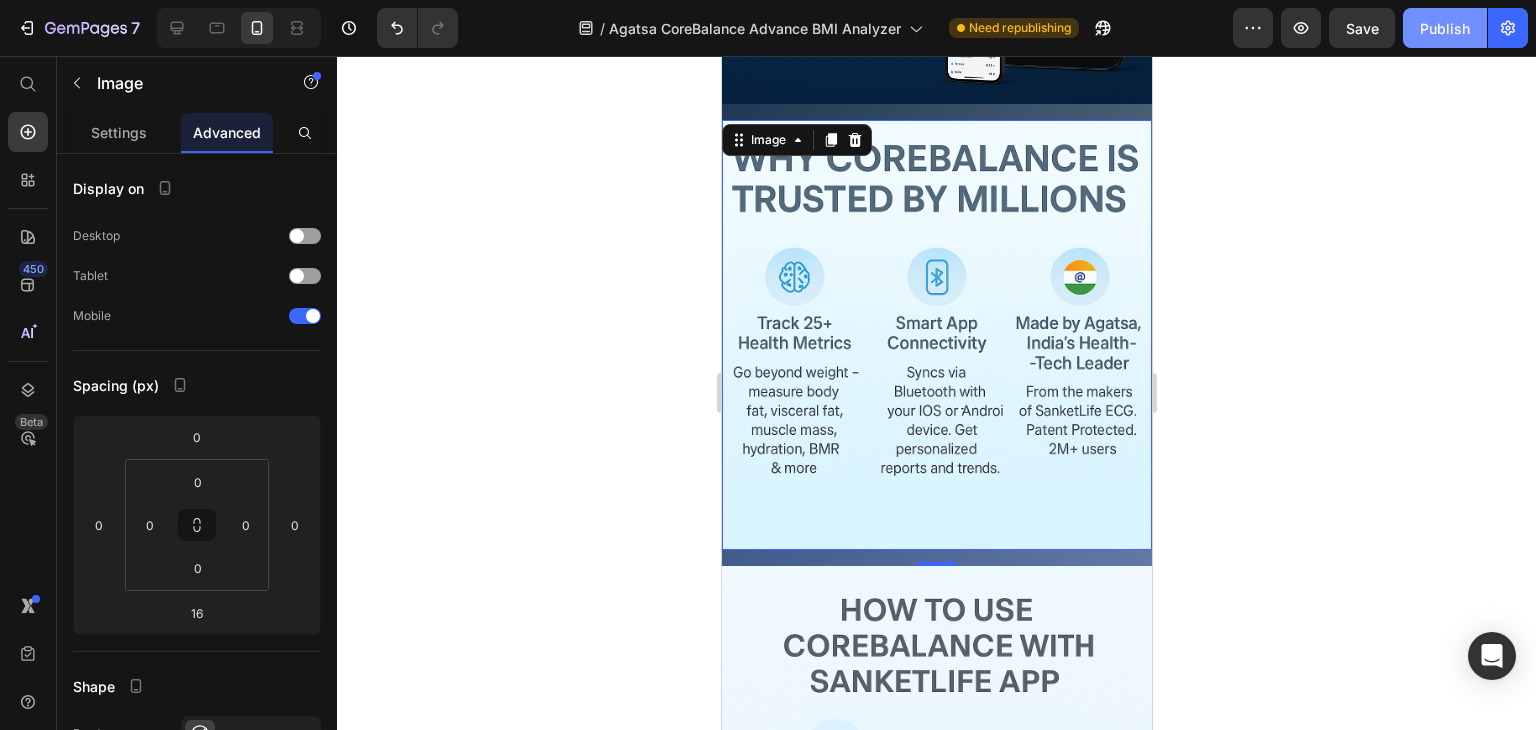 click on "Publish" at bounding box center [1445, 28] 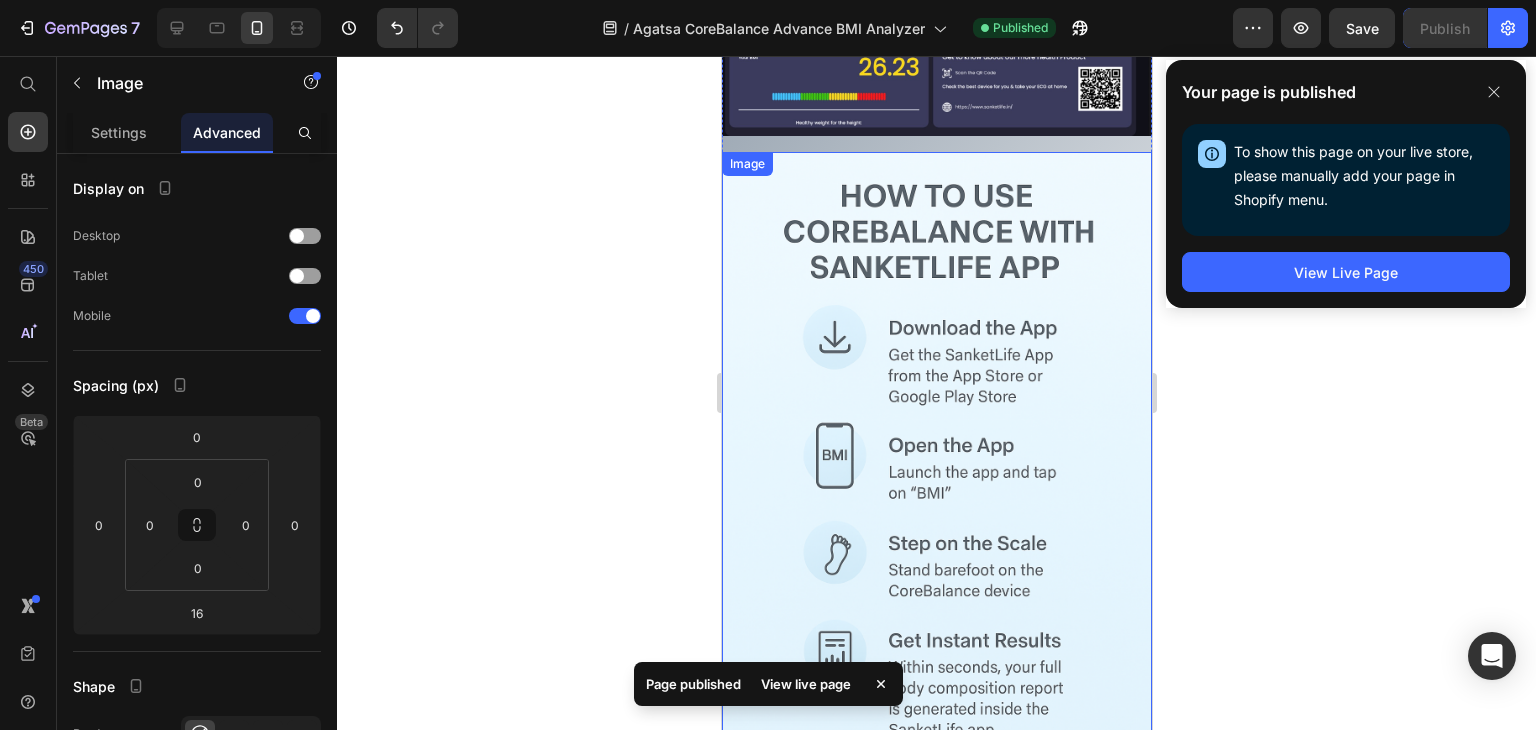 scroll, scrollTop: 6171, scrollLeft: 0, axis: vertical 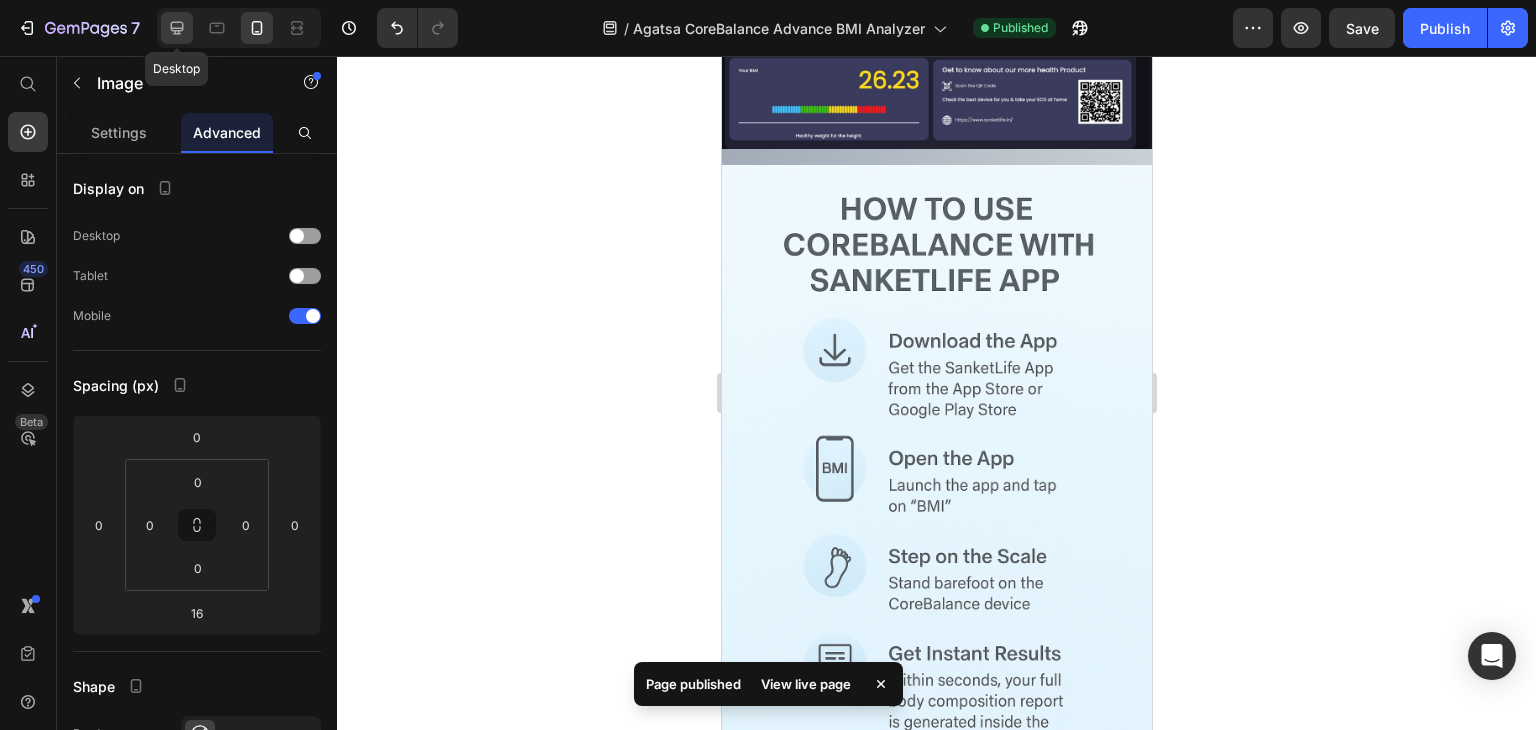 click 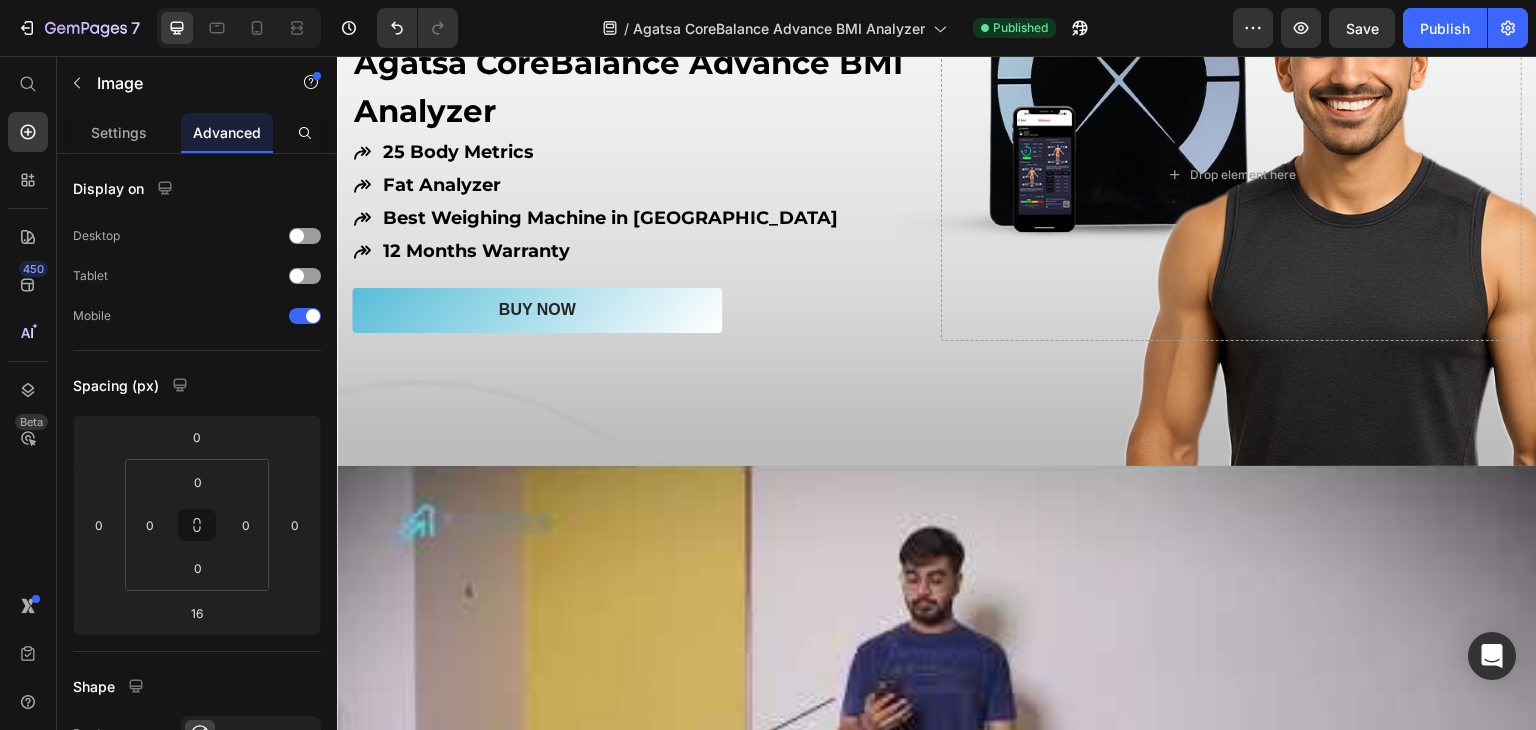 scroll, scrollTop: 0, scrollLeft: 0, axis: both 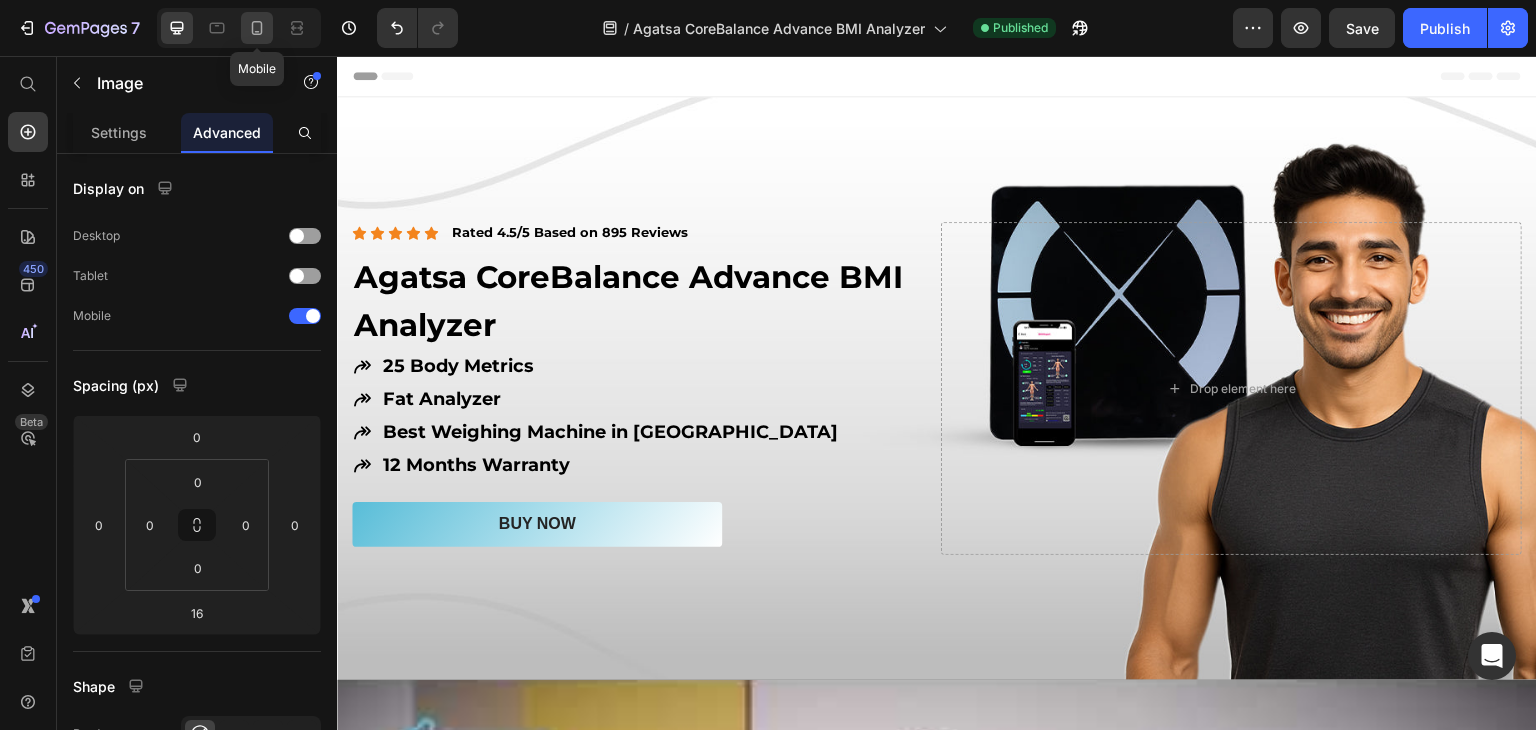 click 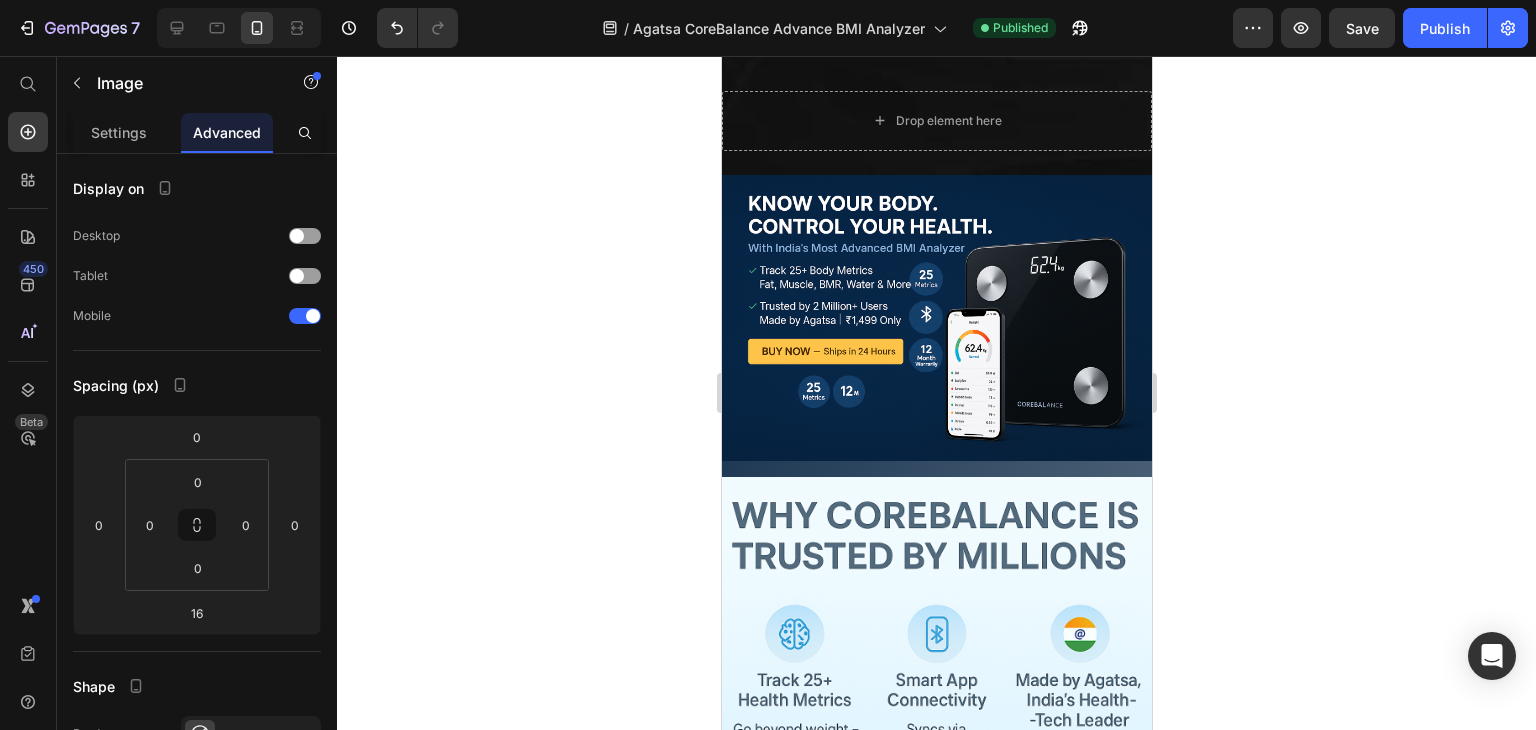 scroll, scrollTop: 4148, scrollLeft: 0, axis: vertical 